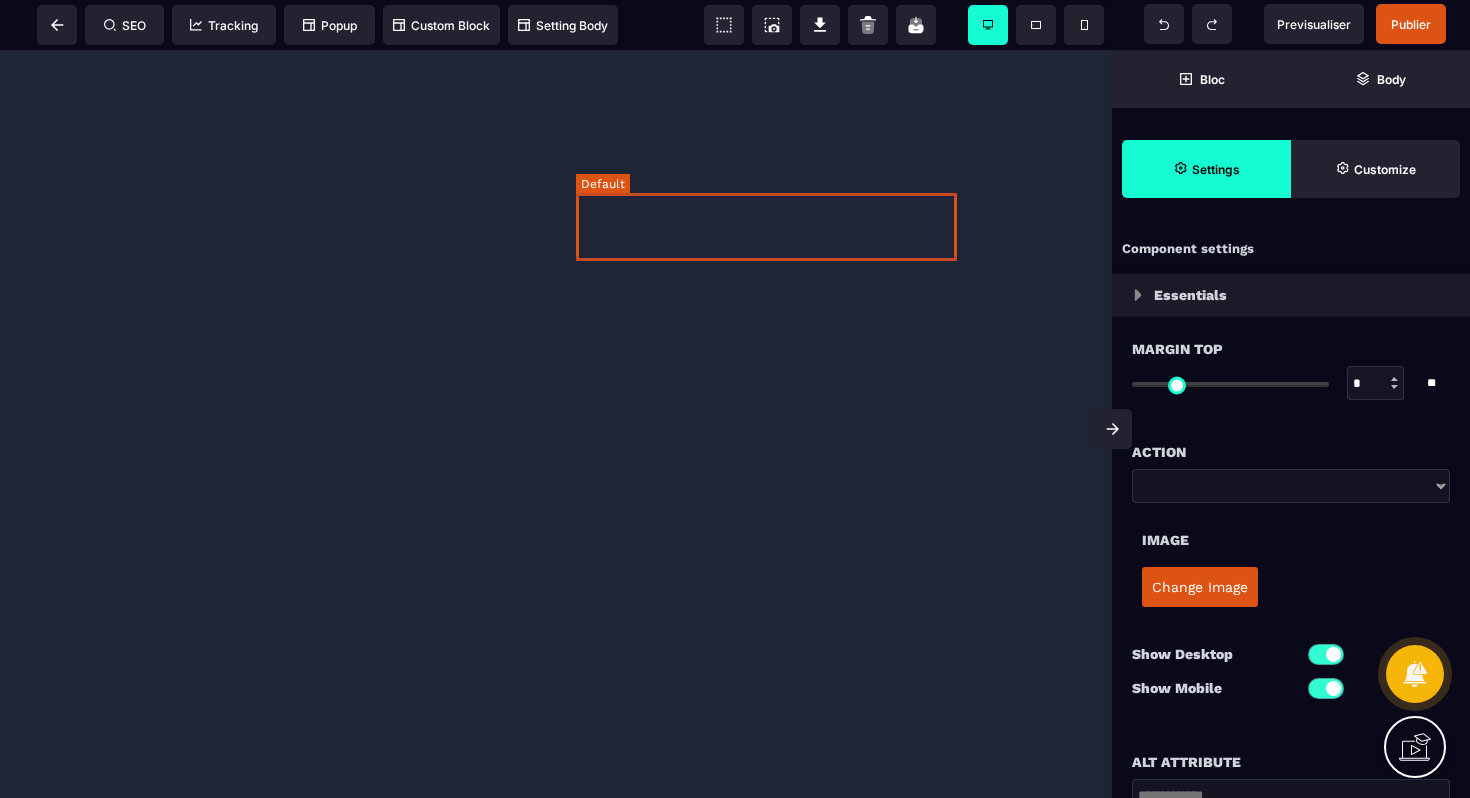 select 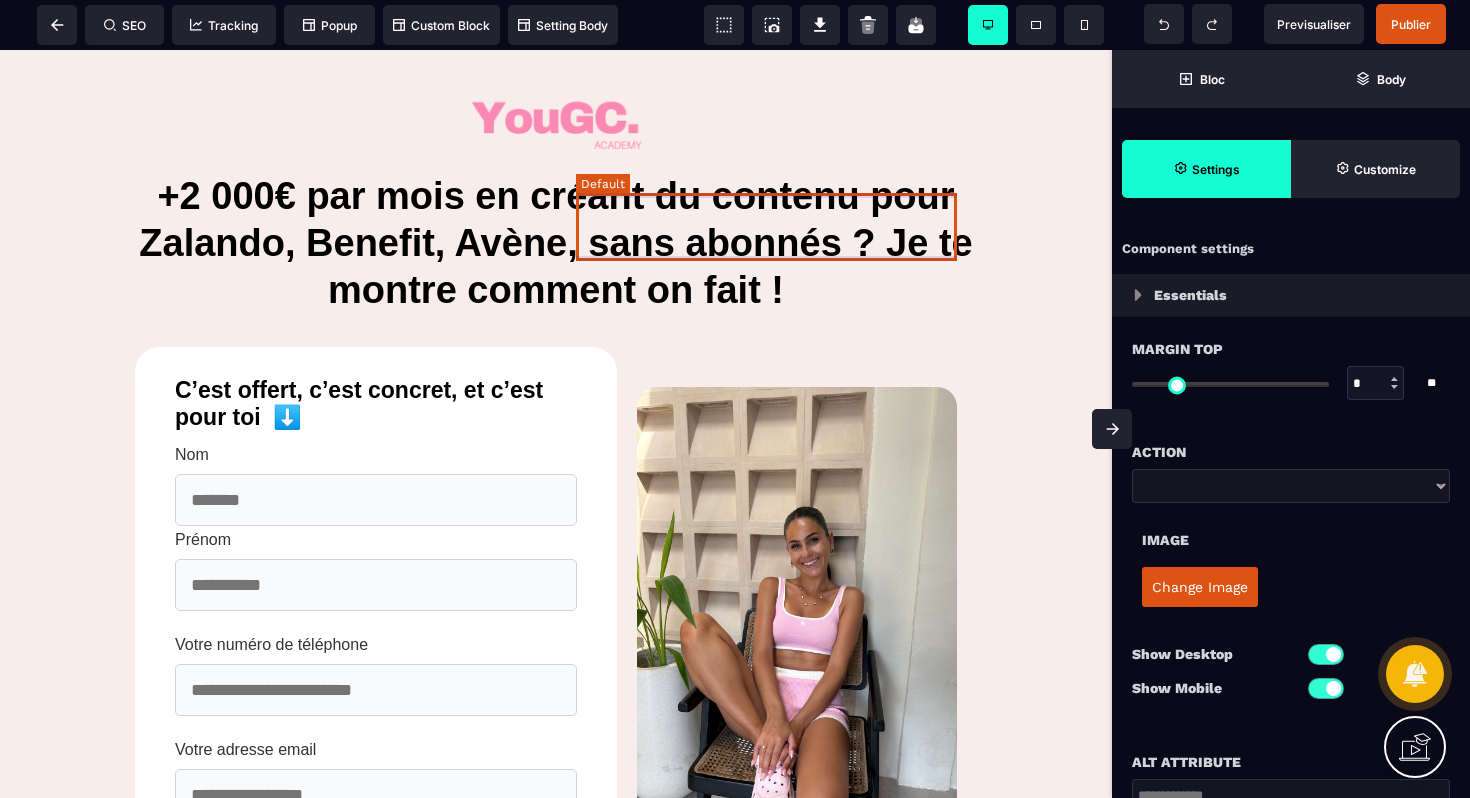 scroll, scrollTop: 0, scrollLeft: 0, axis: both 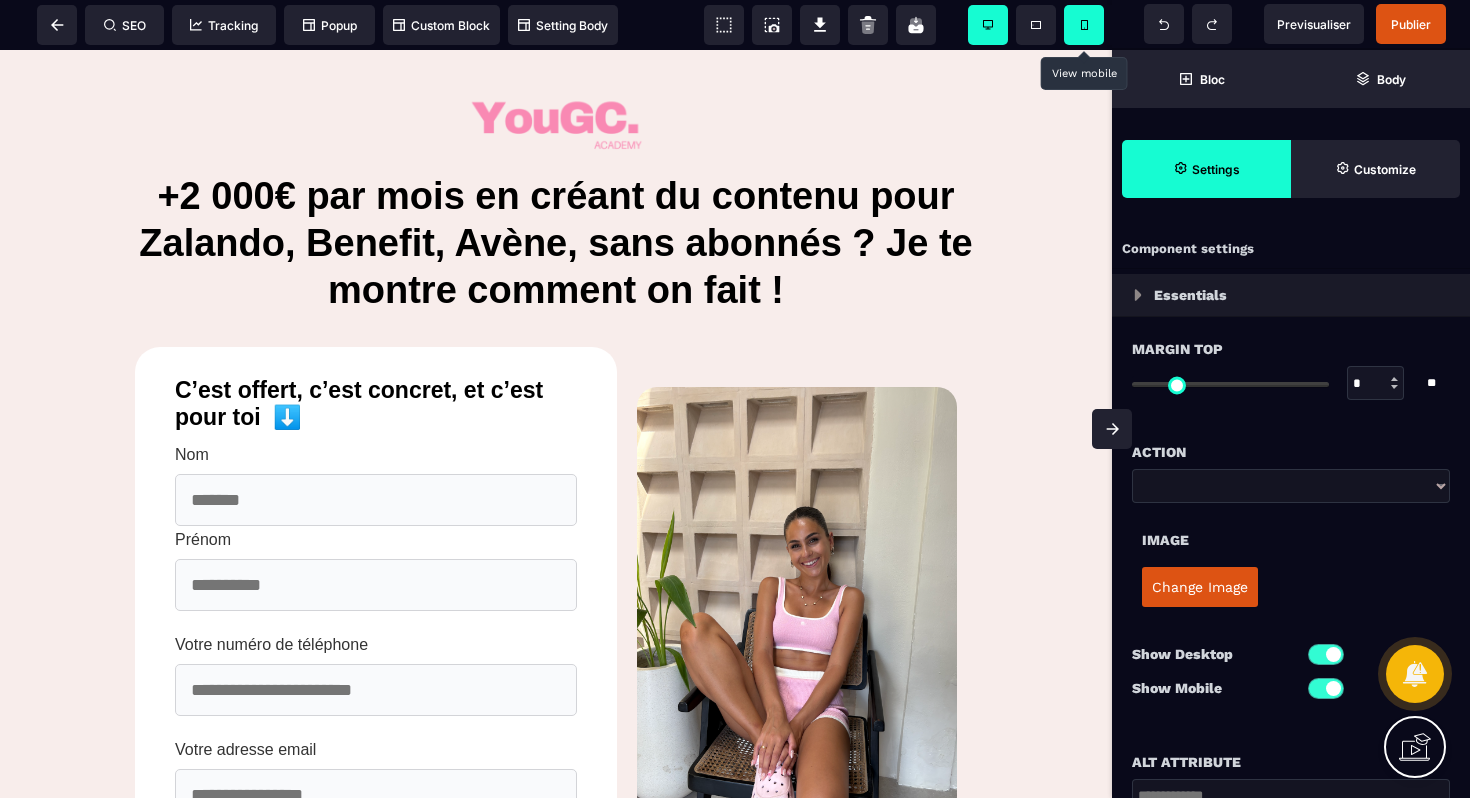 click at bounding box center (1084, 25) 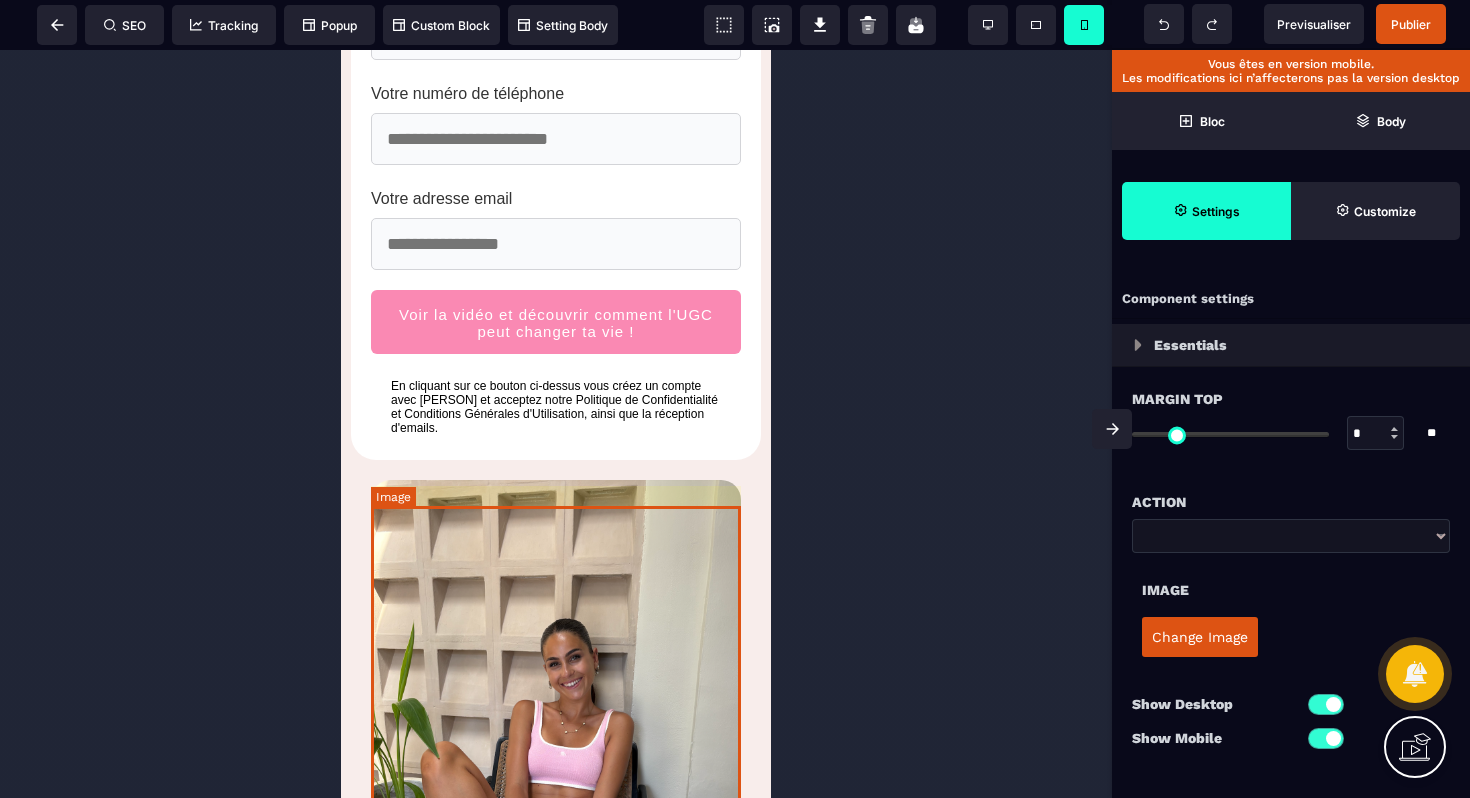 scroll, scrollTop: 533, scrollLeft: 0, axis: vertical 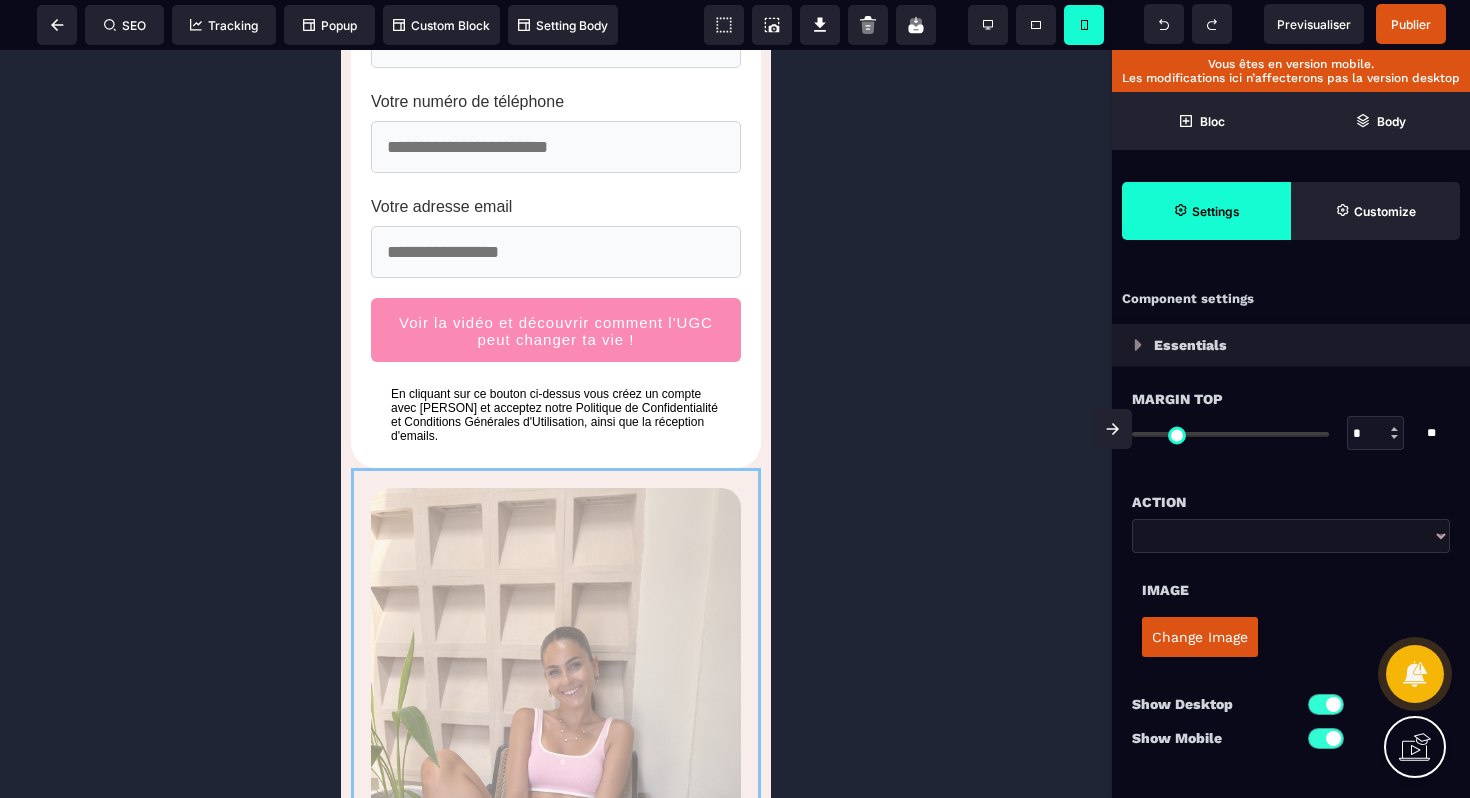 drag, startPoint x: 622, startPoint y: 600, endPoint x: 603, endPoint y: 393, distance: 207.87015 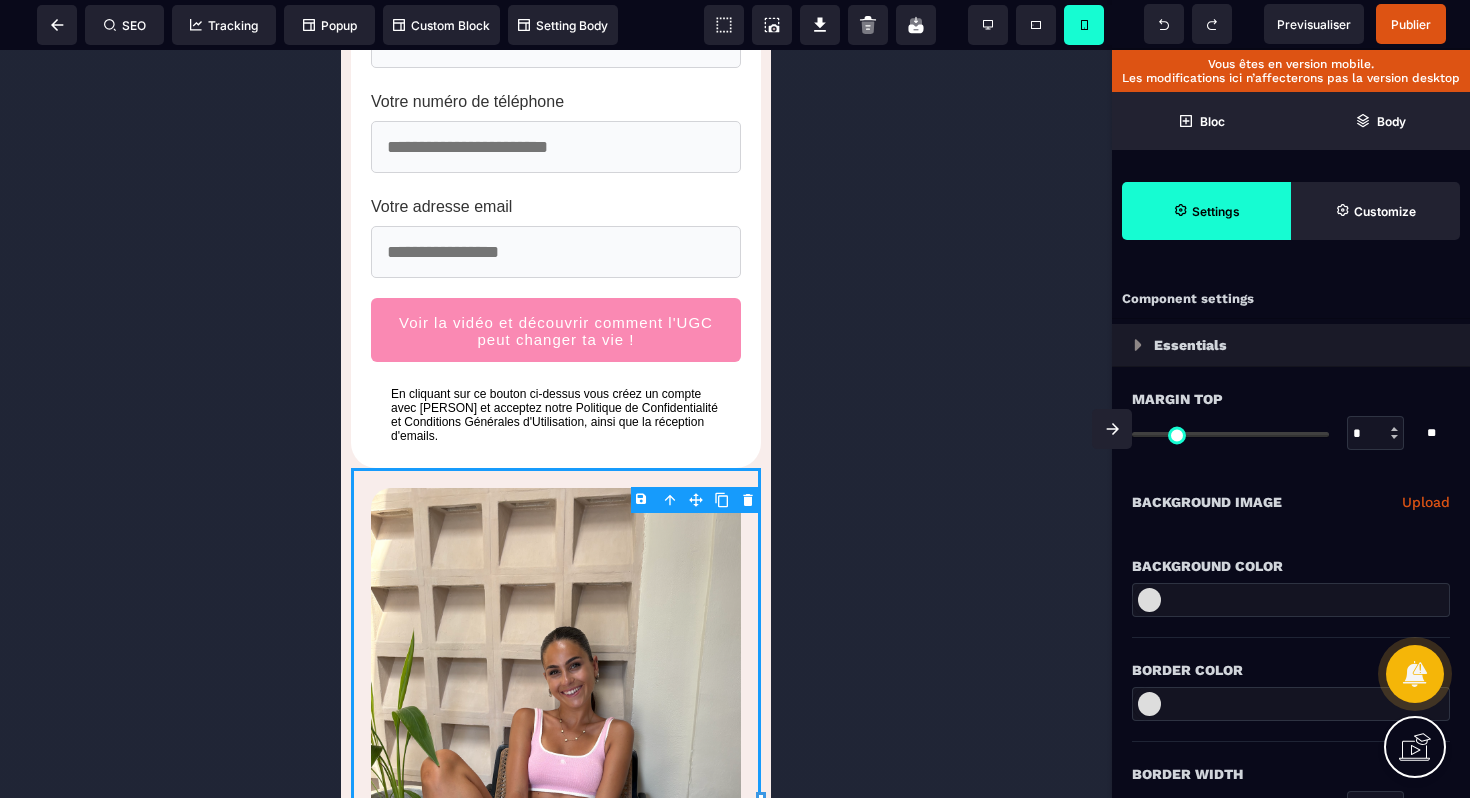 select on "*" 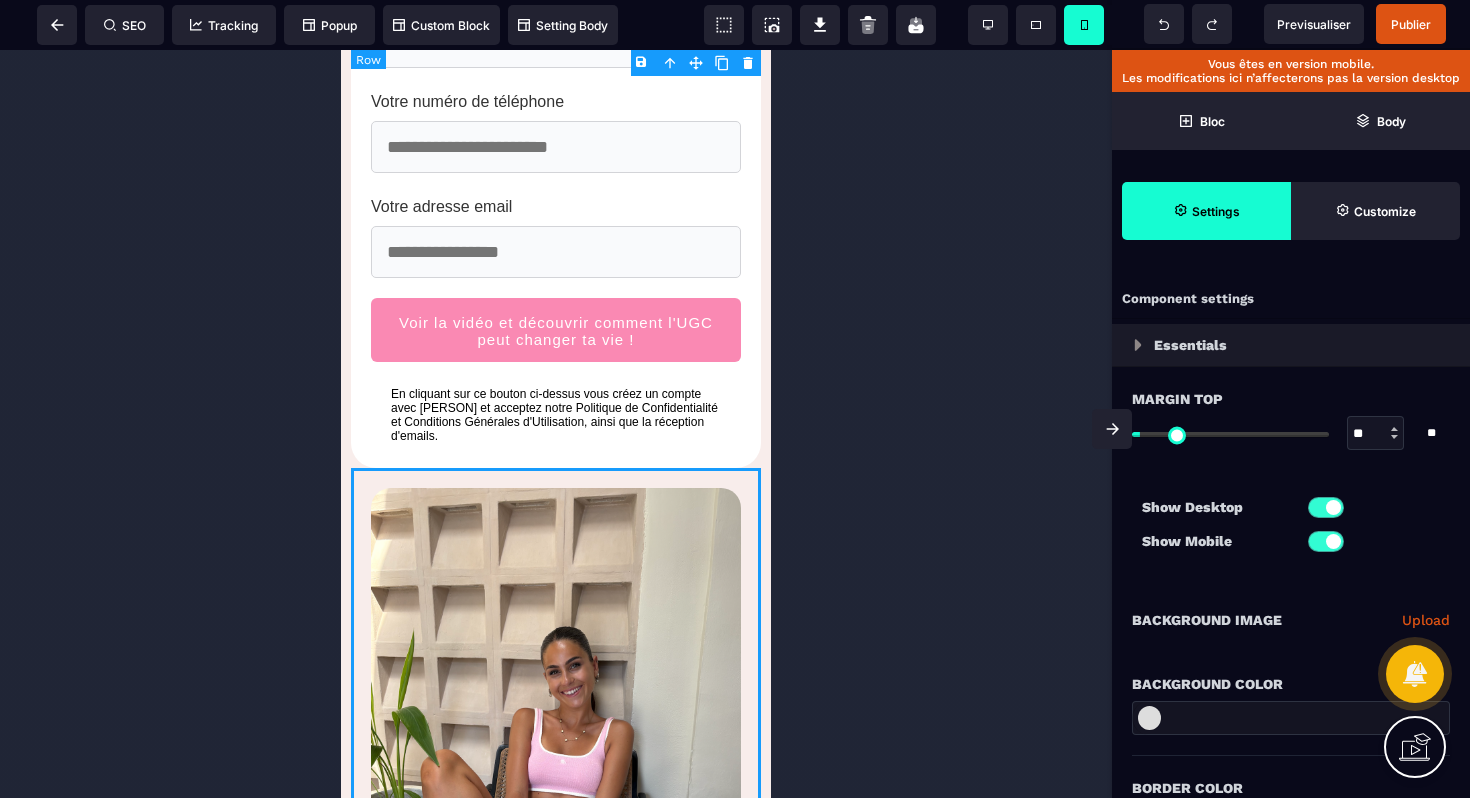 type on "*" 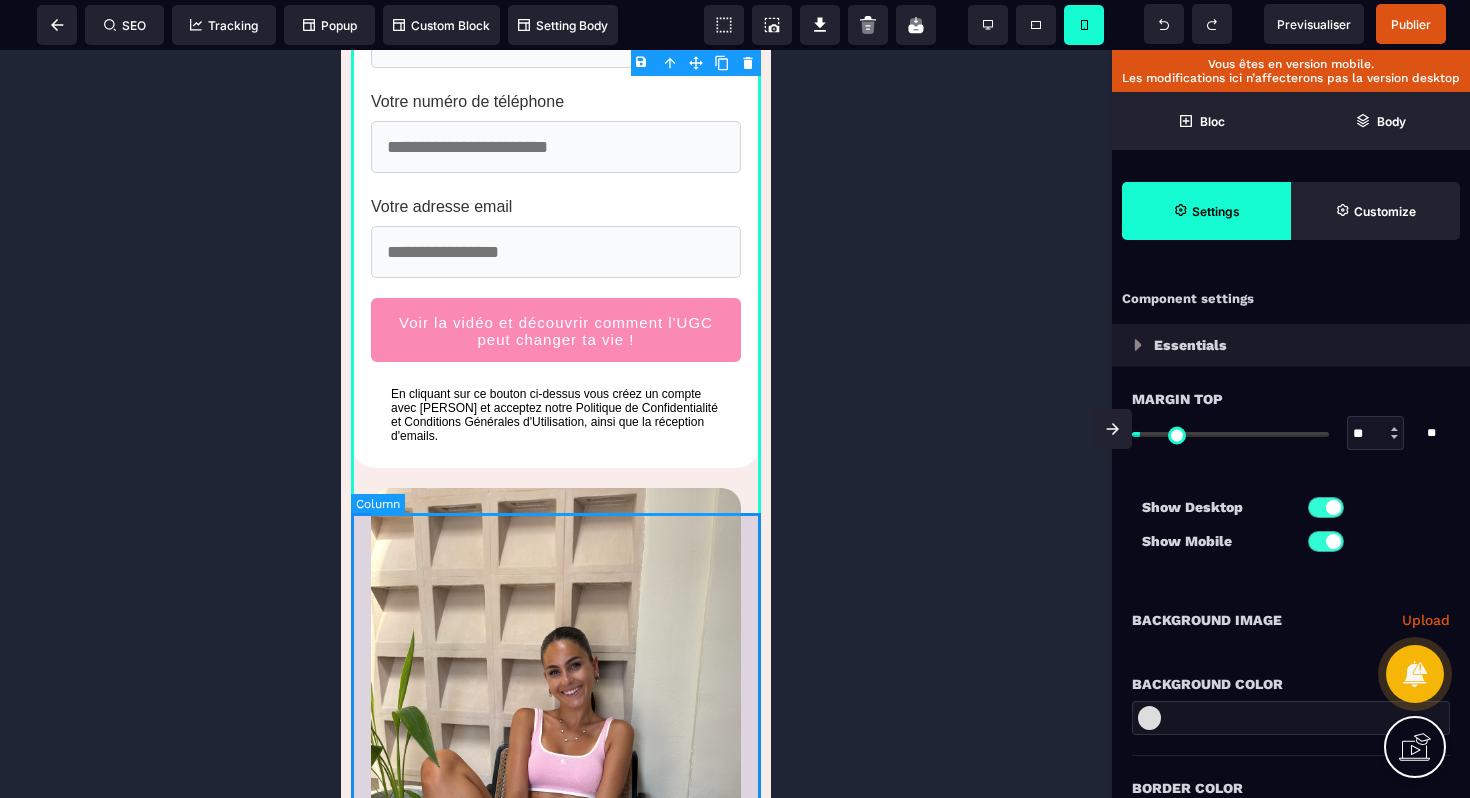 click at bounding box center (556, 740) 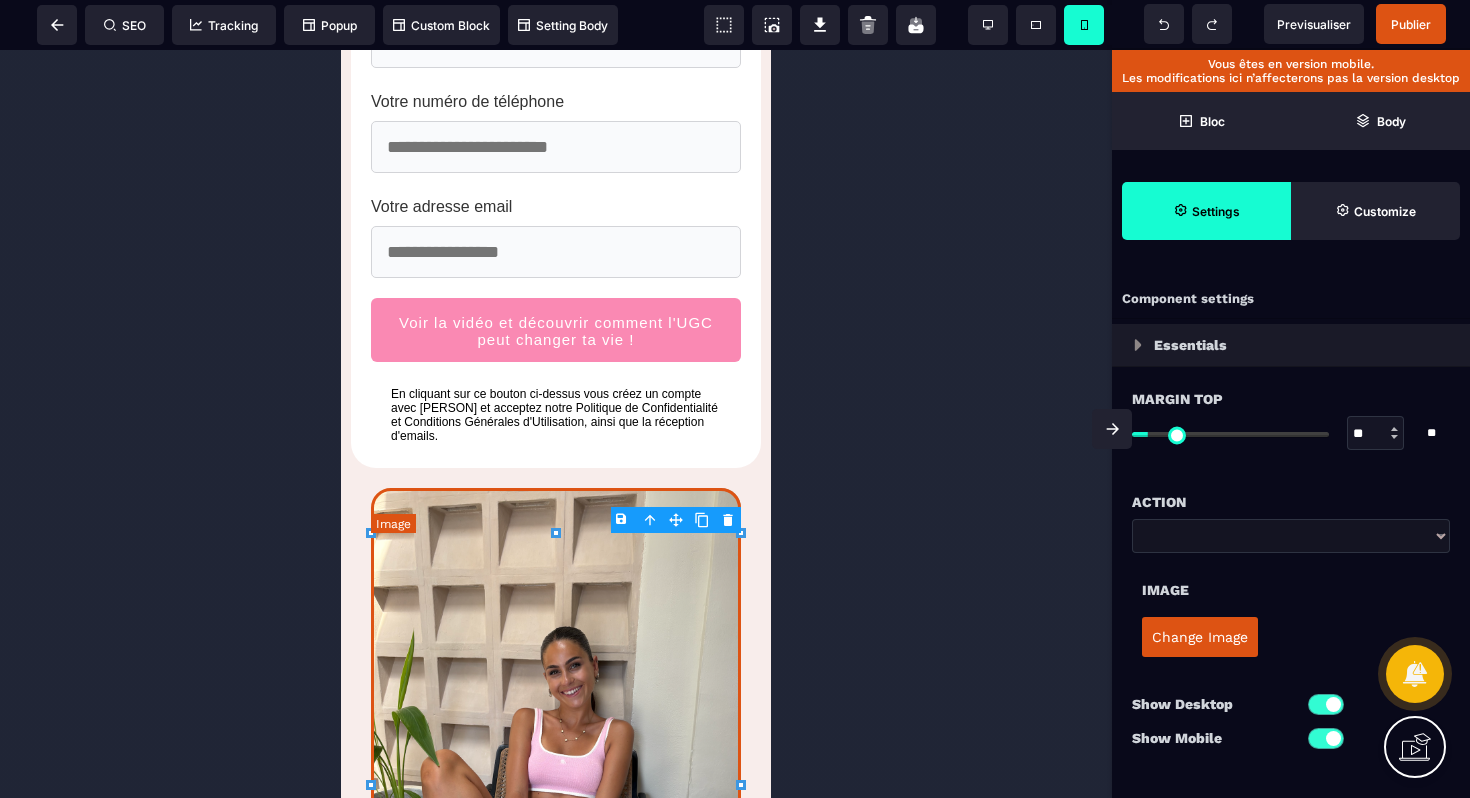 type on "*" 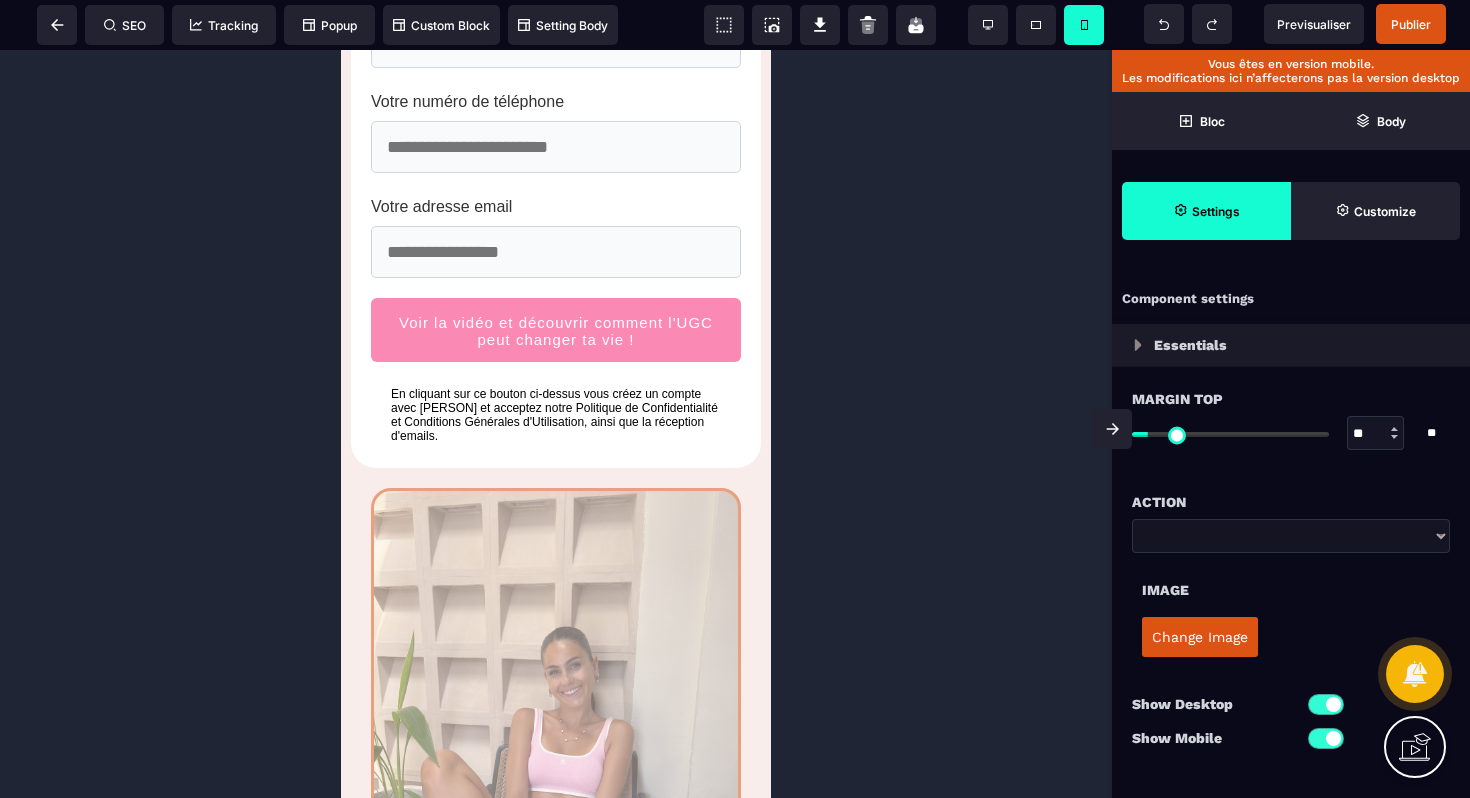 drag, startPoint x: 1018, startPoint y: 574, endPoint x: 677, endPoint y: 522, distance: 344.94202 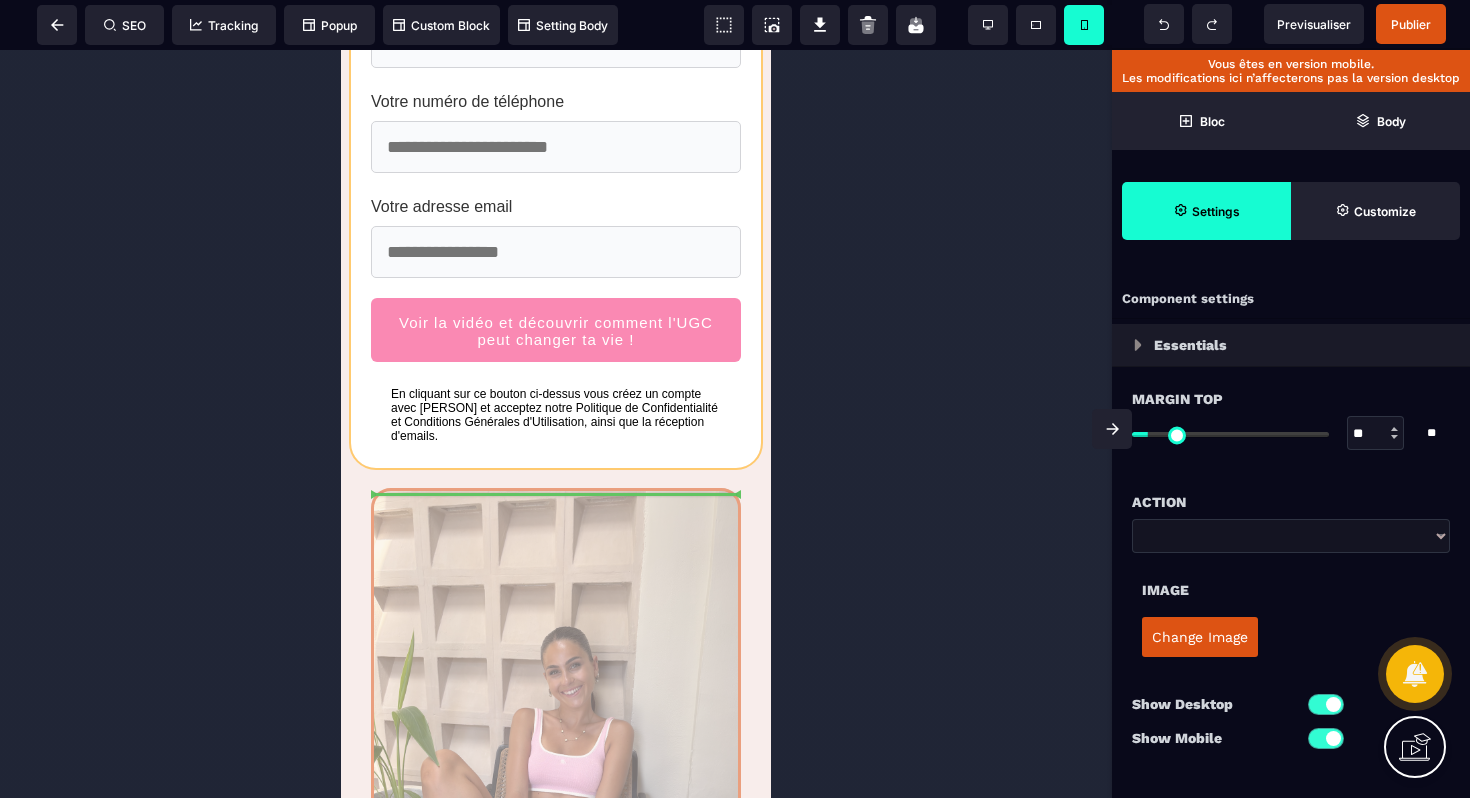 drag, startPoint x: 1020, startPoint y: 572, endPoint x: 678, endPoint y: 477, distance: 354.94928 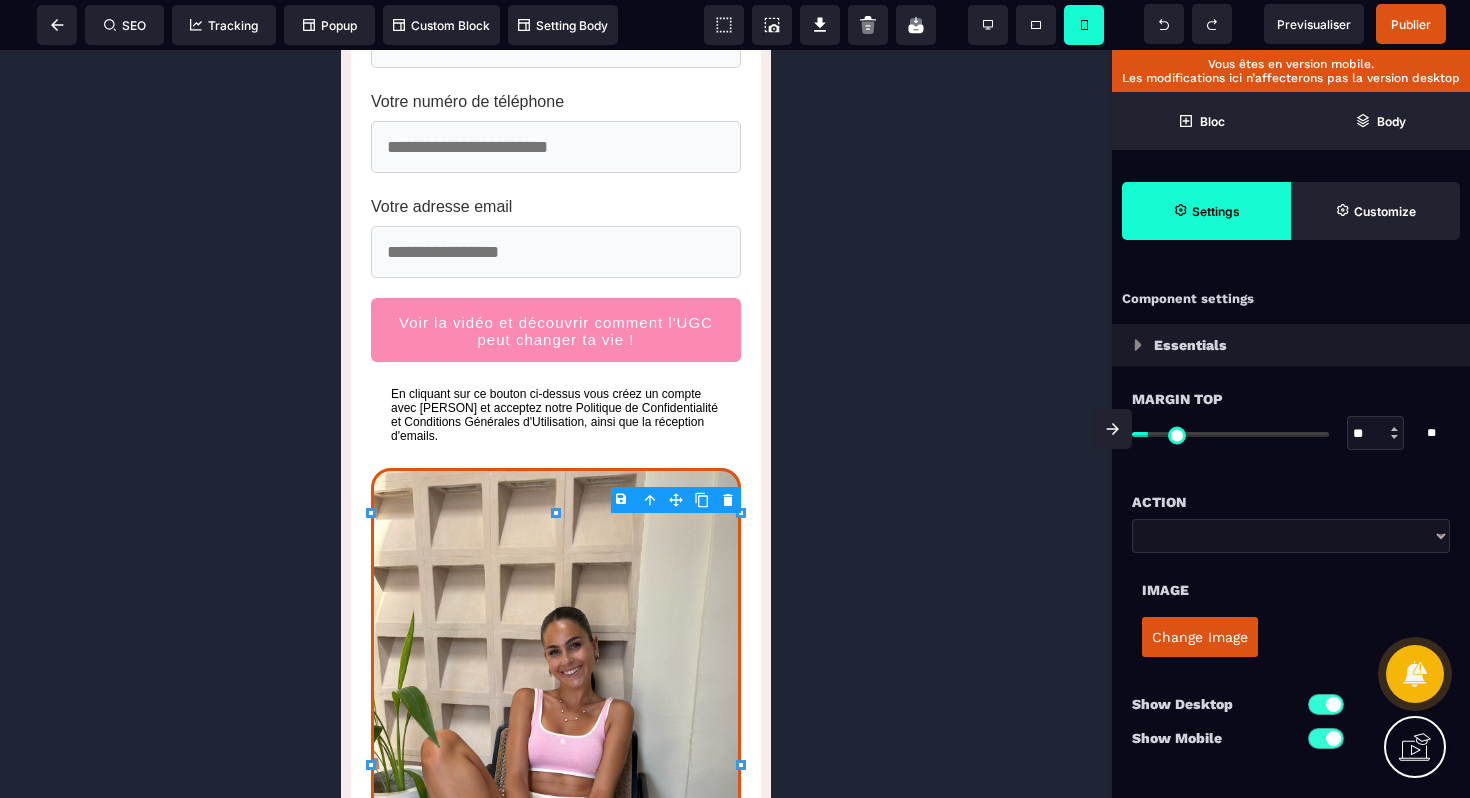 click at bounding box center [556, 424] 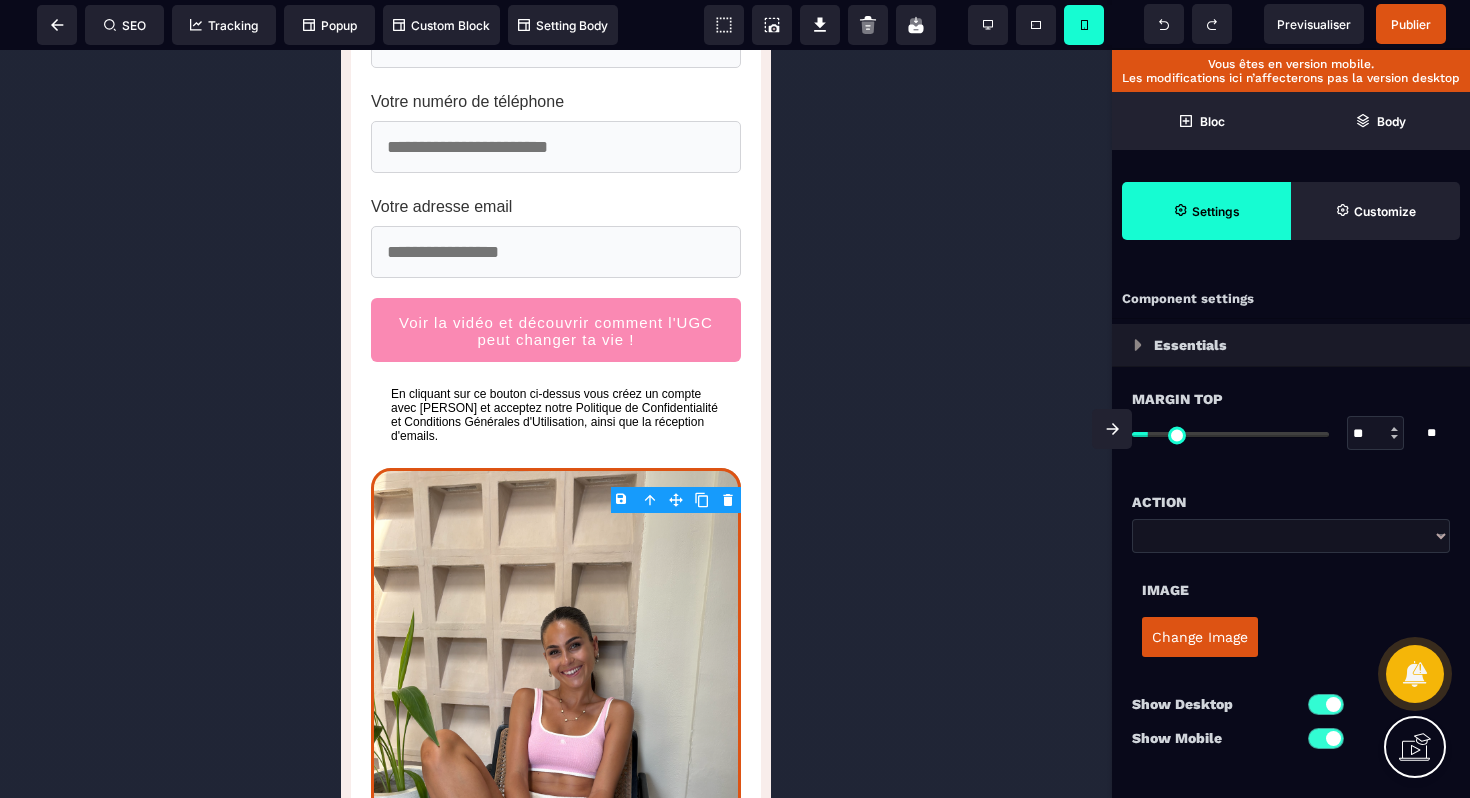 click at bounding box center [556, 424] 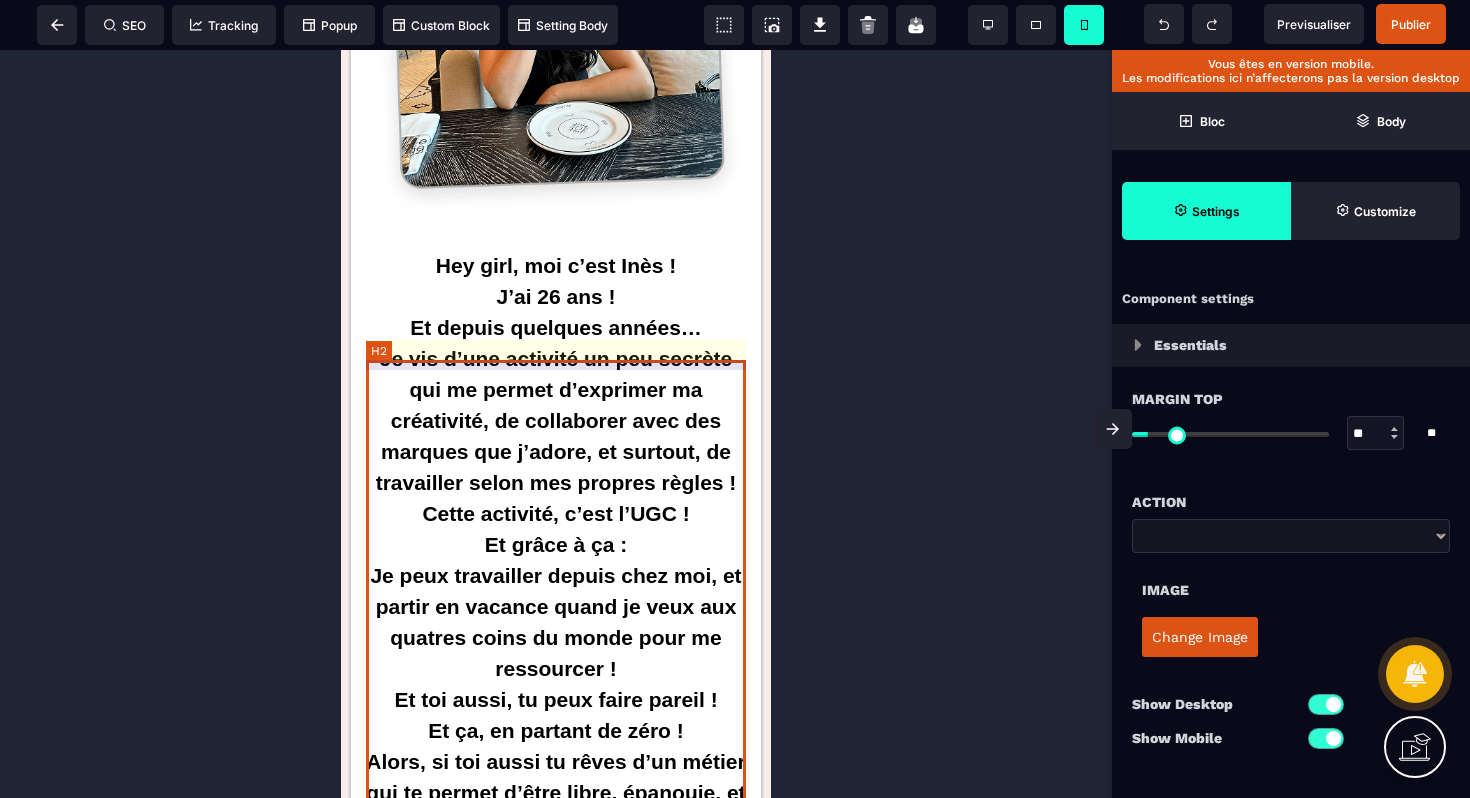 scroll, scrollTop: 4117, scrollLeft: 0, axis: vertical 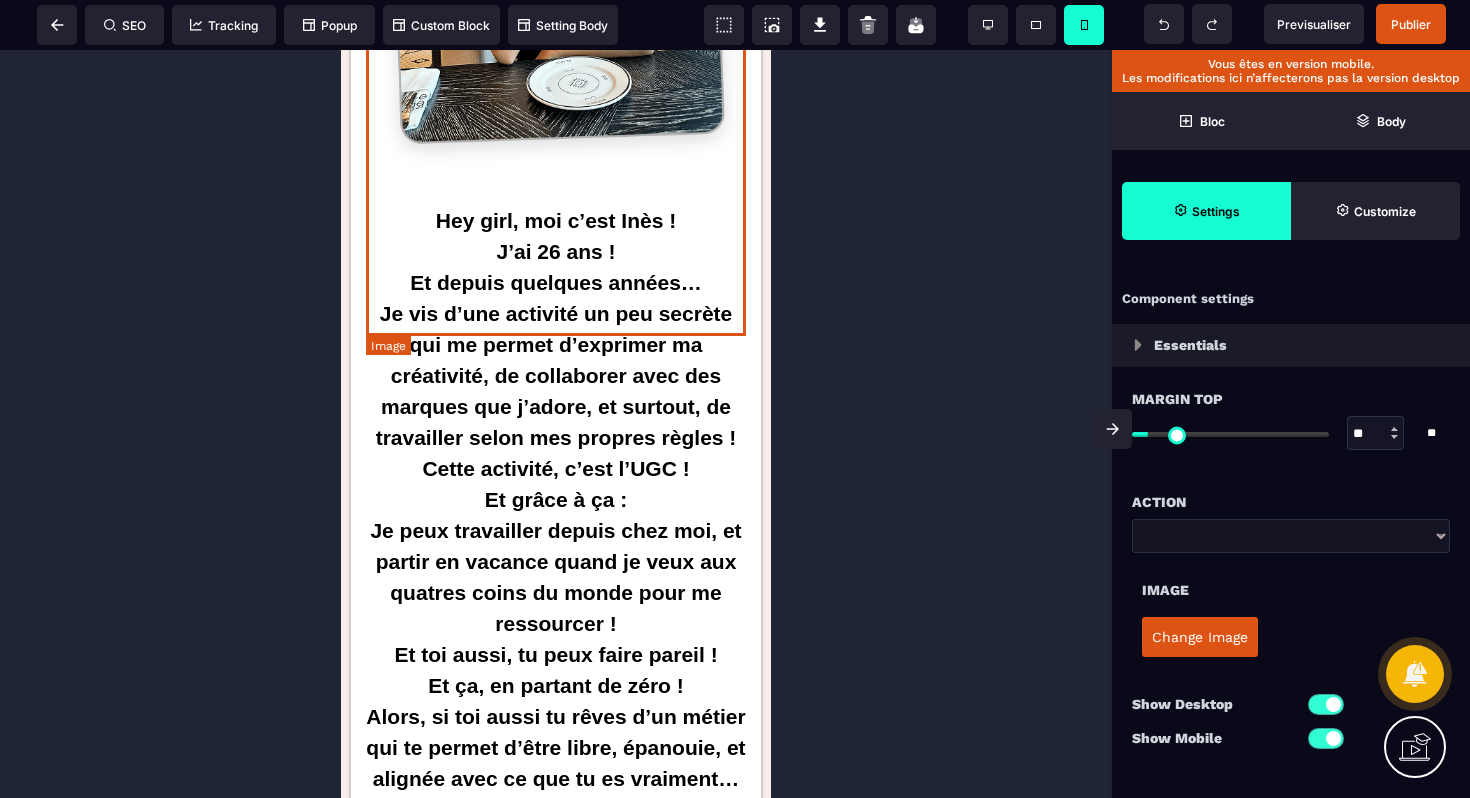 click at bounding box center [556, -65] 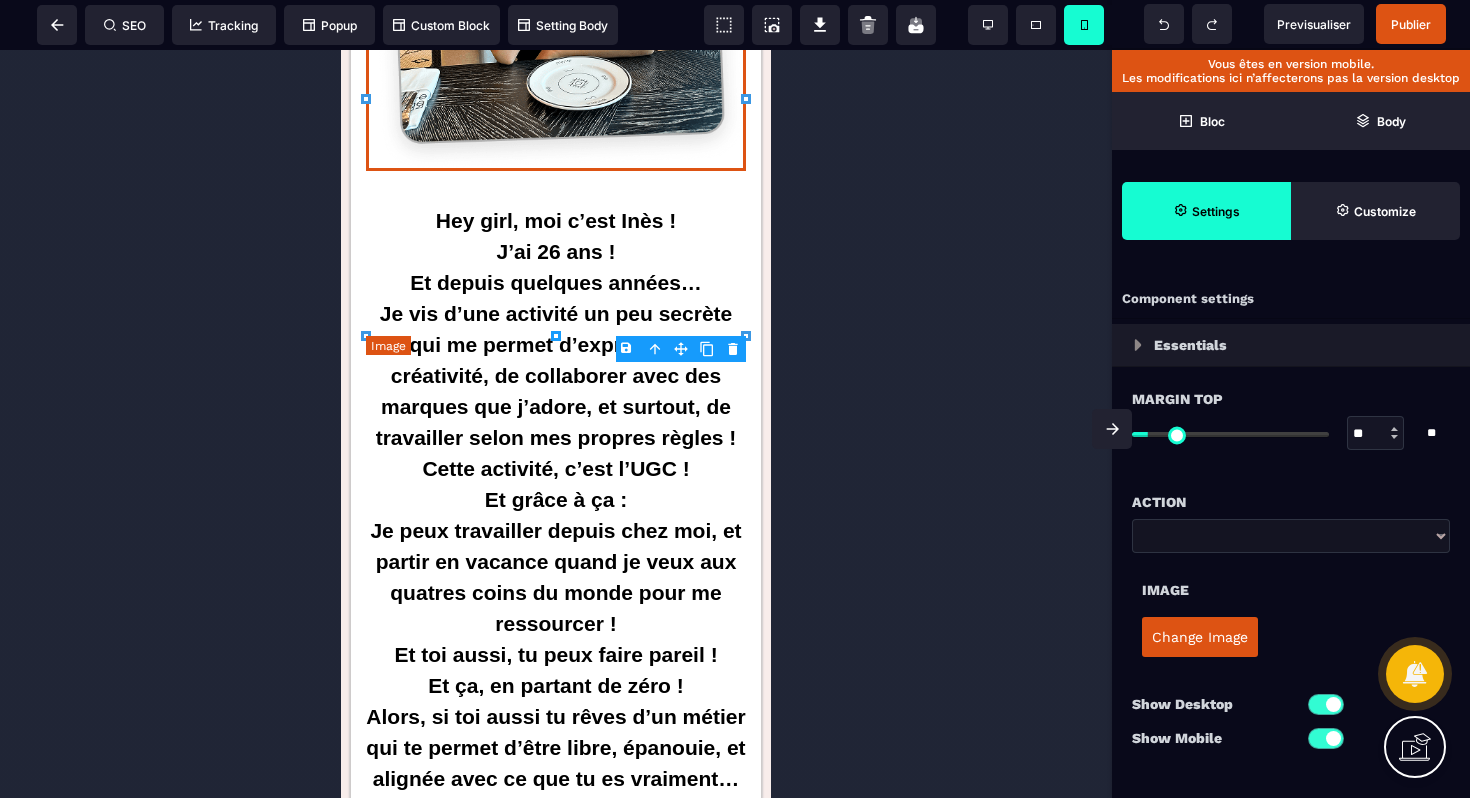 type on "*" 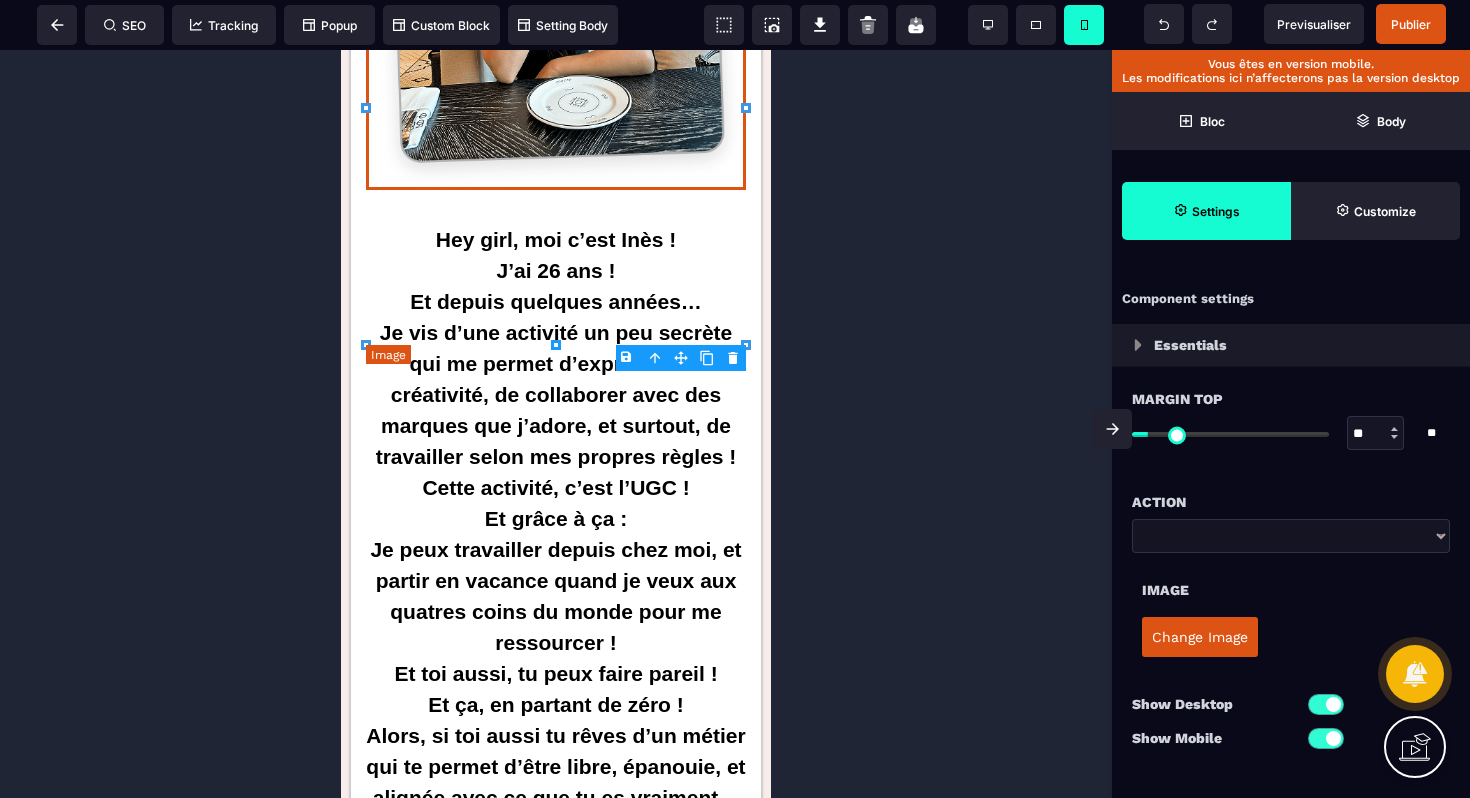 scroll, scrollTop: 4097, scrollLeft: 0, axis: vertical 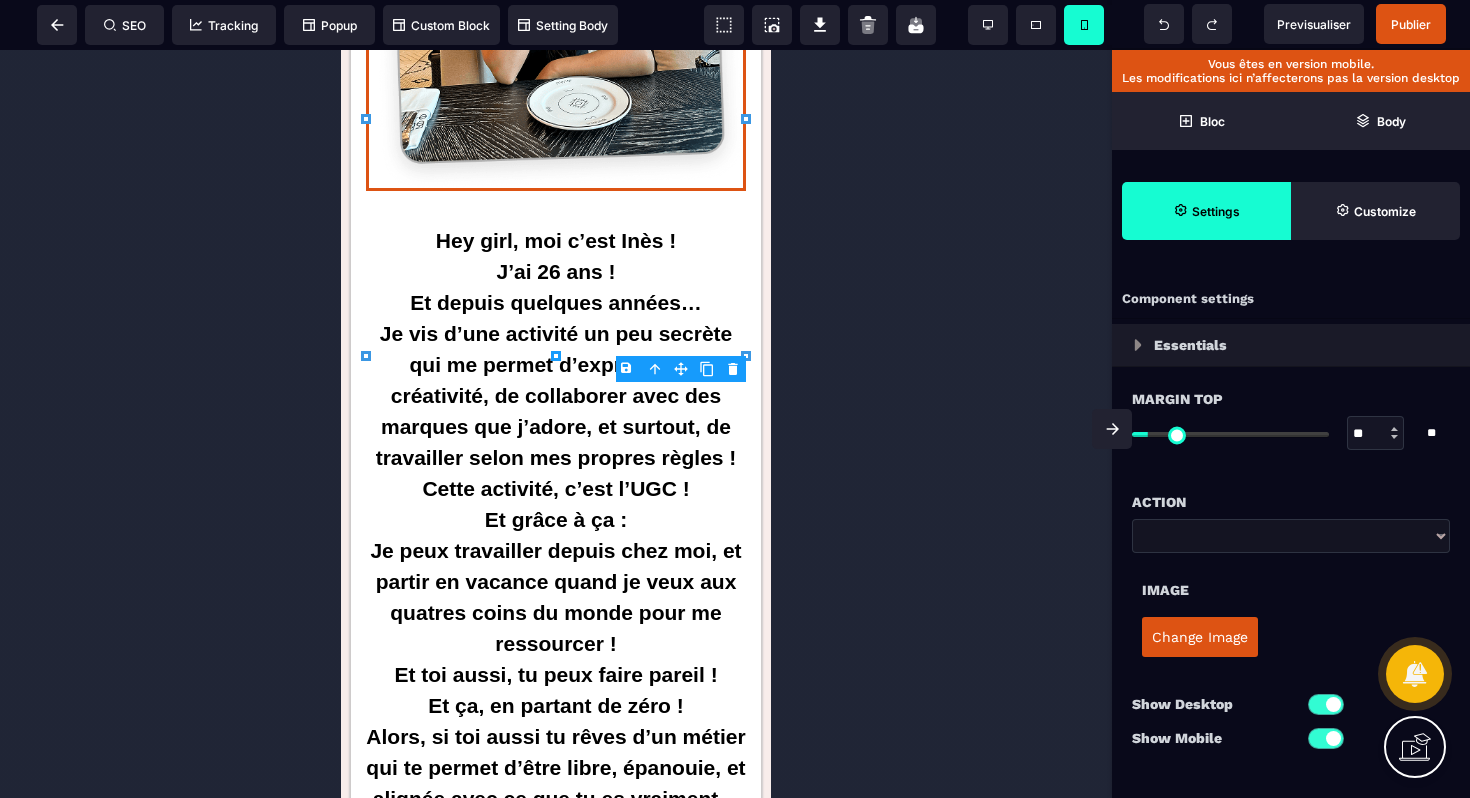 click on "Change Image" at bounding box center (1200, 637) 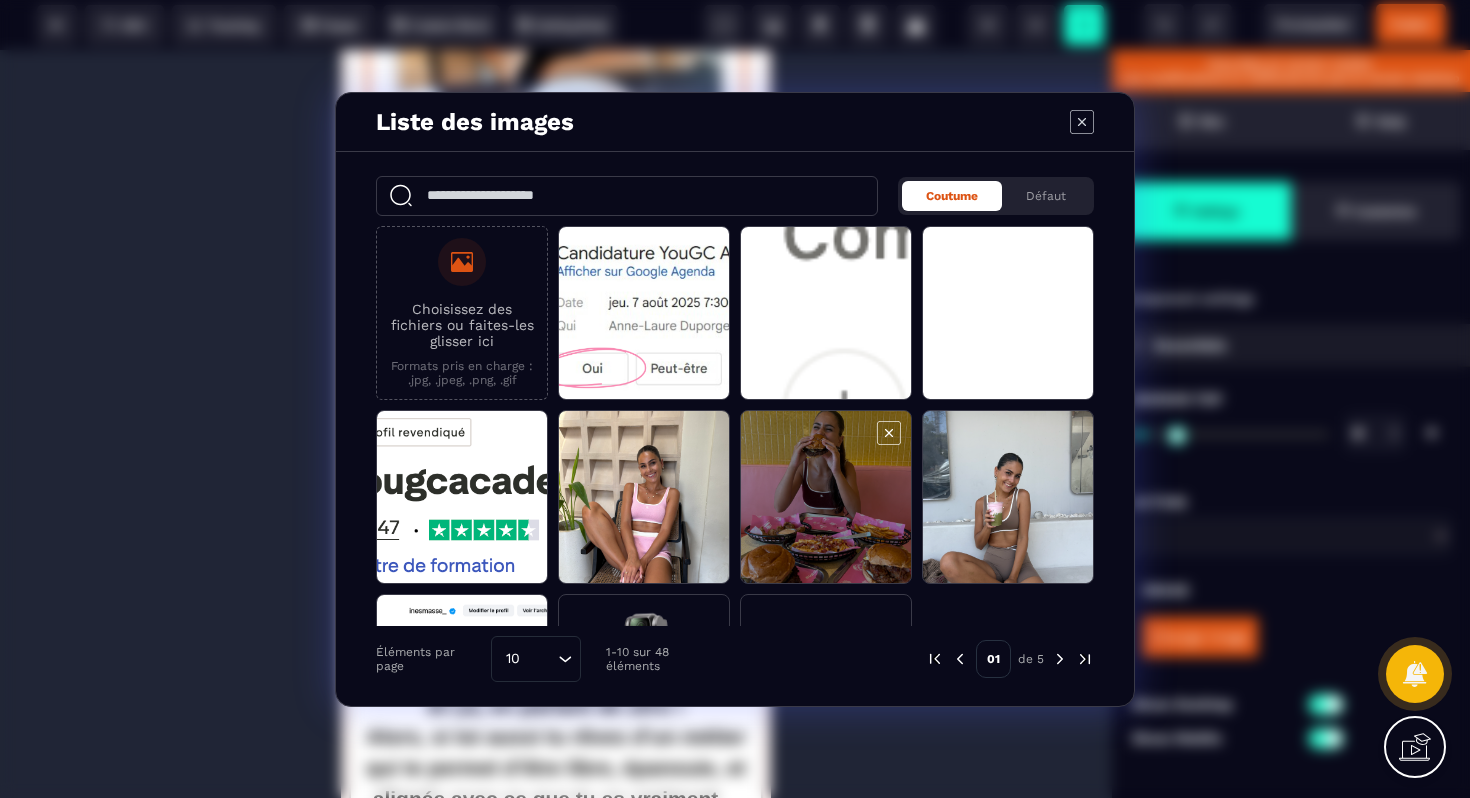 click at bounding box center [826, 498] 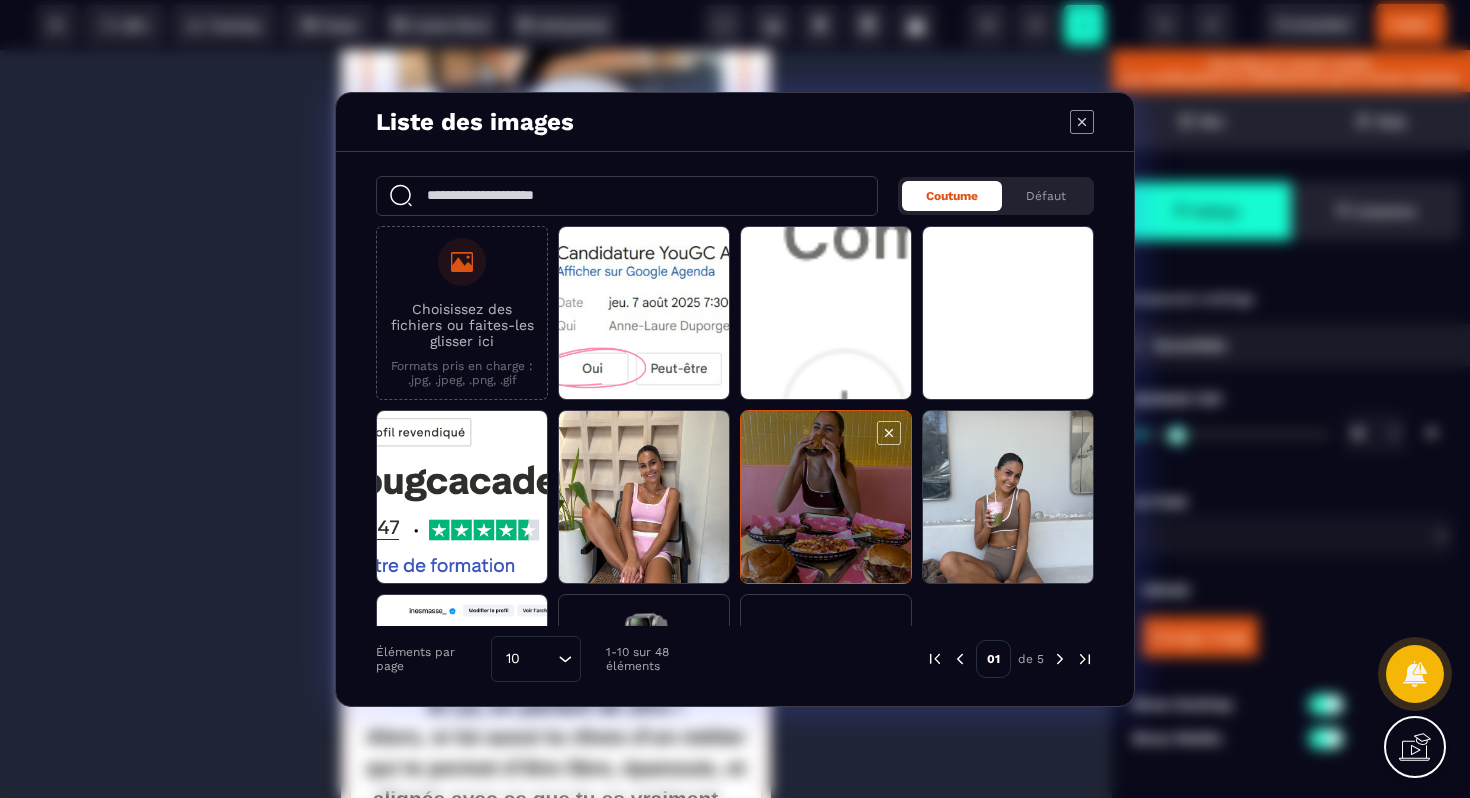 click at bounding box center [826, 498] 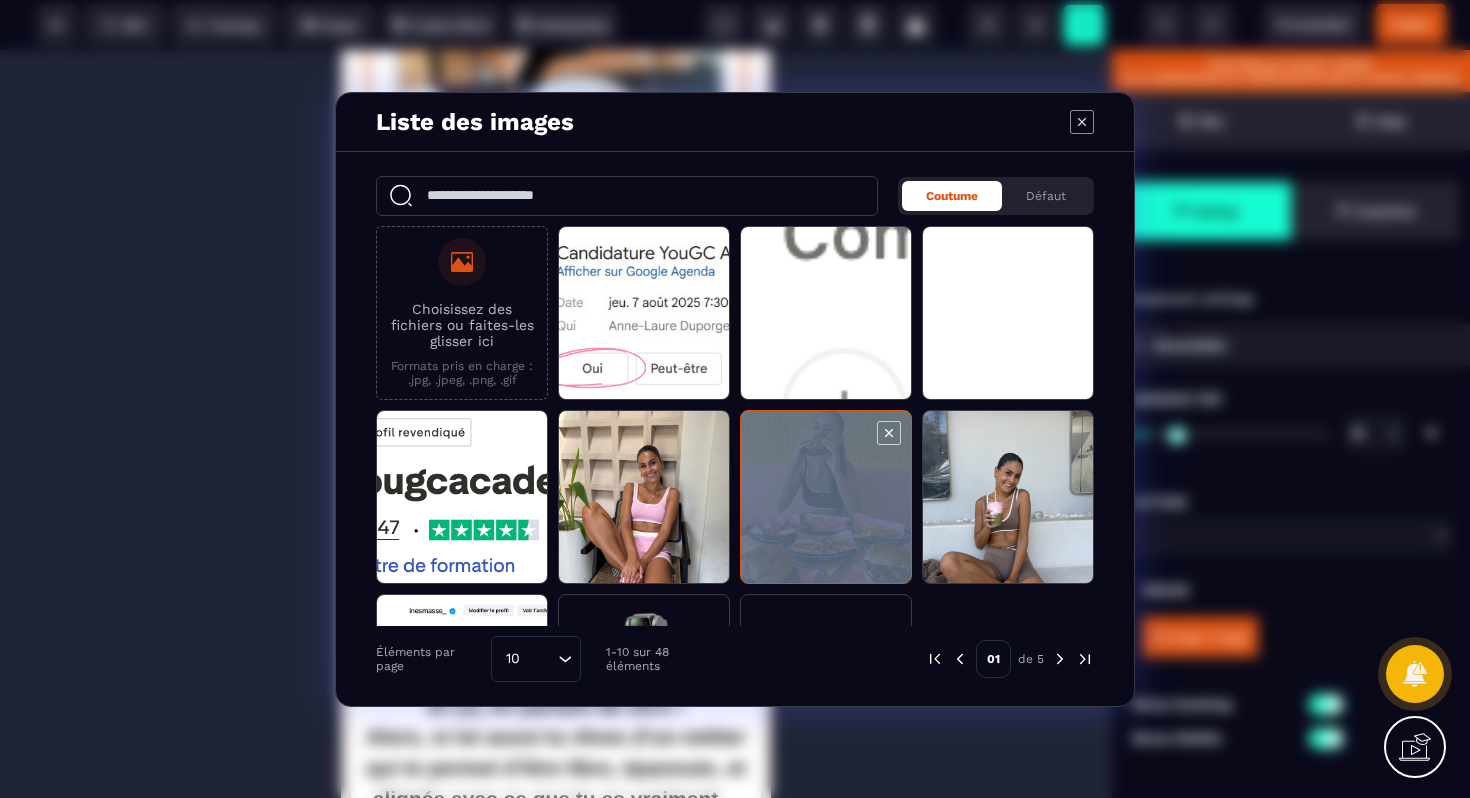 click at bounding box center [826, 498] 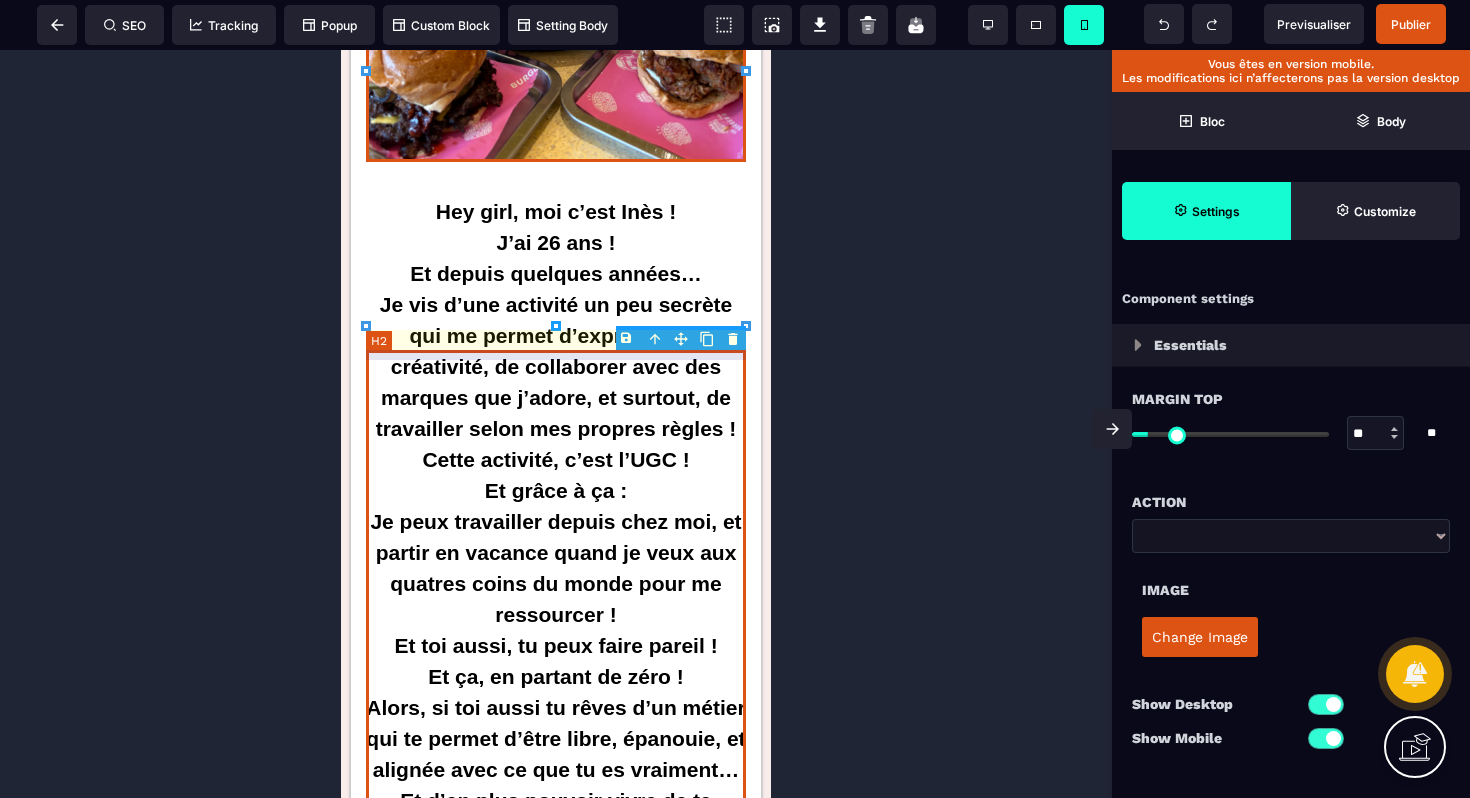 scroll, scrollTop: 4165, scrollLeft: 0, axis: vertical 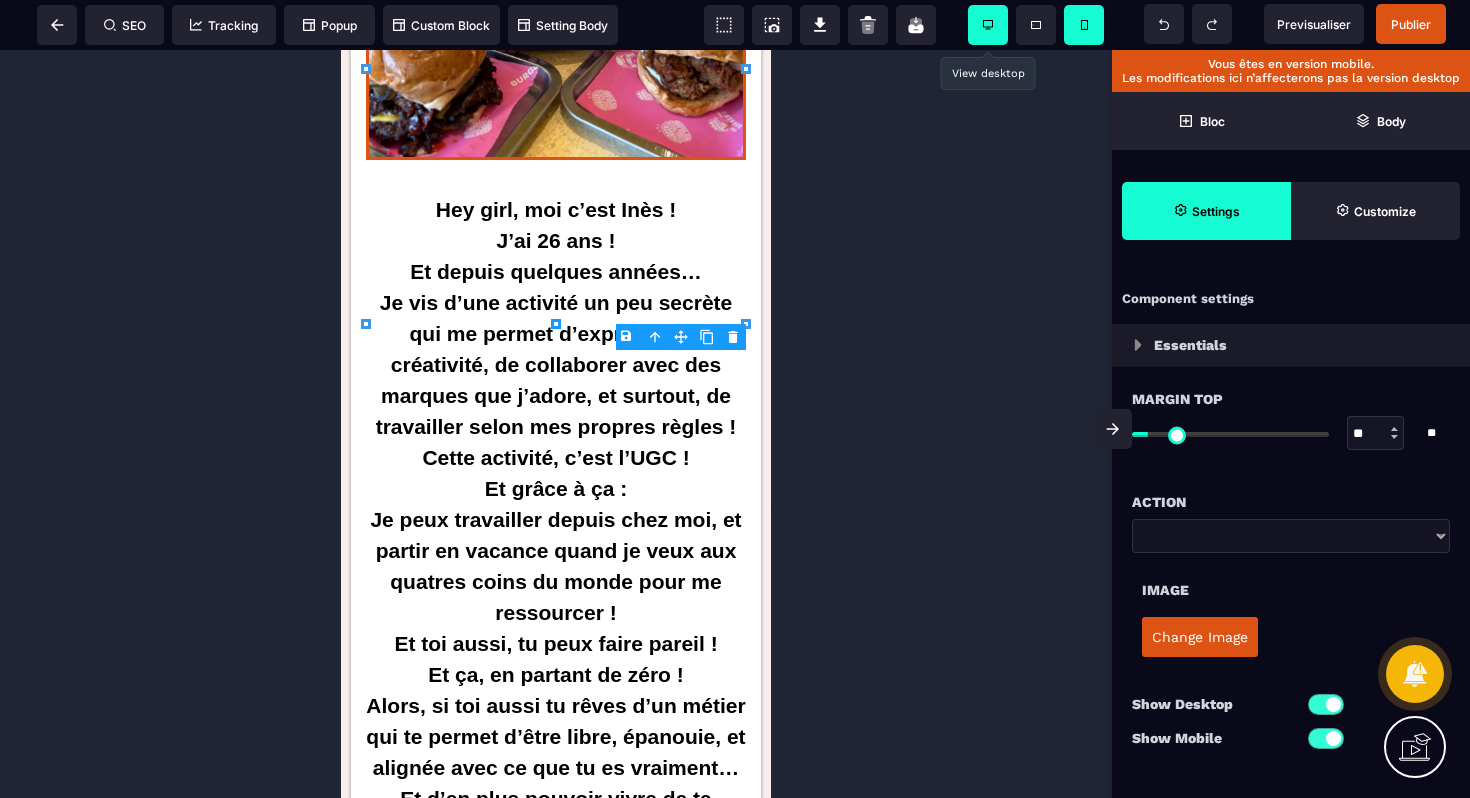 click at bounding box center (988, 25) 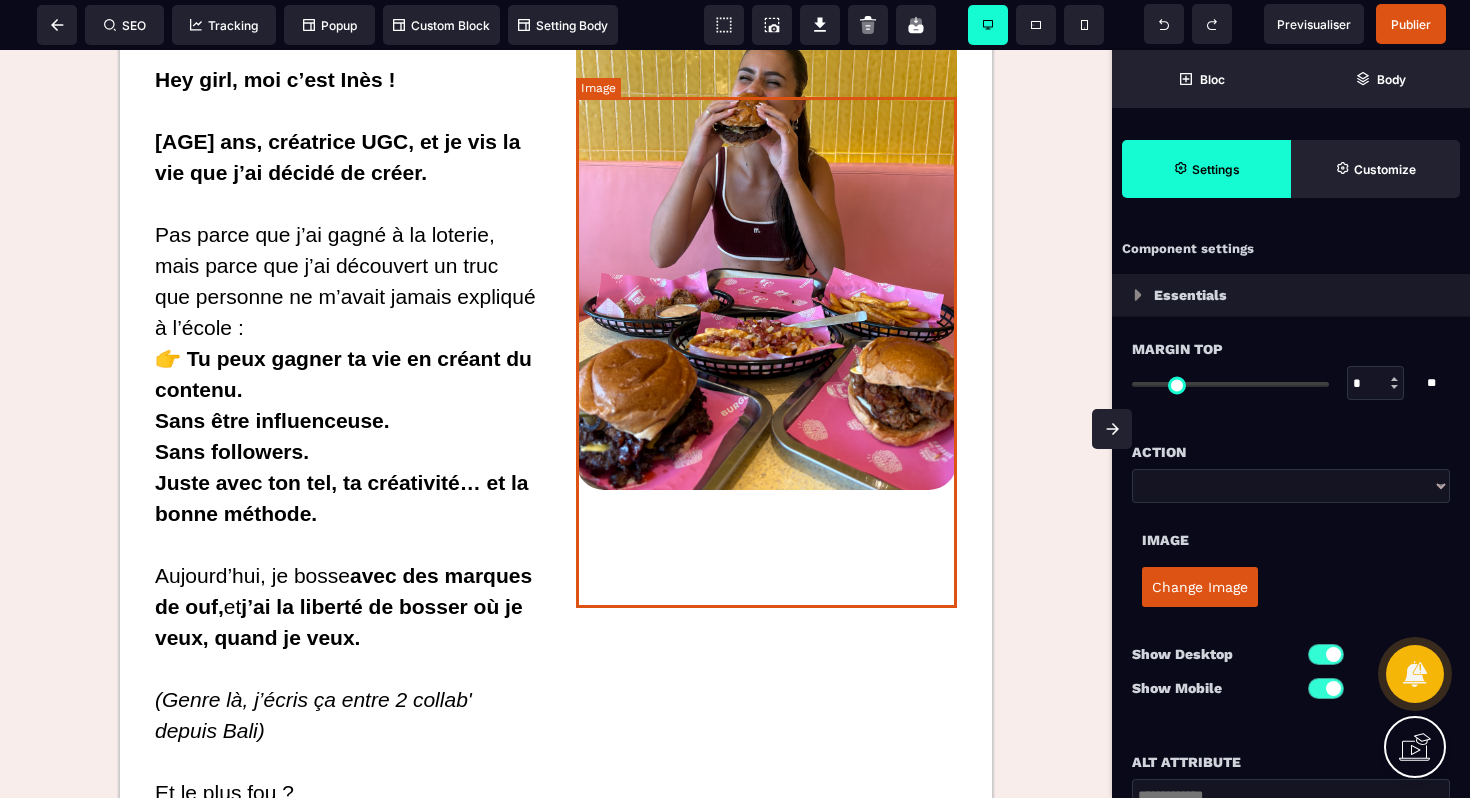 scroll, scrollTop: 3501, scrollLeft: 0, axis: vertical 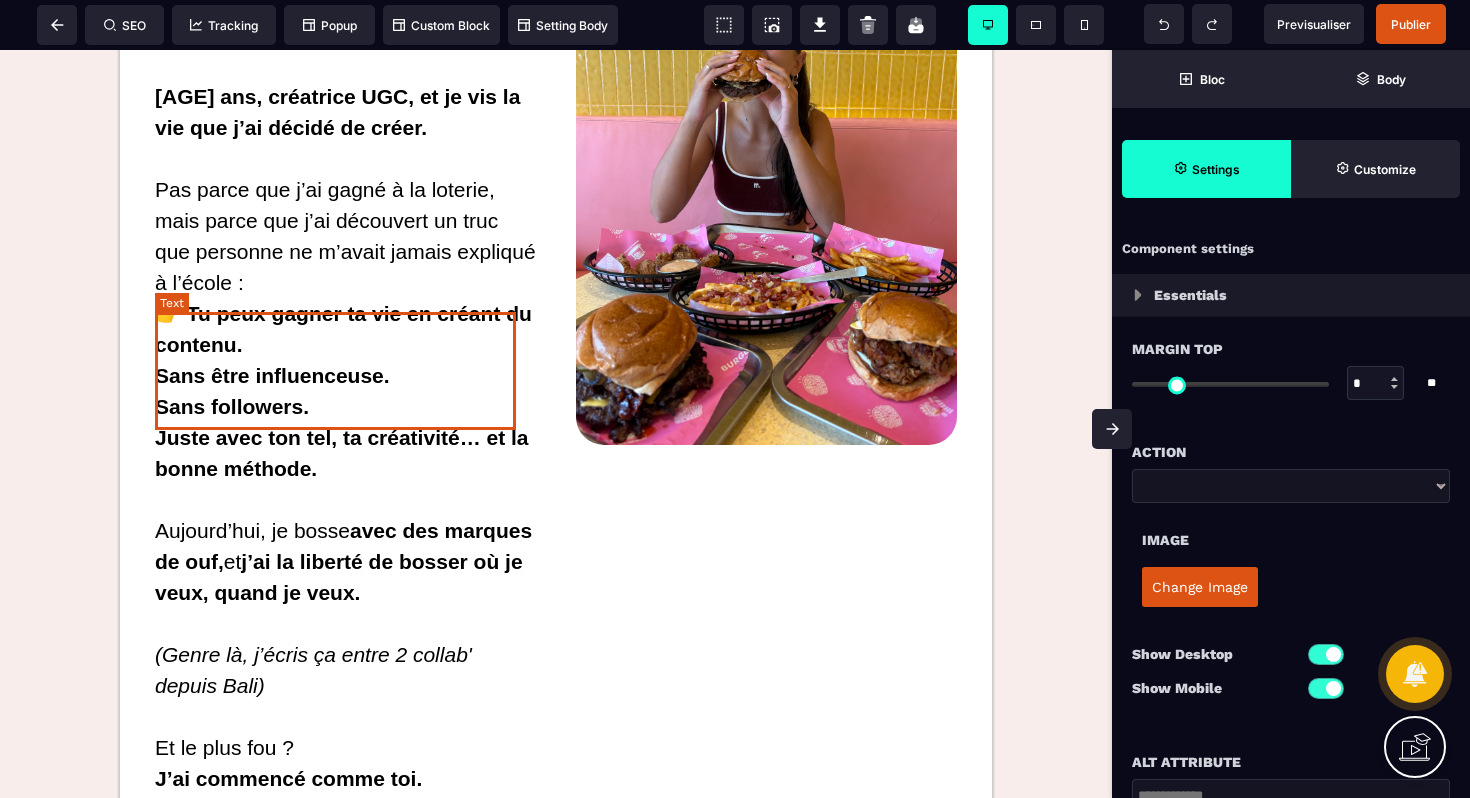 click on "Pas parce que j’ai gagné à la loterie, mais parce que j’ai découvert un truc que personne ne m’avait jamais expliqué à l’école :" at bounding box center [348, 236] 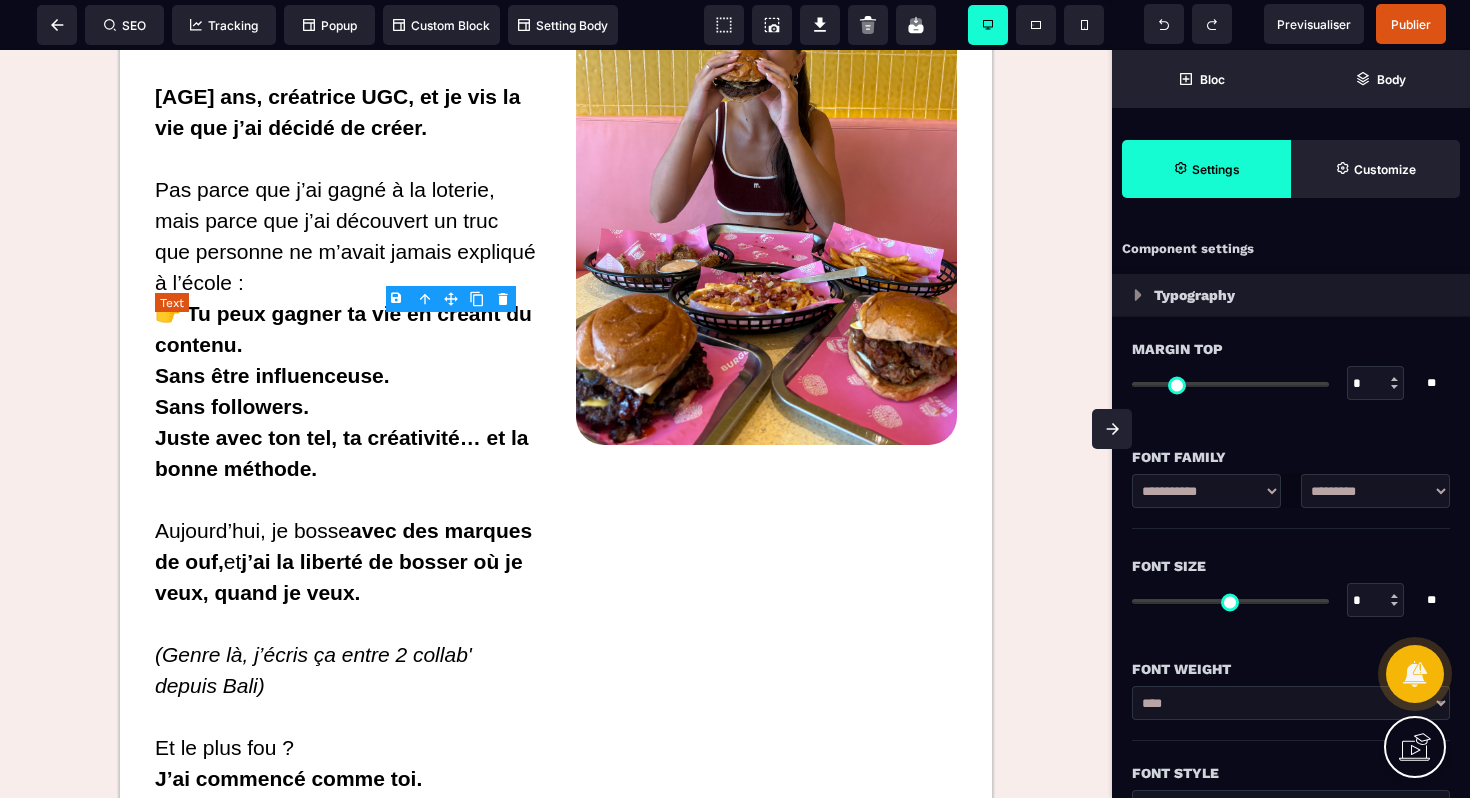 type on "*" 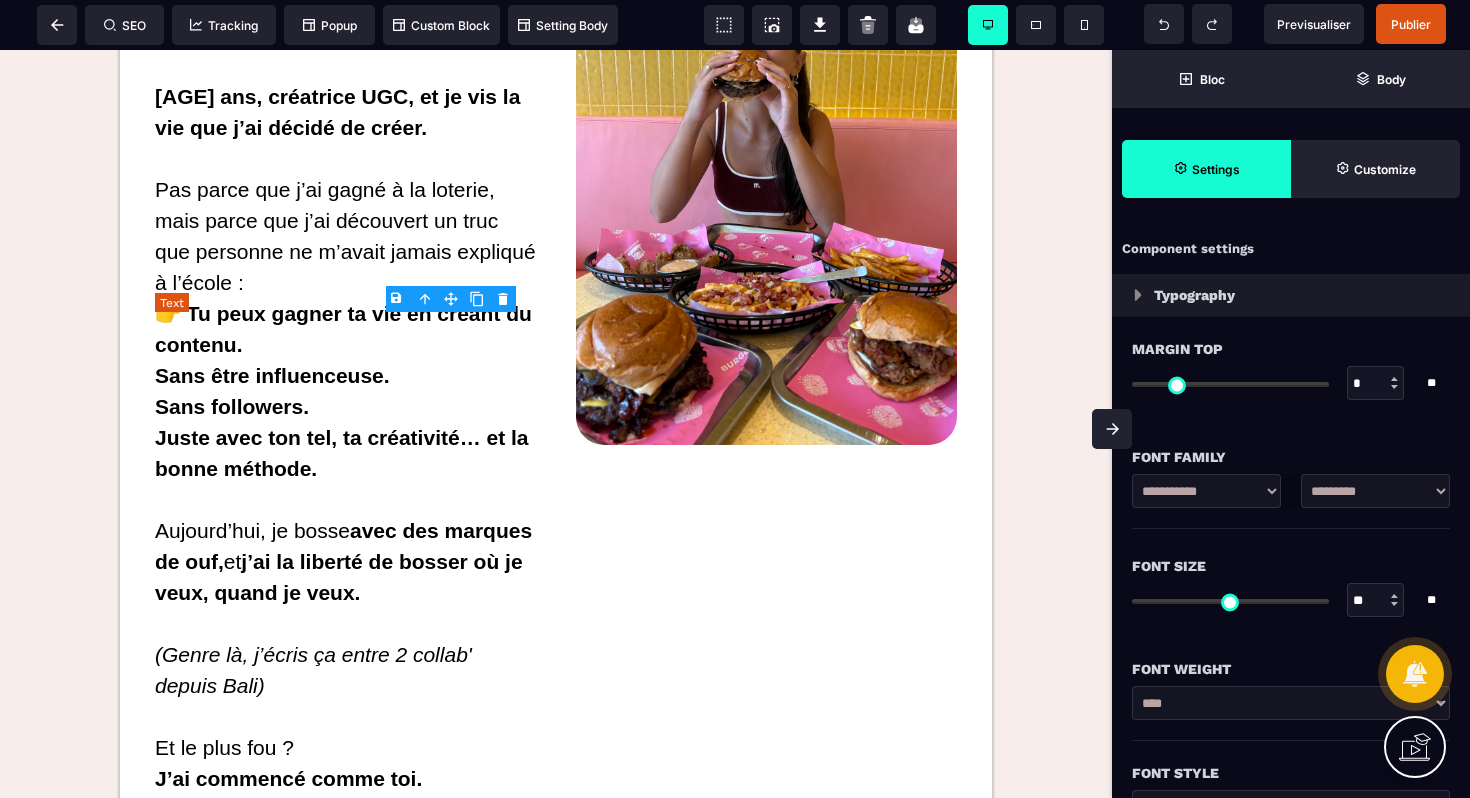 type on "*" 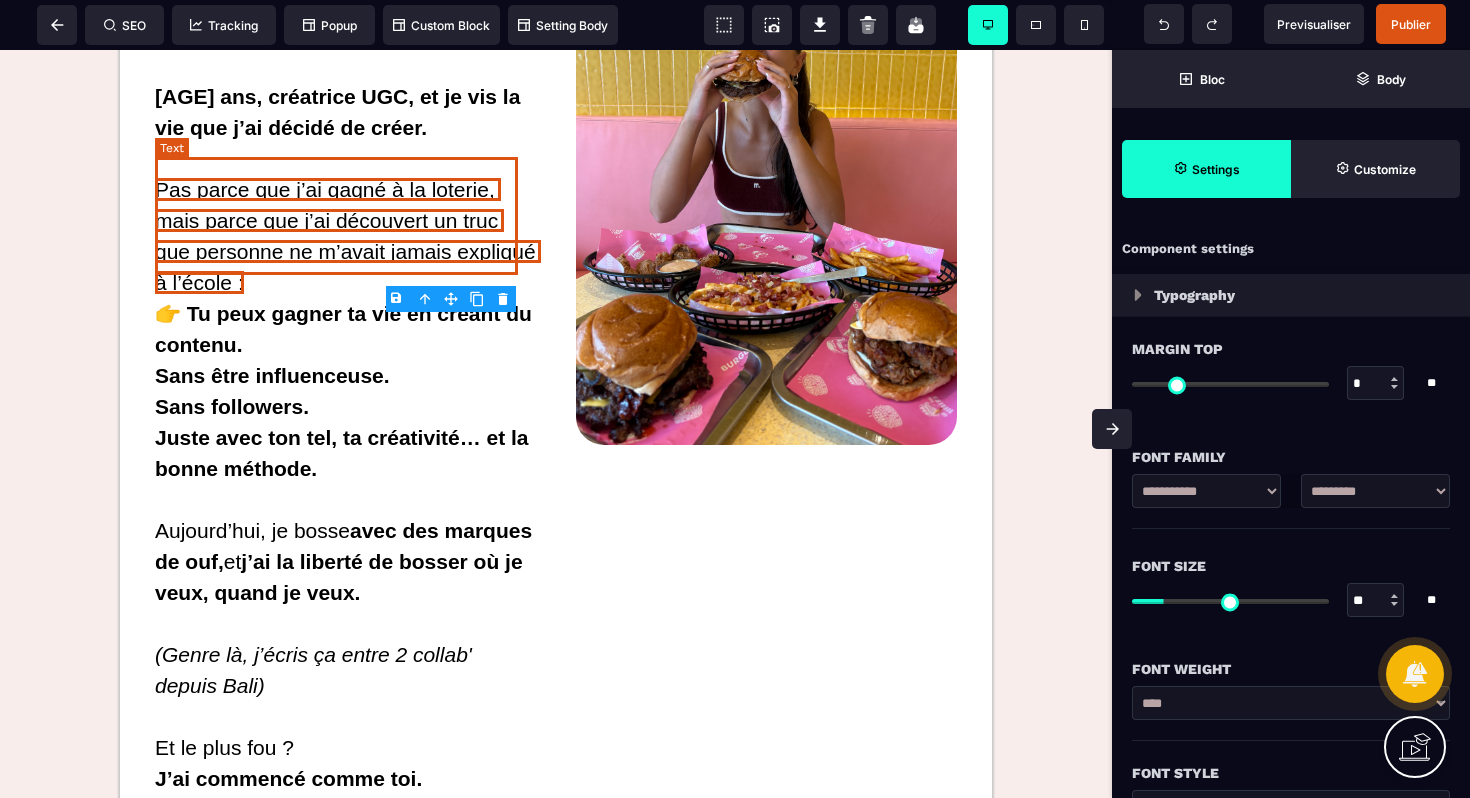 click on "Hey girl, moi c’est Inès ! 27 ans, créatrice UGC, et je vis la vie que j’ai décidé de créer." at bounding box center [340, 81] 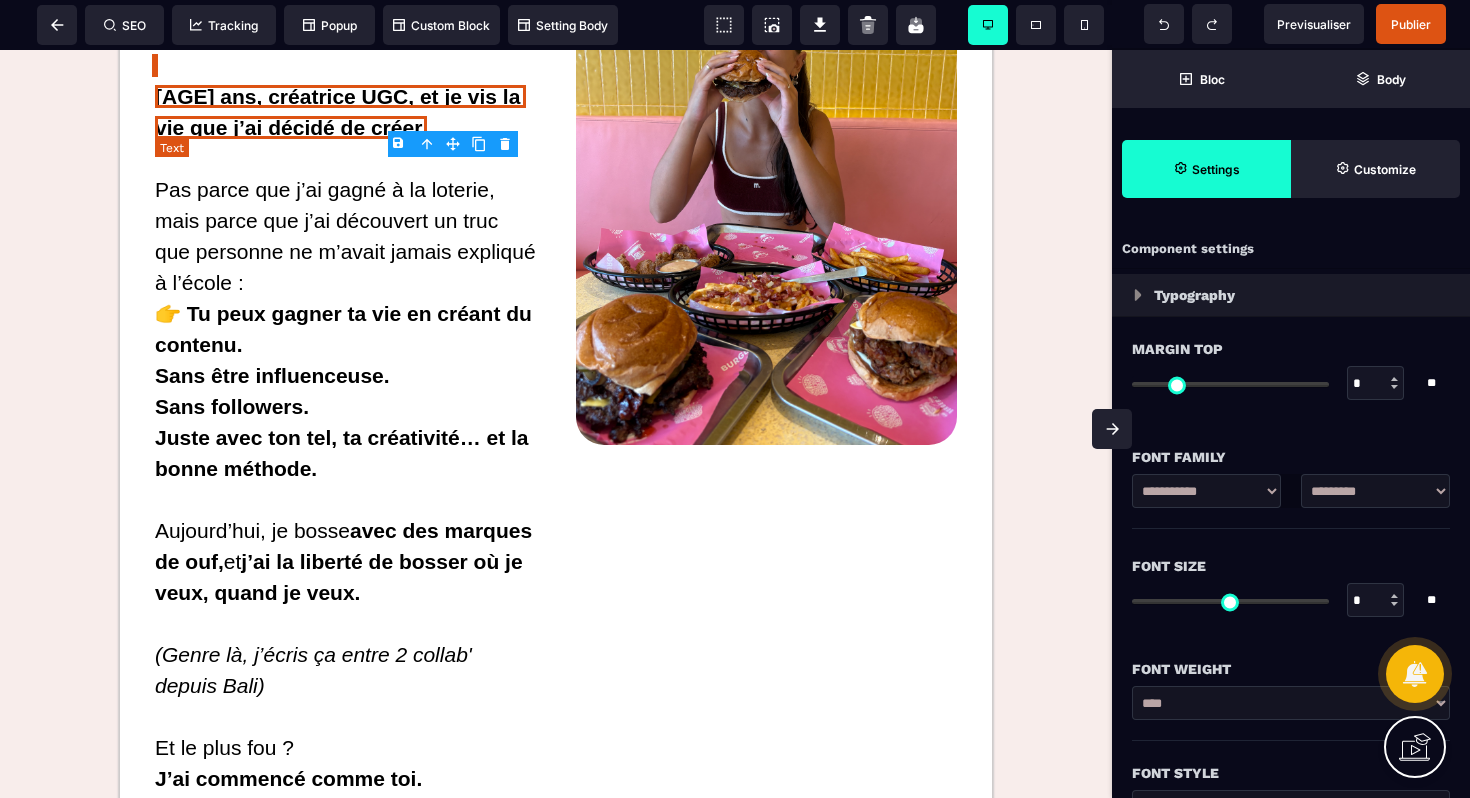 type on "*" 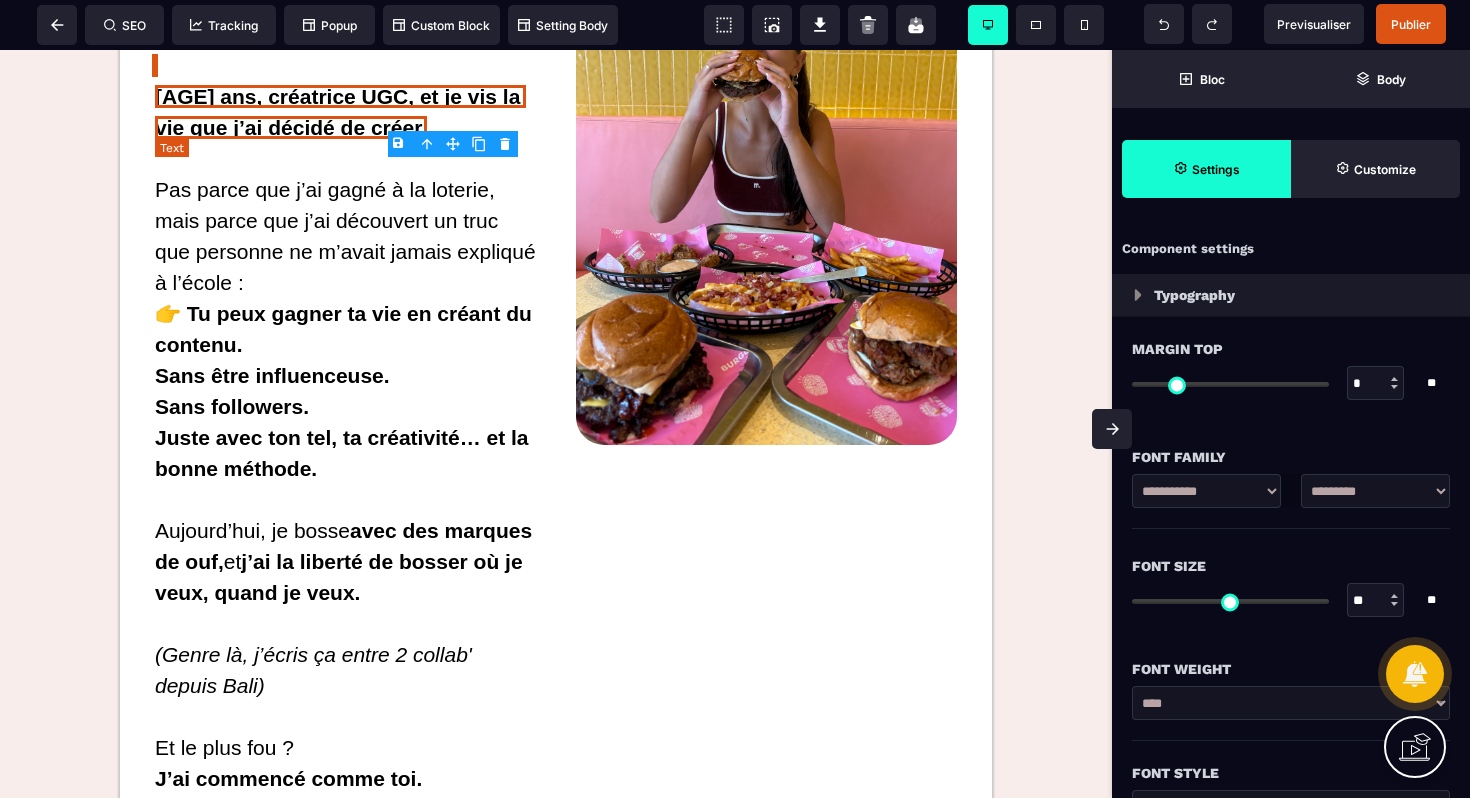 type on "*" 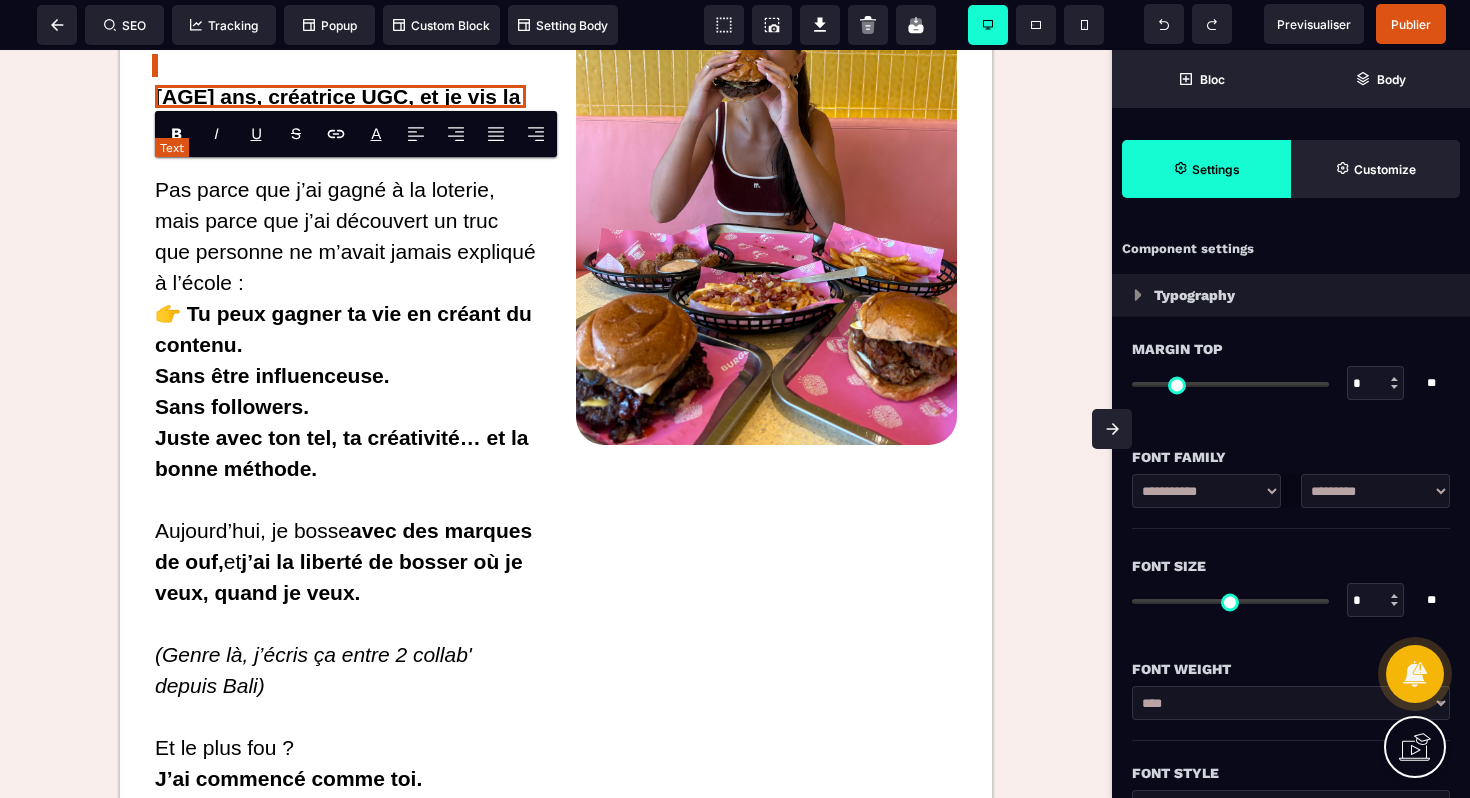 type on "*" 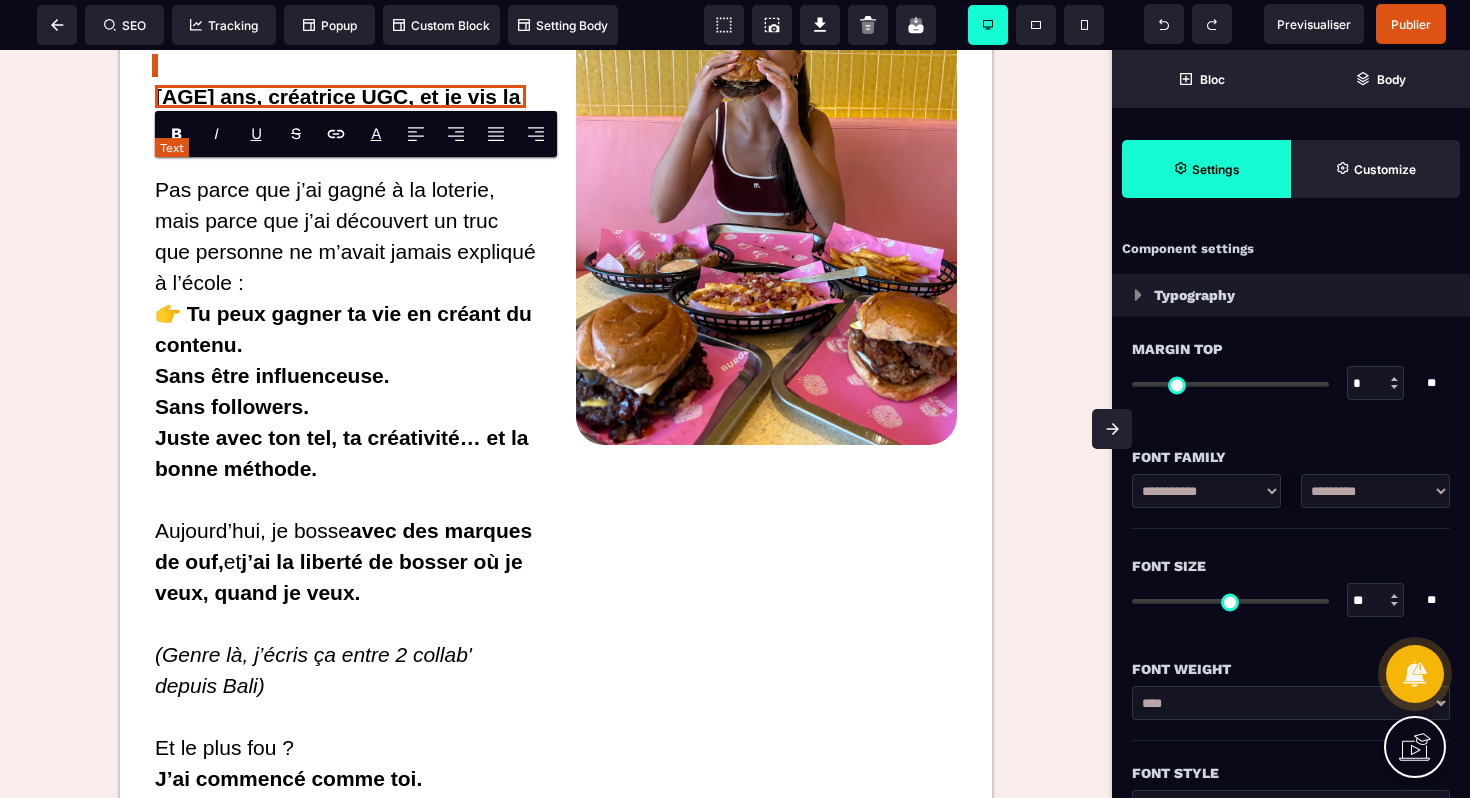 type on "***" 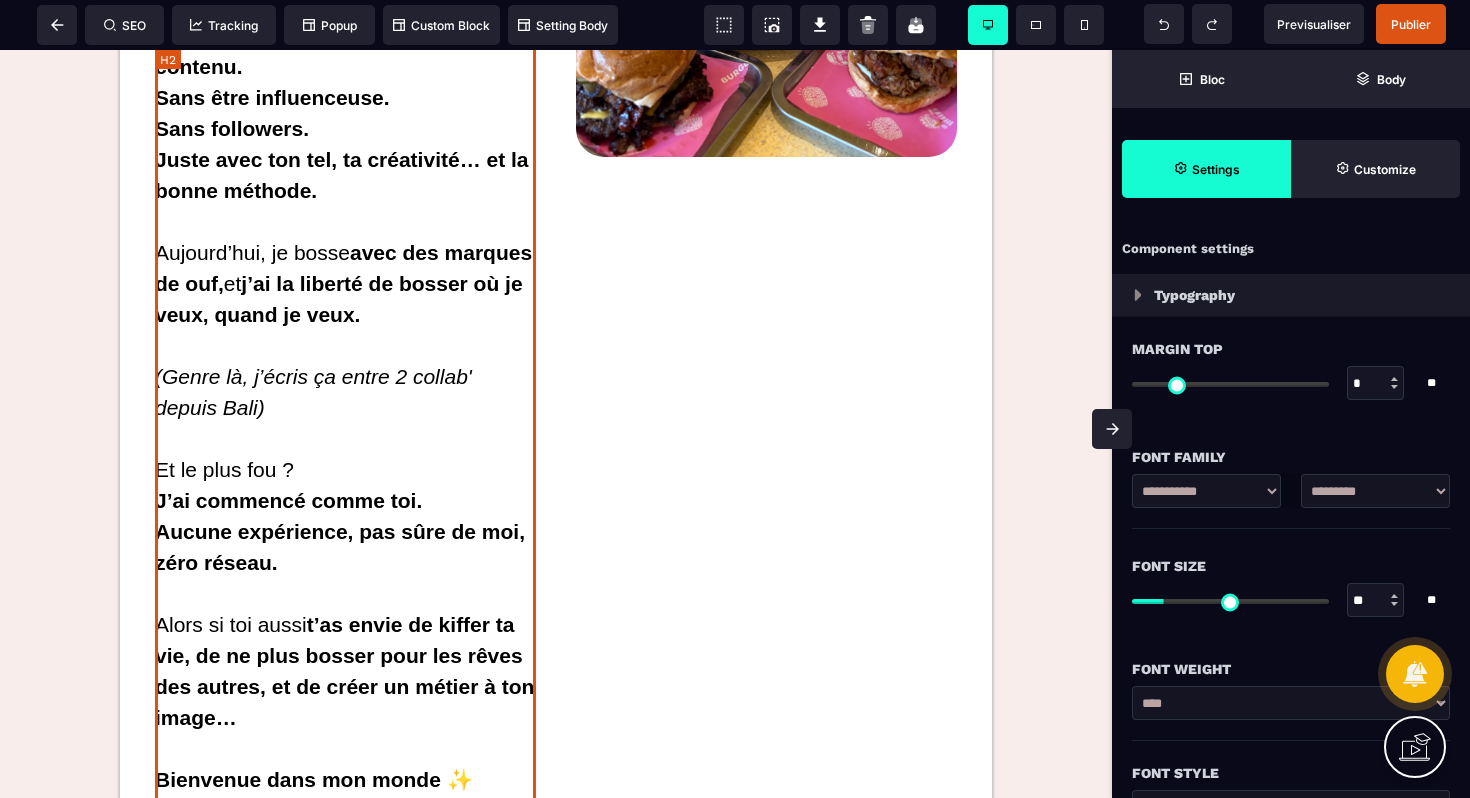 drag, startPoint x: 159, startPoint y: 169, endPoint x: 282, endPoint y: 498, distance: 351.24066 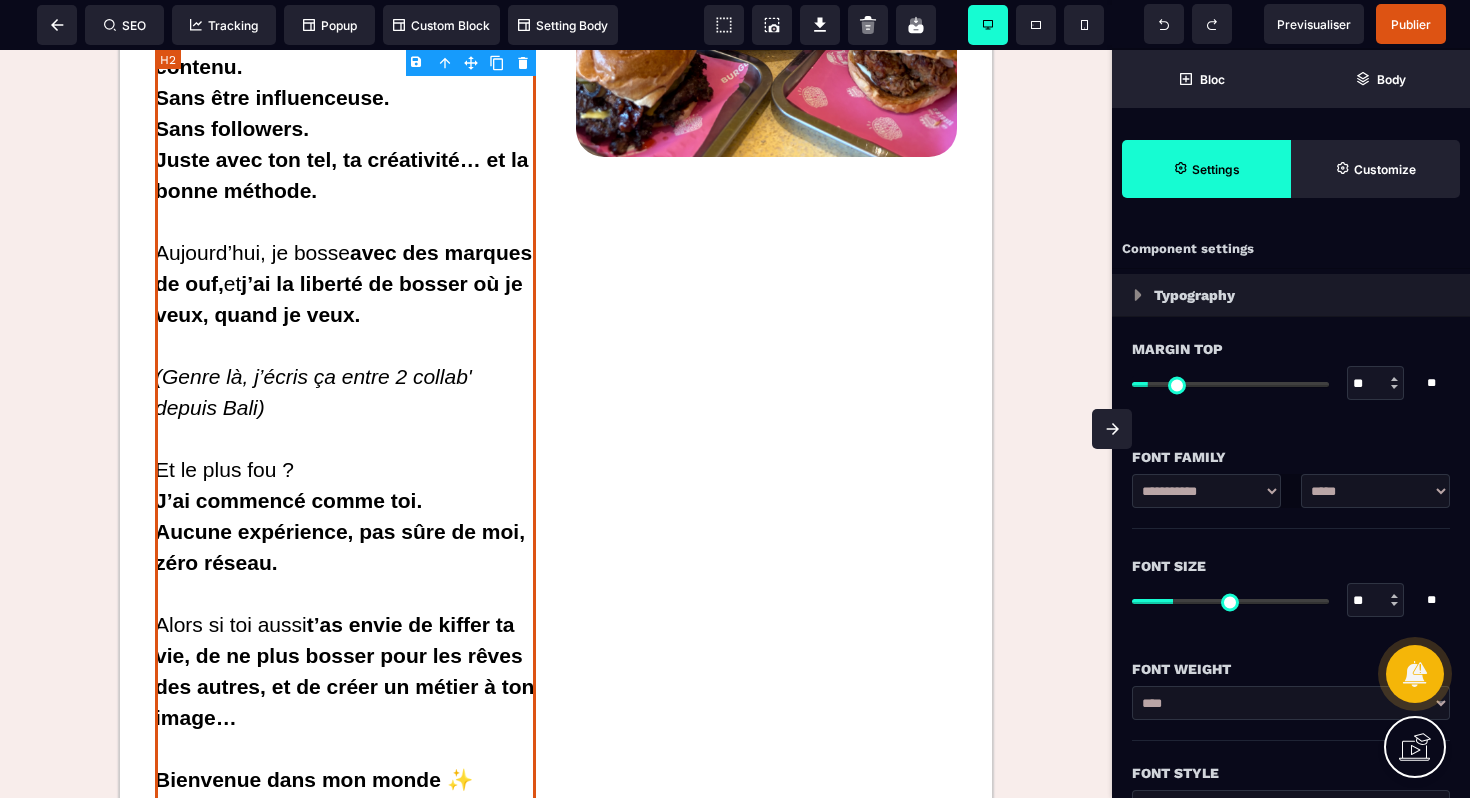 type on "*" 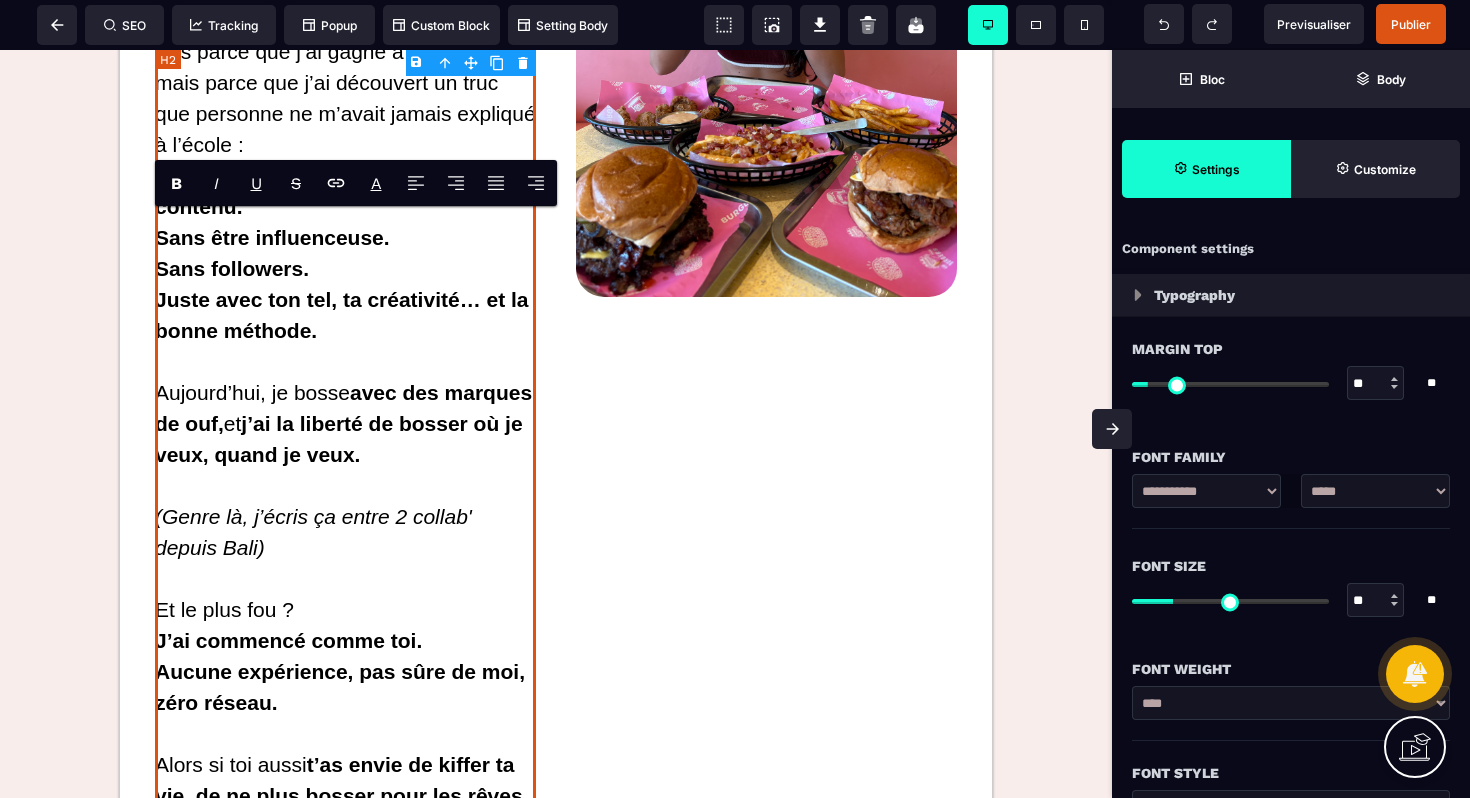 scroll, scrollTop: 3354, scrollLeft: 0, axis: vertical 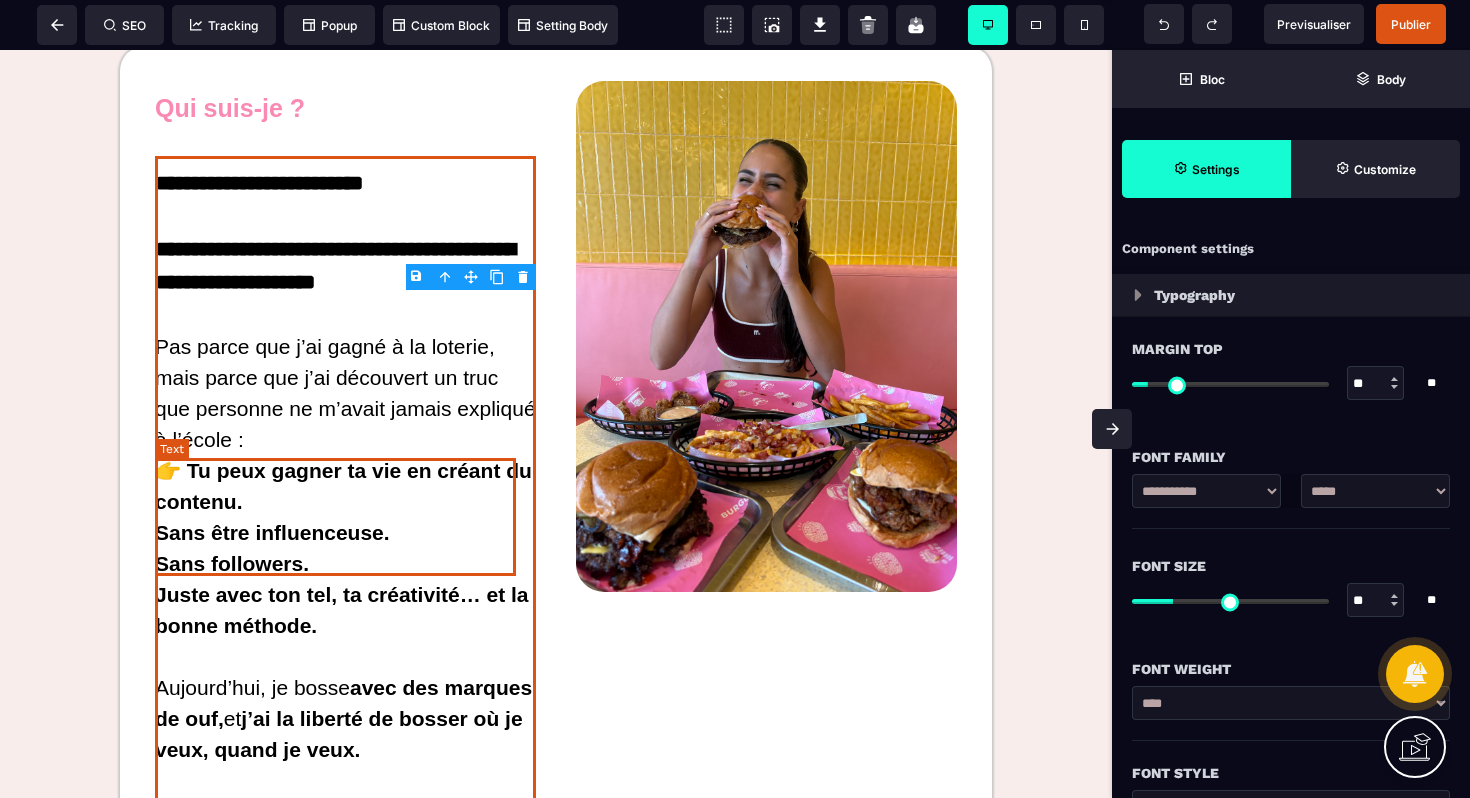 click on "Pas parce que j’ai gagné à la loterie, mais parce que j’ai découvert un truc que personne ne m’avait jamais expliqué à l’école :" at bounding box center (348, 393) 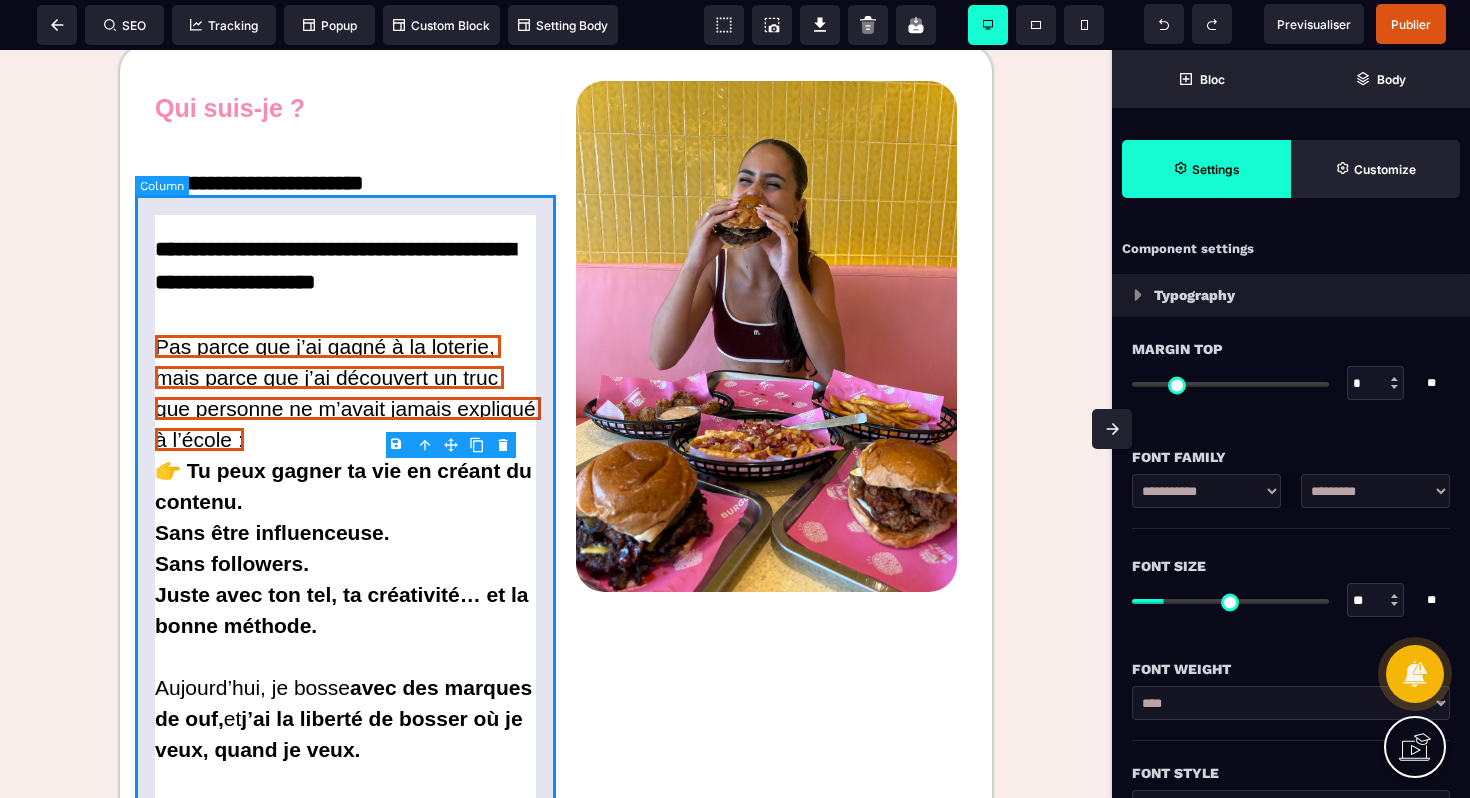 click on "**********" at bounding box center [345, 765] 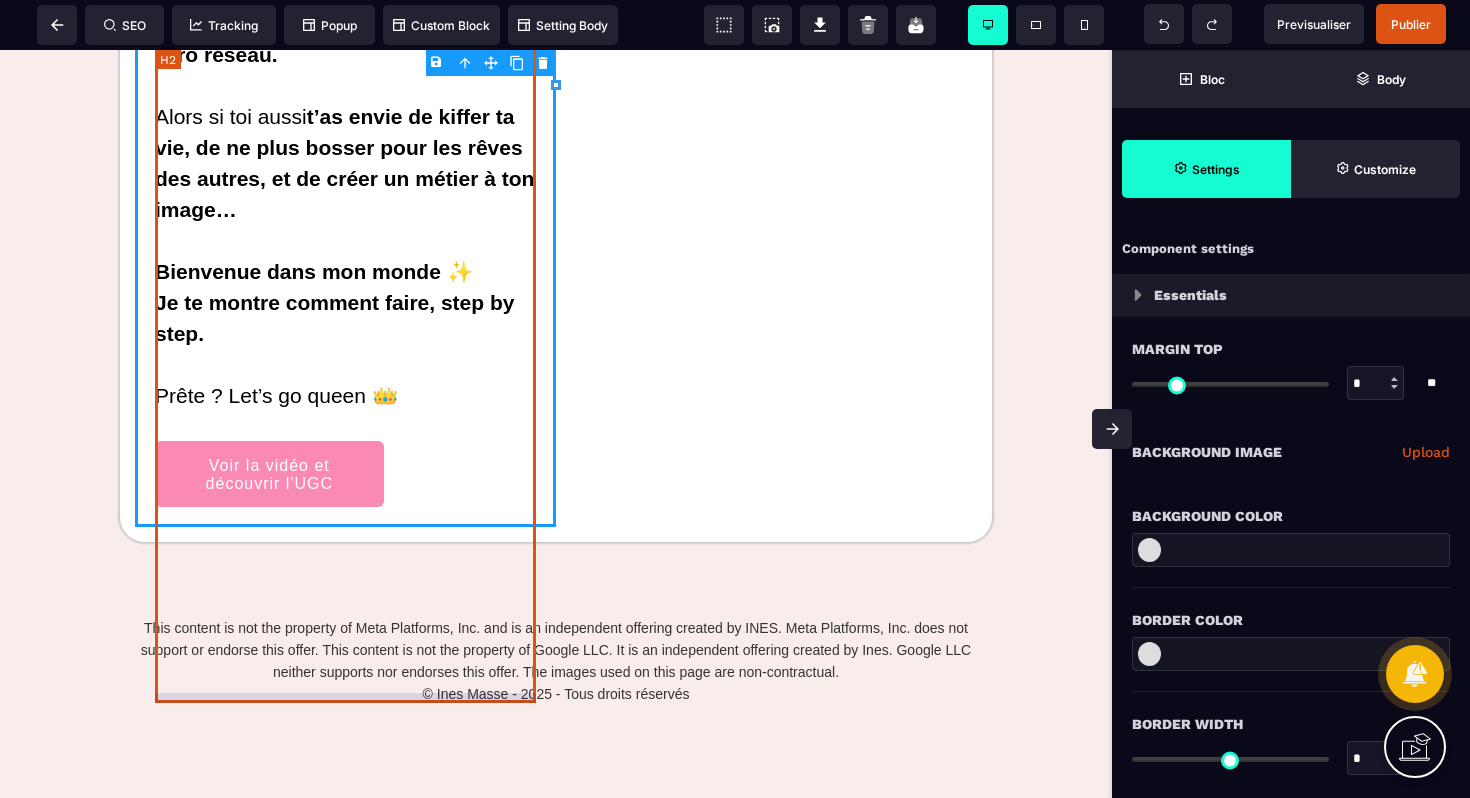 scroll, scrollTop: 4367, scrollLeft: 0, axis: vertical 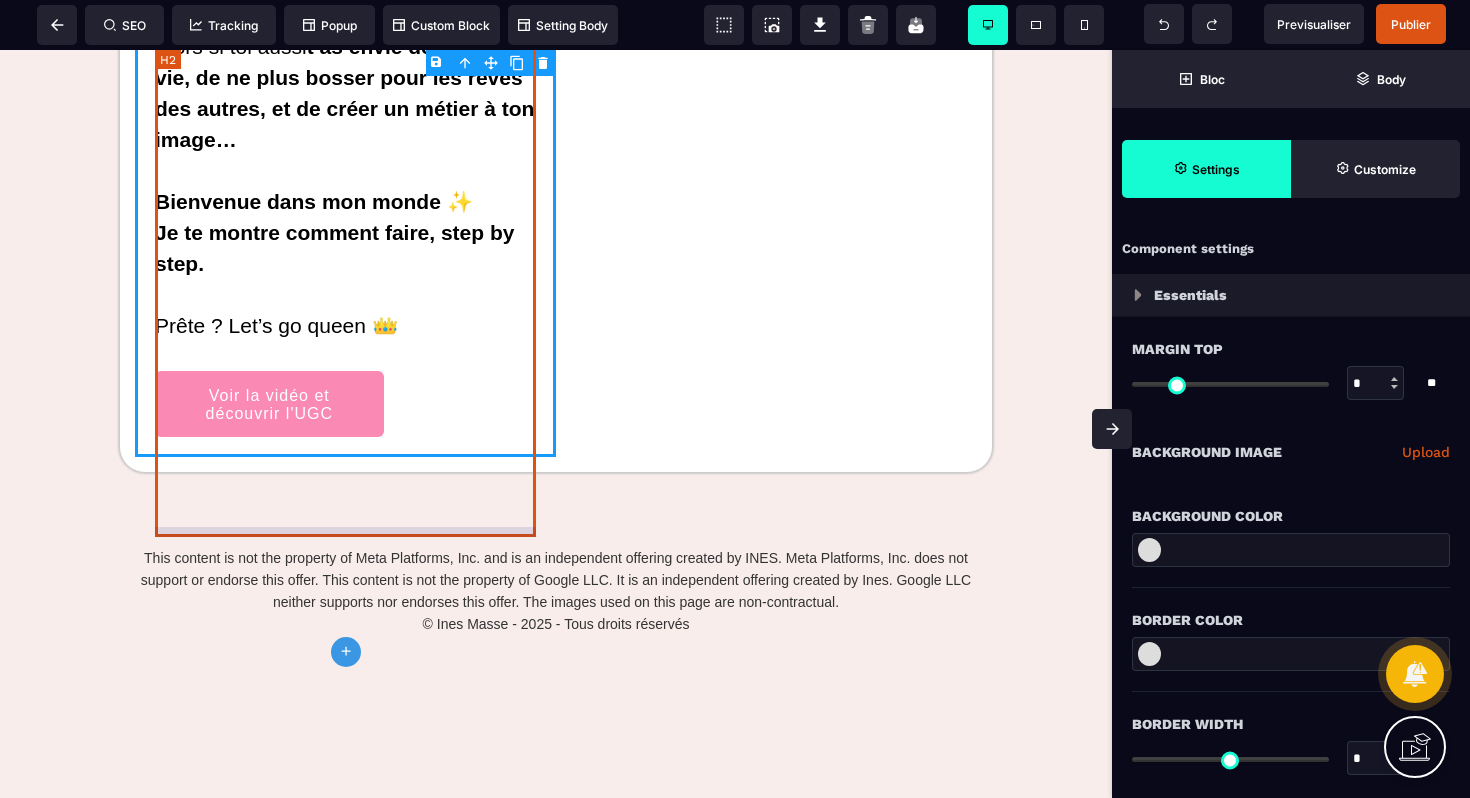 click on "**********" at bounding box center [345, -253] 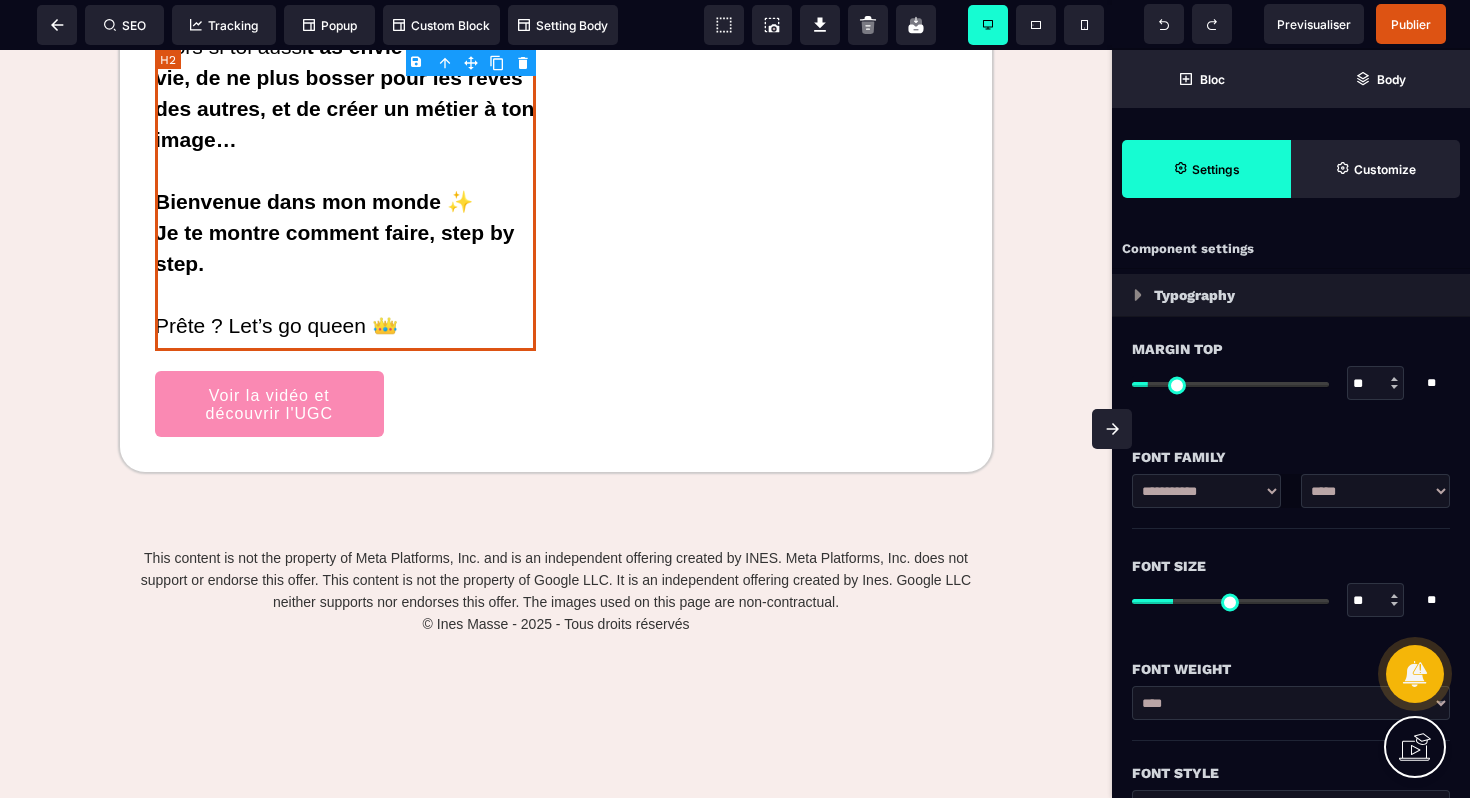 click on "**********" at bounding box center (345, -253) 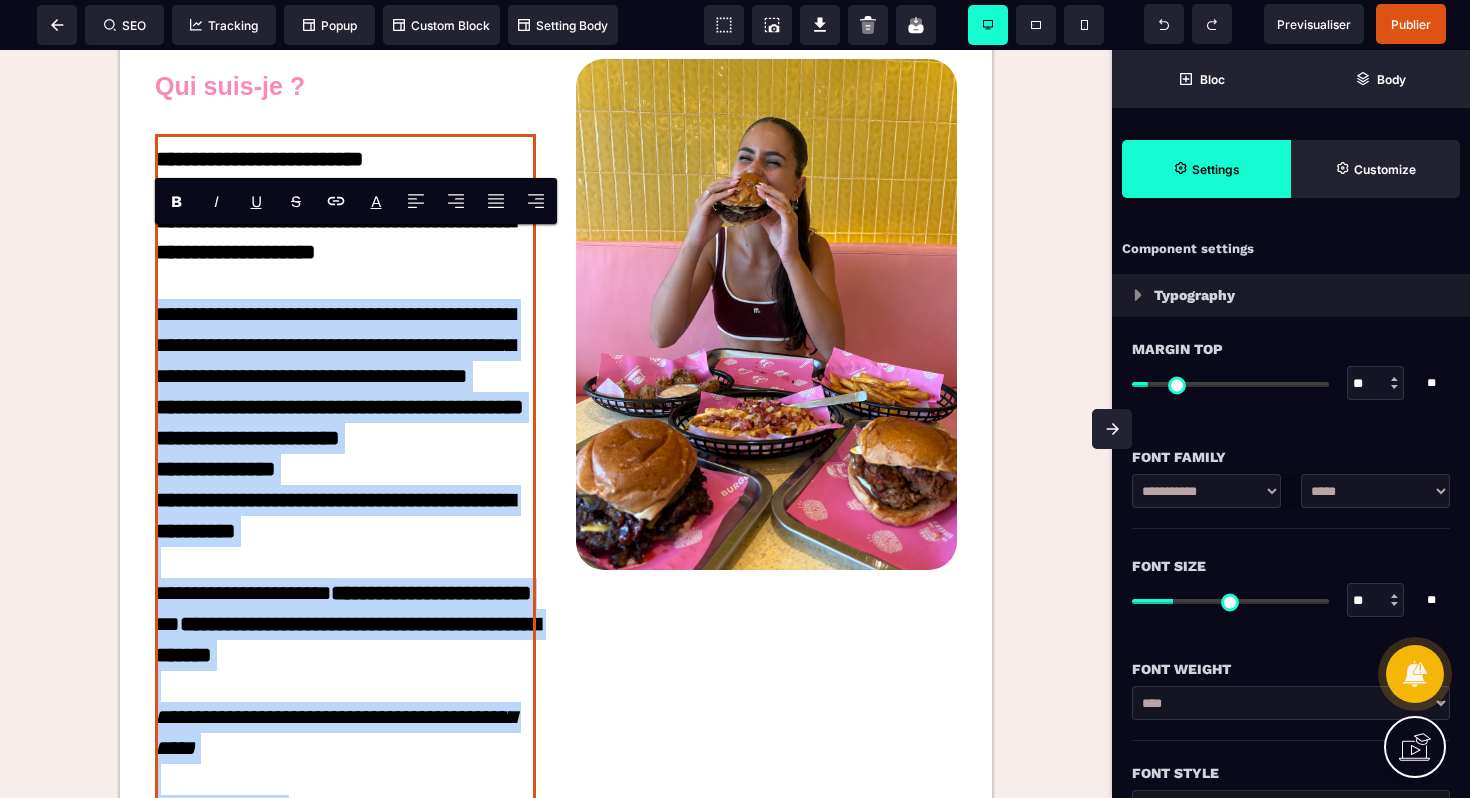 scroll, scrollTop: 3328, scrollLeft: 0, axis: vertical 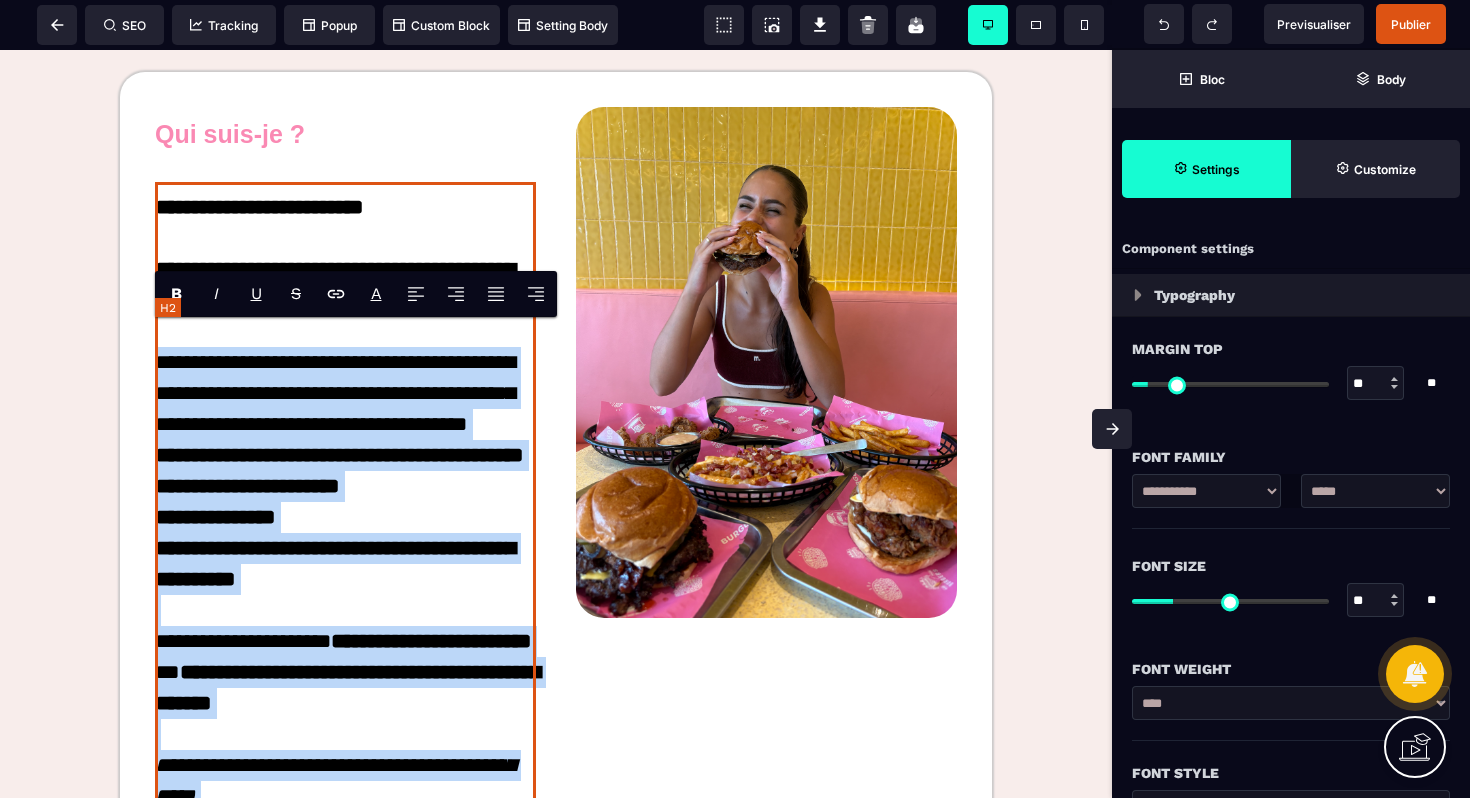 drag, startPoint x: 409, startPoint y: 512, endPoint x: 221, endPoint y: 451, distance: 197.64868 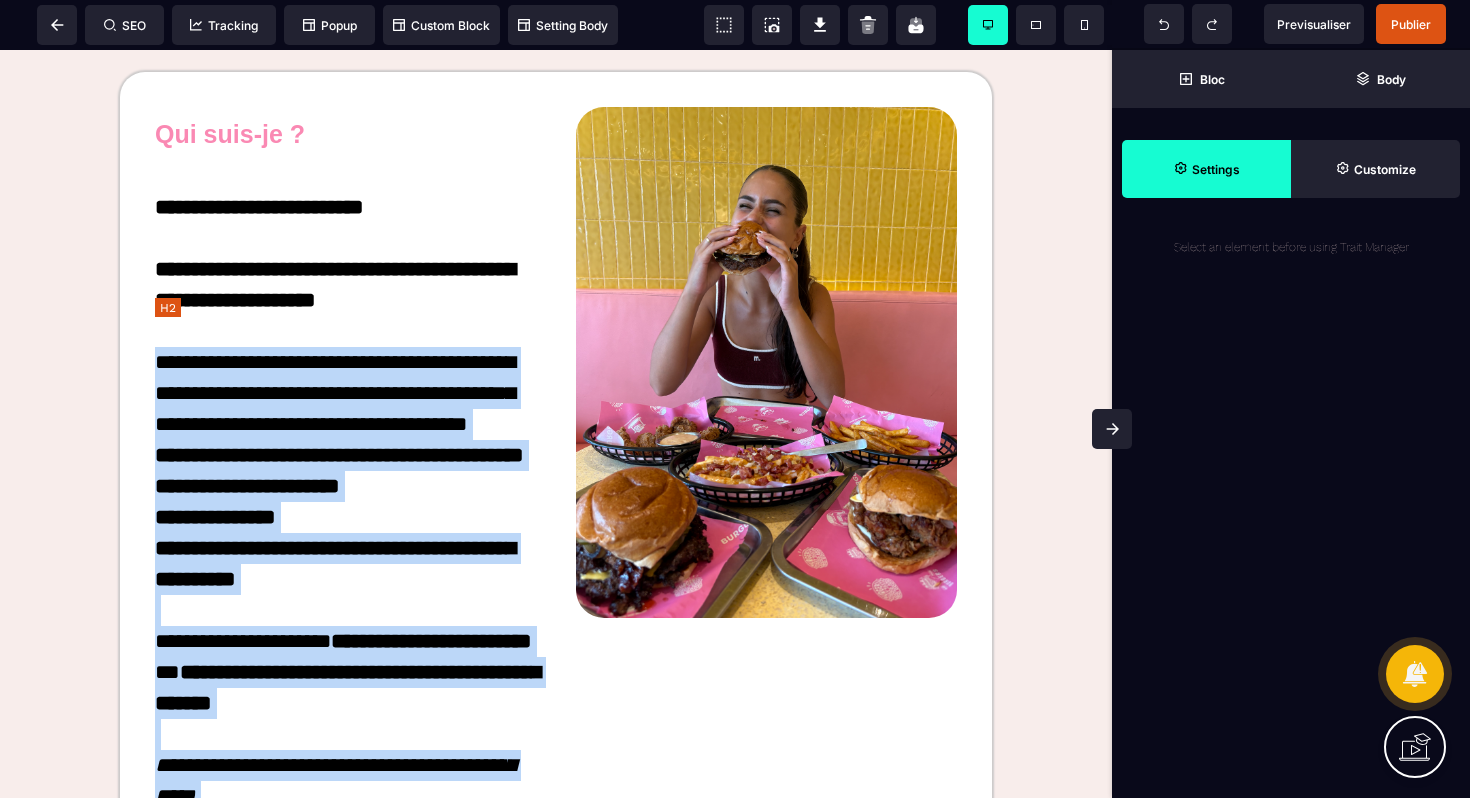 copy on "**********" 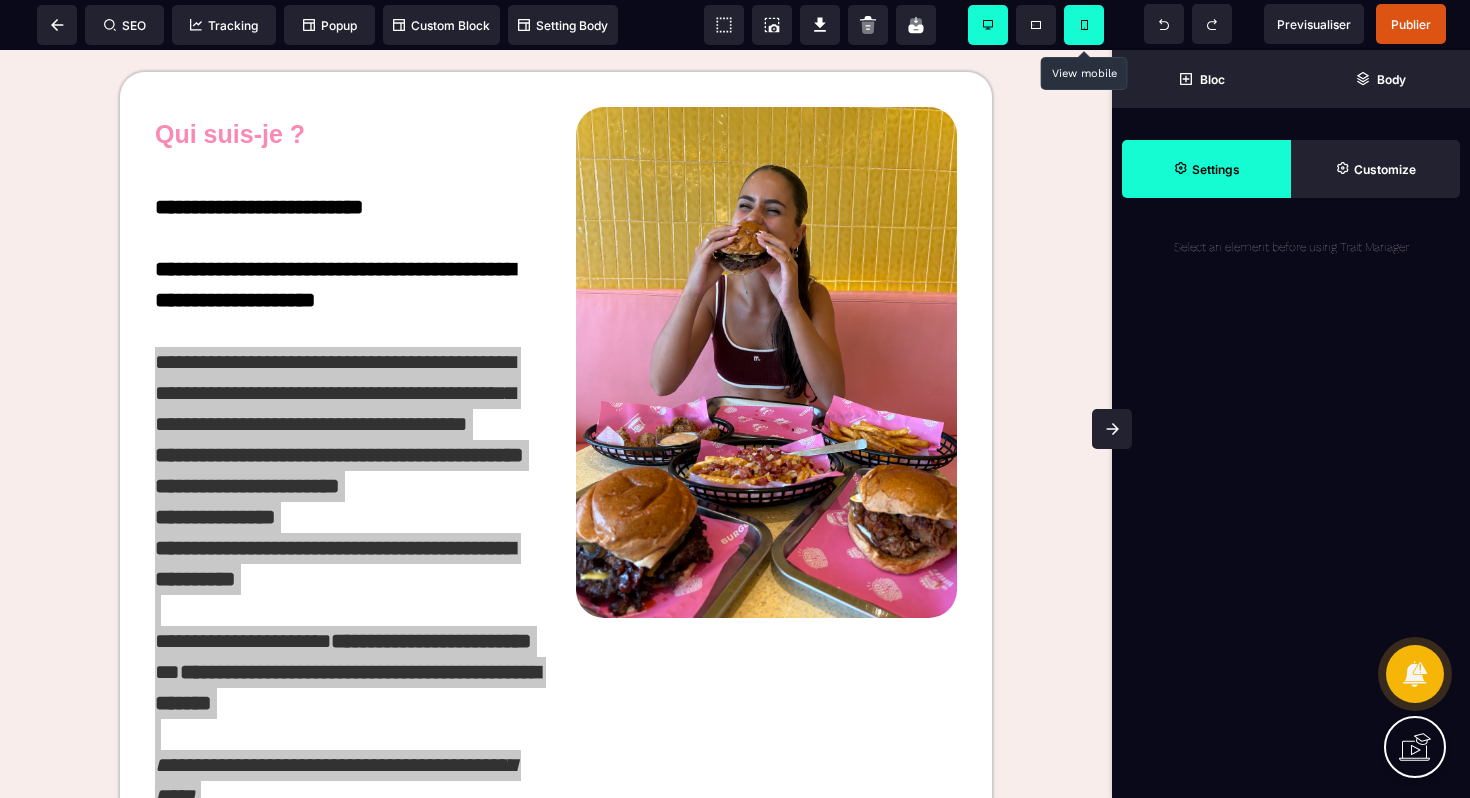 click 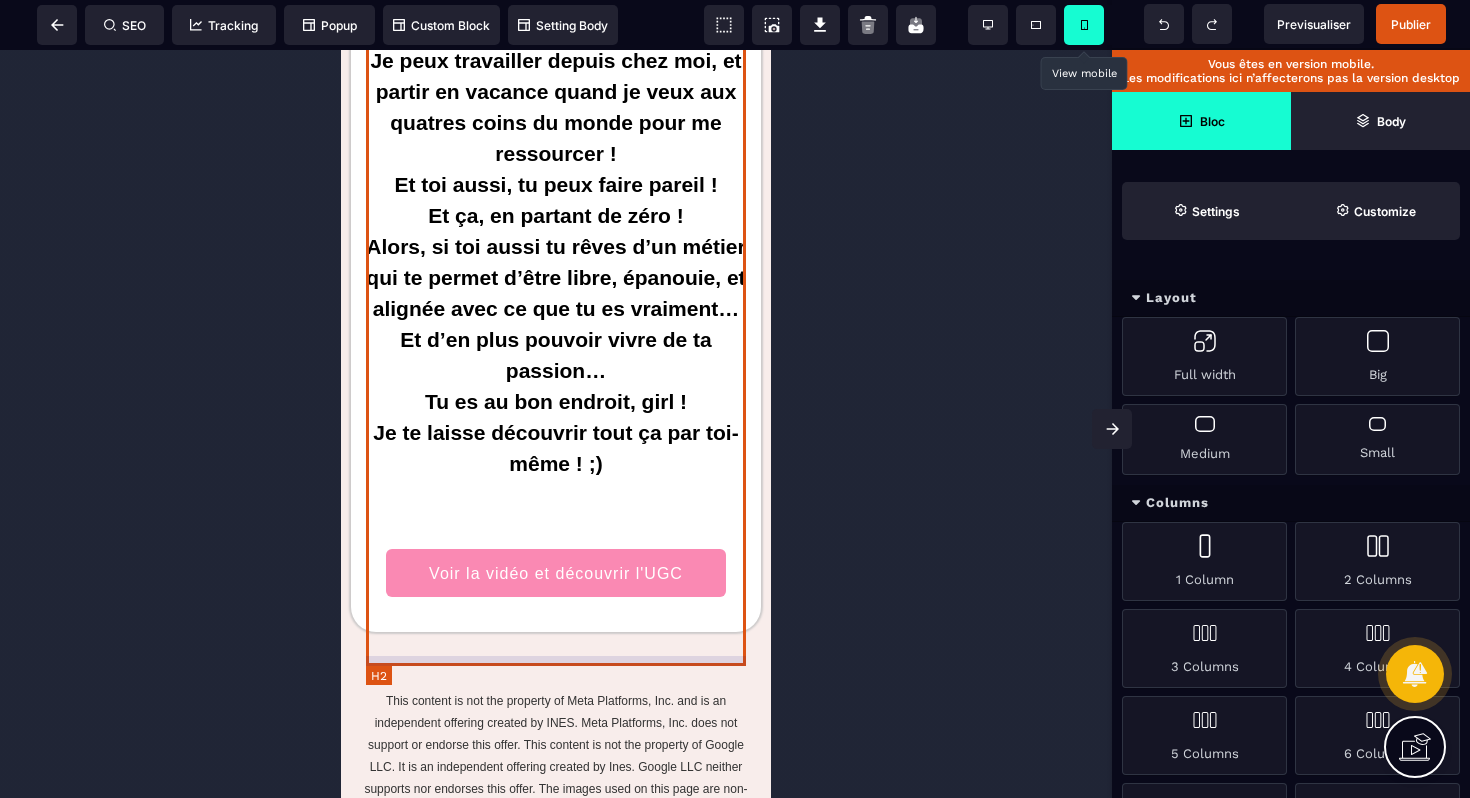scroll, scrollTop: 4622, scrollLeft: 0, axis: vertical 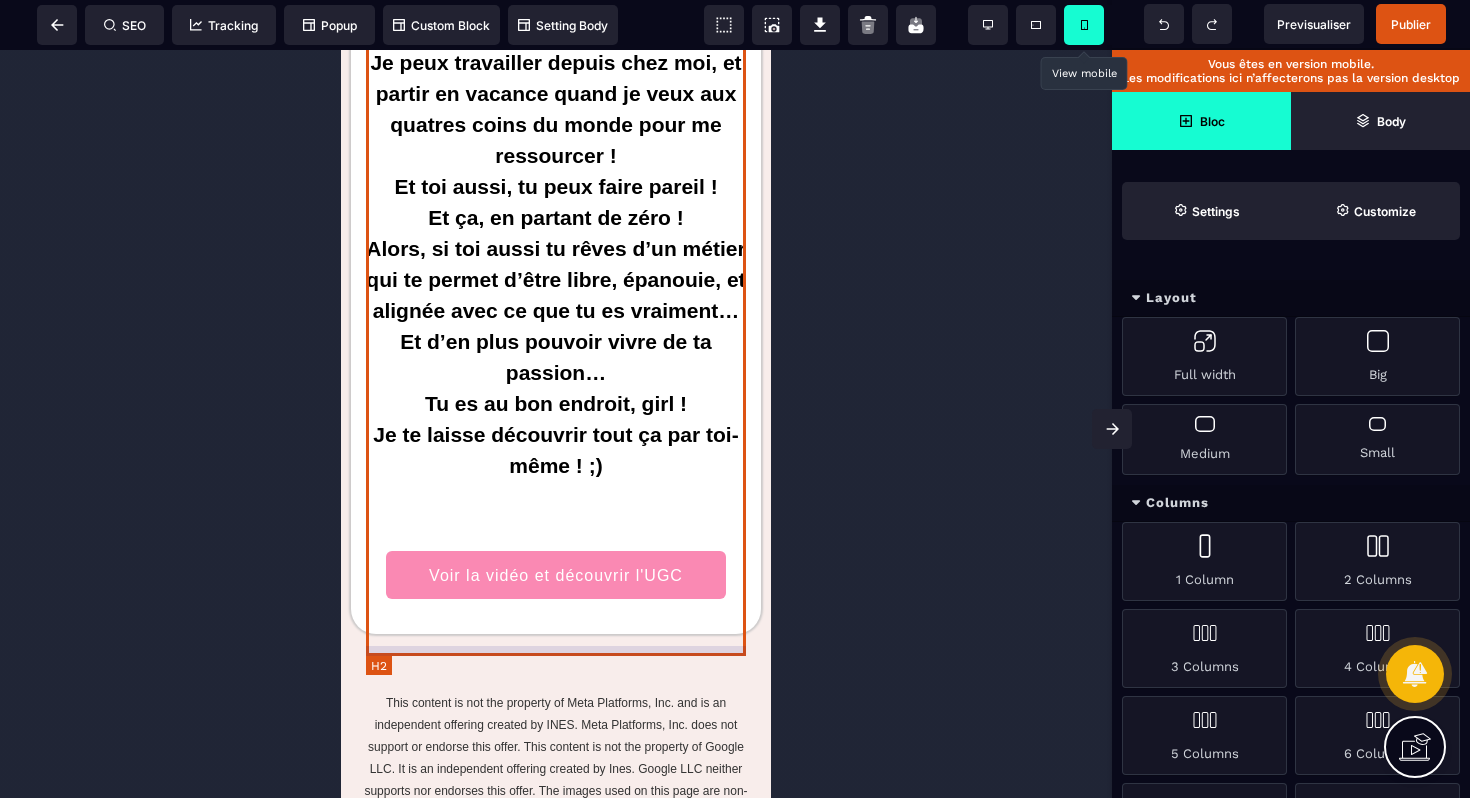 click on "Hey girl, moi c’est Inès ! J’ai 26 ans ! Et depuis quelques années… Je vis d’une activité un peu secrète qui me permet d’exprimer ma créativité, de collaborer avec des marques que j’adore, et surtout, de travailler selon mes propres règles ! Cette activité, c’est l’UGC ! Et grâce à ça : Je peux travailler depuis chez moi, et partir en vacance quand je veux aux quatres coins du monde pour me ressourcer ! Et toi aussi, tu peux faire pareil ! Et ça, en partant de zéro ! Alors, si toi aussi tu rêves d’un métier qui te permet d’être libre, épanouie, et alignée avec ce que tu es vraiment… Et d’en plus pouvoir vivre de ta passion… Tu es au bon endroit, girl ! Je te laisse découvrir tout ça par toi-même ! ;)" at bounding box center (556, 109) 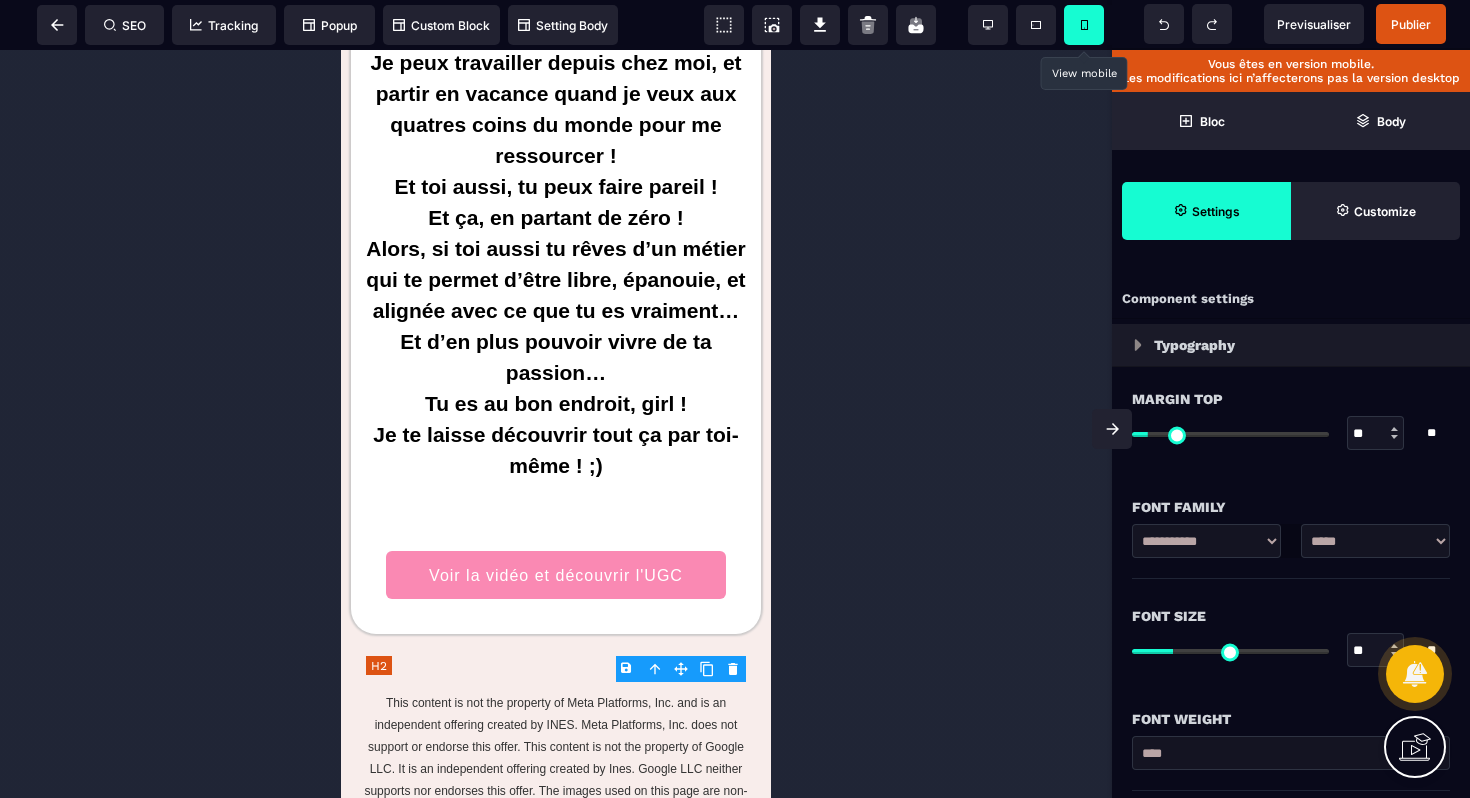 type on "*" 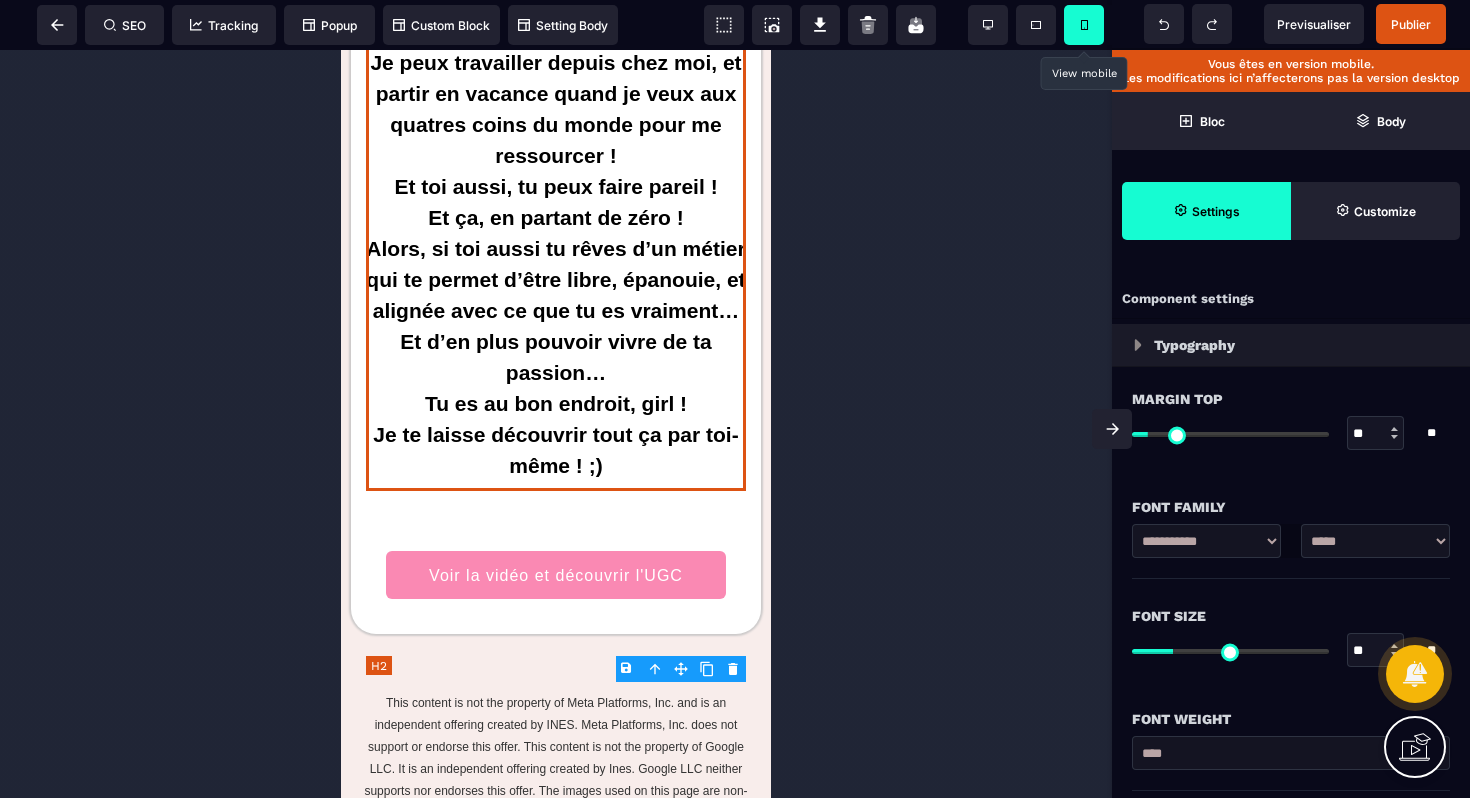 click on "Hey girl, moi c’est Inès ! J’ai 26 ans ! Et depuis quelques années… Je vis d’une activité un peu secrète qui me permet d’exprimer ma créativité, de collaborer avec des marques que j’adore, et surtout, de travailler selon mes propres règles ! Cette activité, c’est l’UGC ! Et grâce à ça : Je peux travailler depuis chez moi, et partir en vacance quand je veux aux quatres coins du monde pour me ressourcer ! Et toi aussi, tu peux faire pareil ! Et ça, en partant de zéro ! Alors, si toi aussi tu rêves d’un métier qui te permet d’être libre, épanouie, et alignée avec ce que tu es vraiment… Et d’en plus pouvoir vivre de ta passion… Tu es au bon endroit, girl ! Je te laisse découvrir tout ça par toi-même ! ;)" at bounding box center (556, 109) 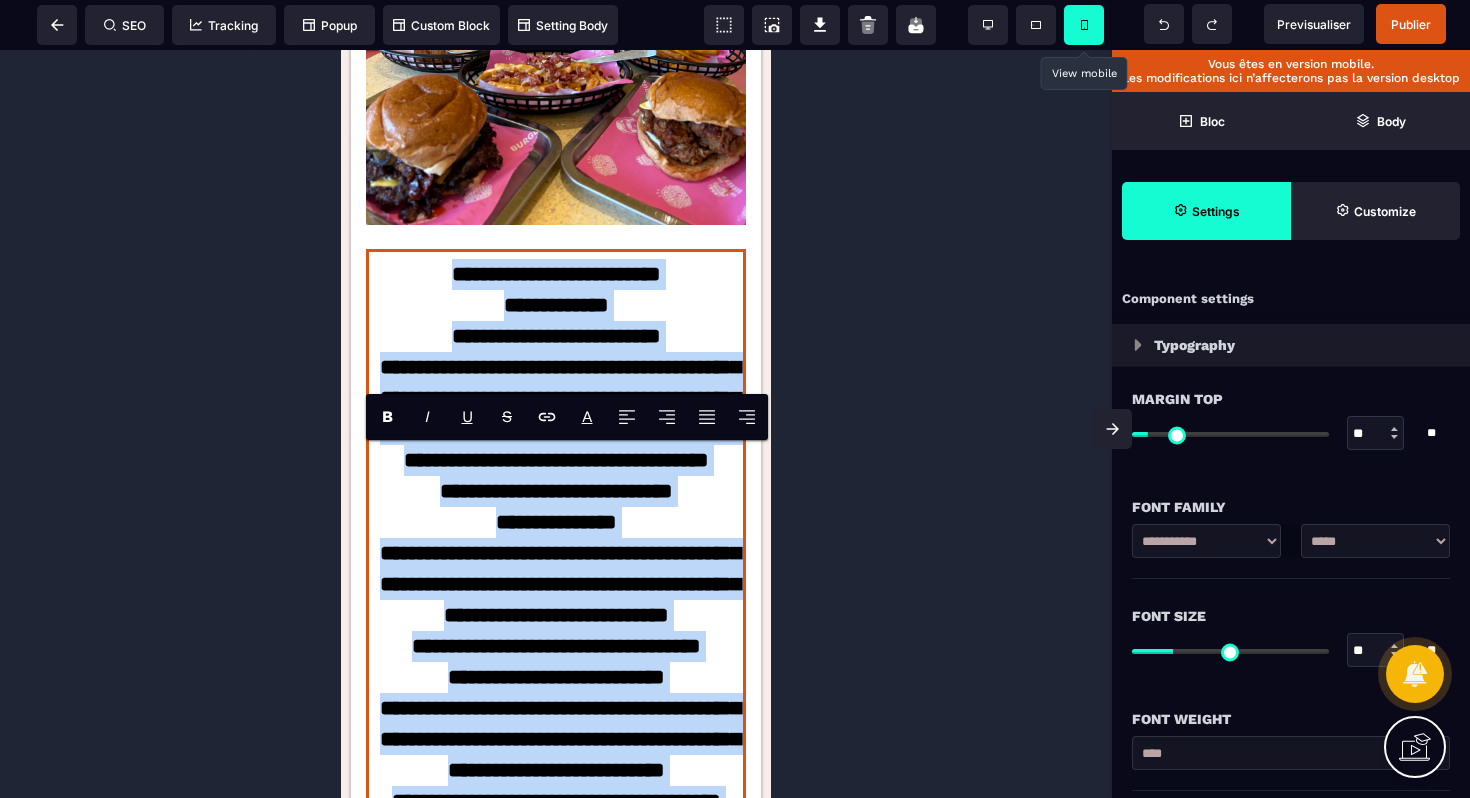 scroll, scrollTop: 4074, scrollLeft: 0, axis: vertical 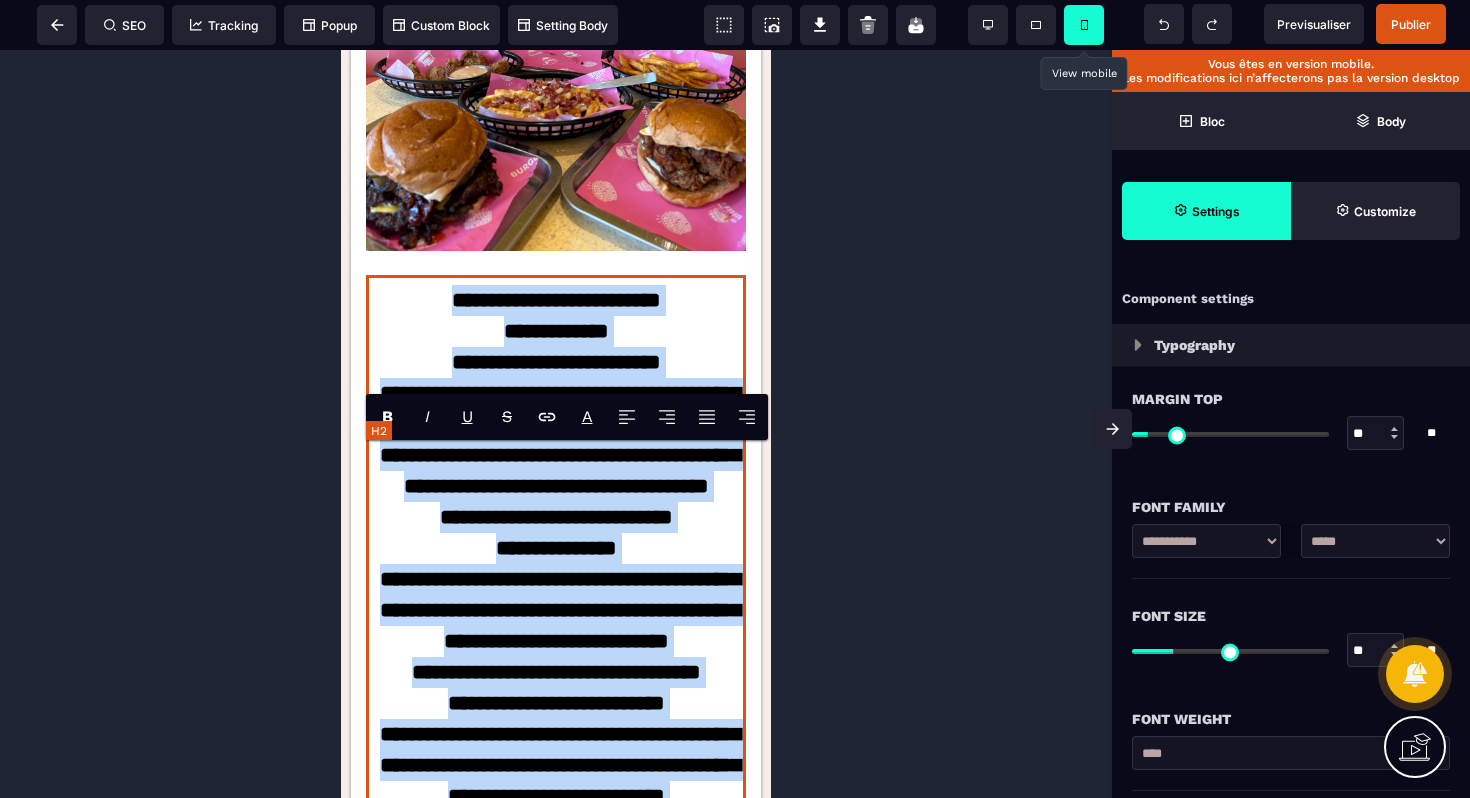 drag, startPoint x: 628, startPoint y: 630, endPoint x: 441, endPoint y: 460, distance: 252.72318 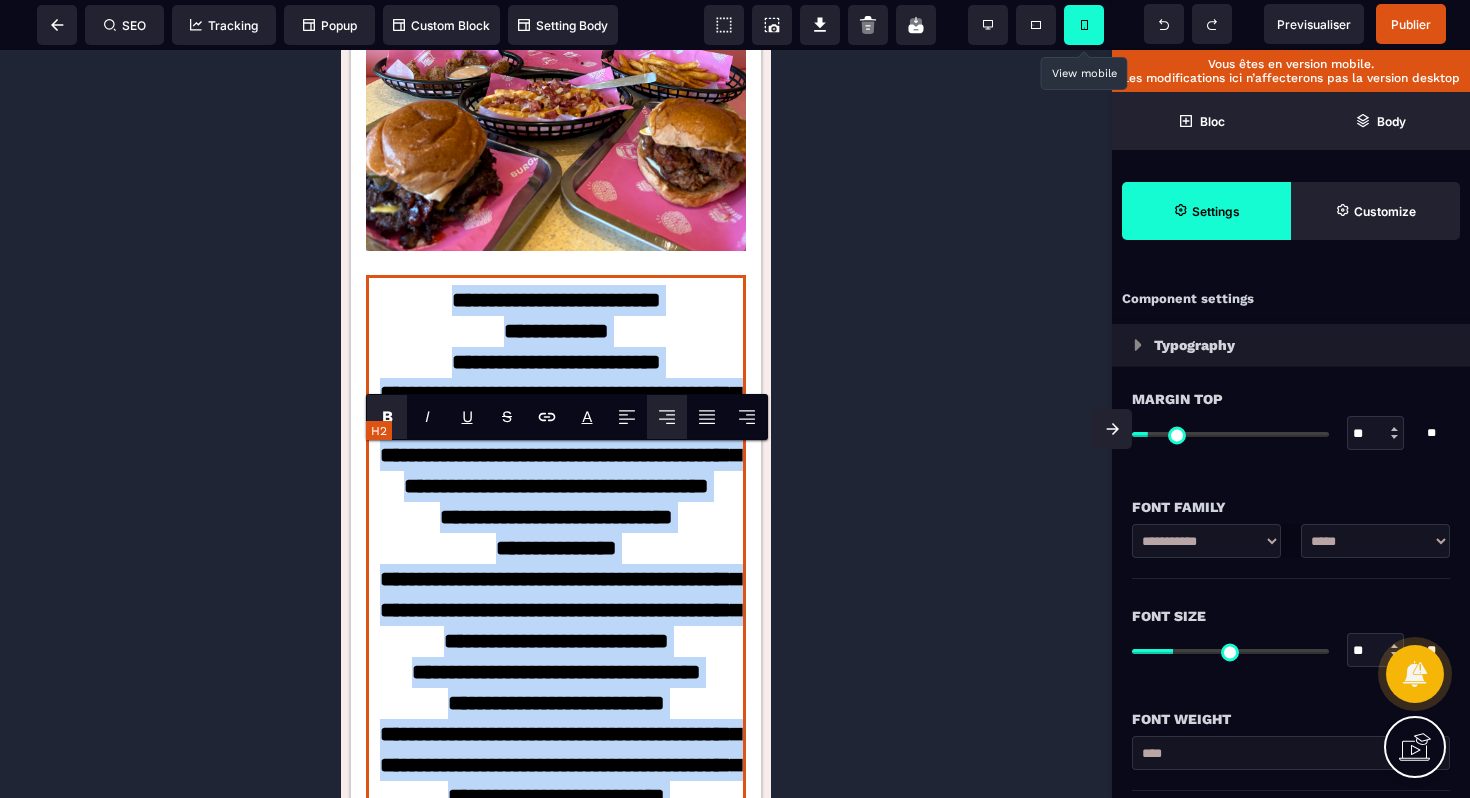 type 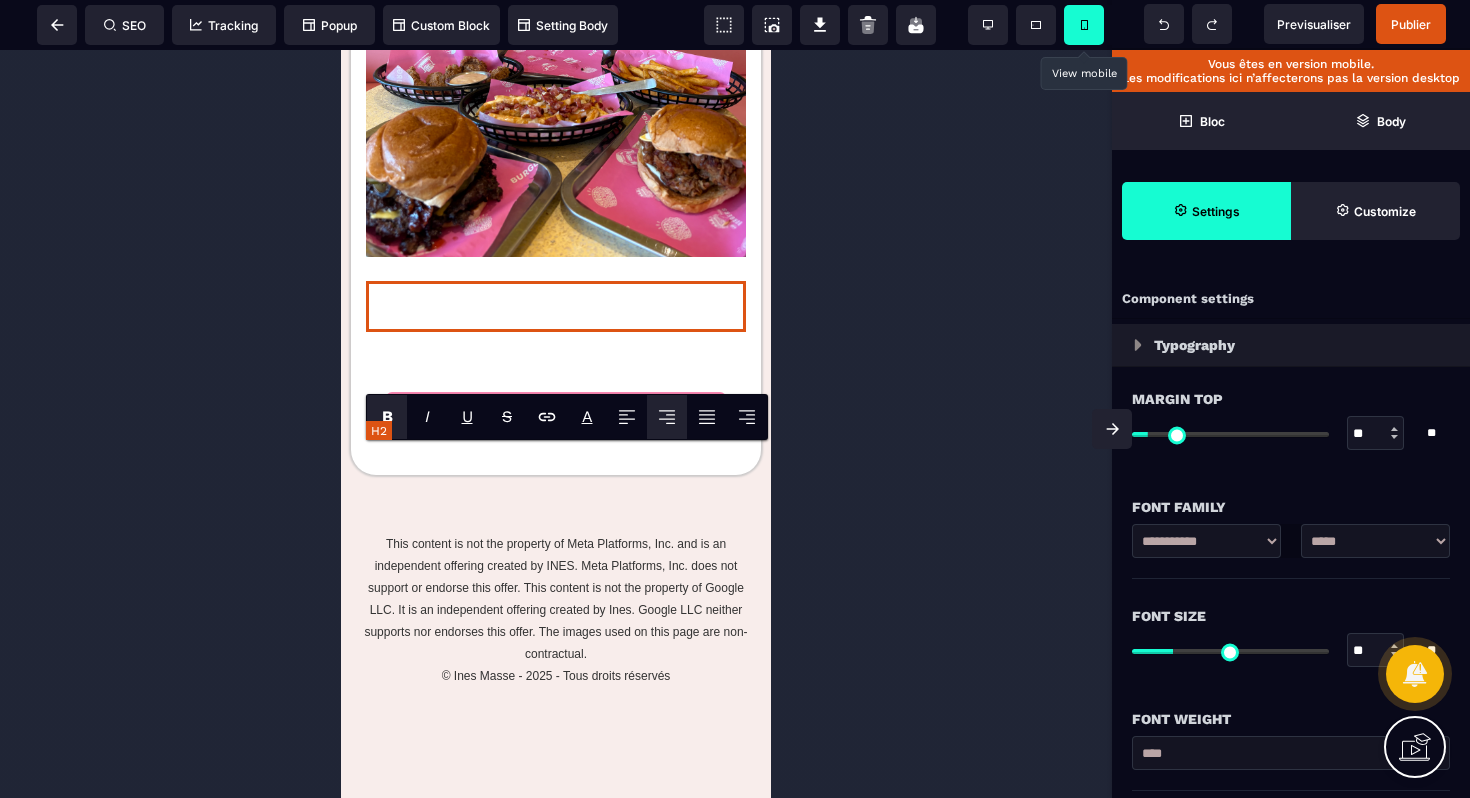 scroll, scrollTop: 4238, scrollLeft: 0, axis: vertical 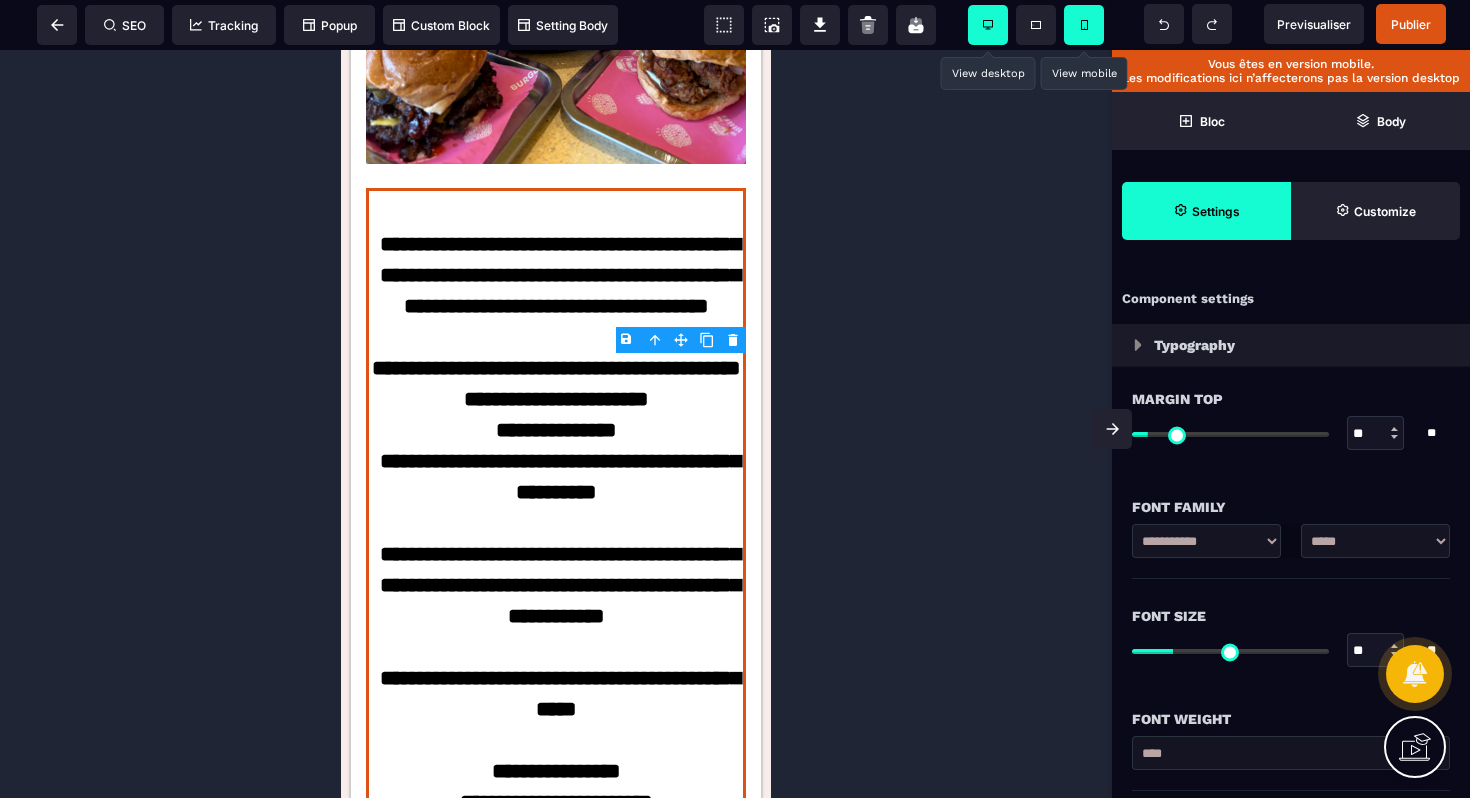 click at bounding box center [988, 25] 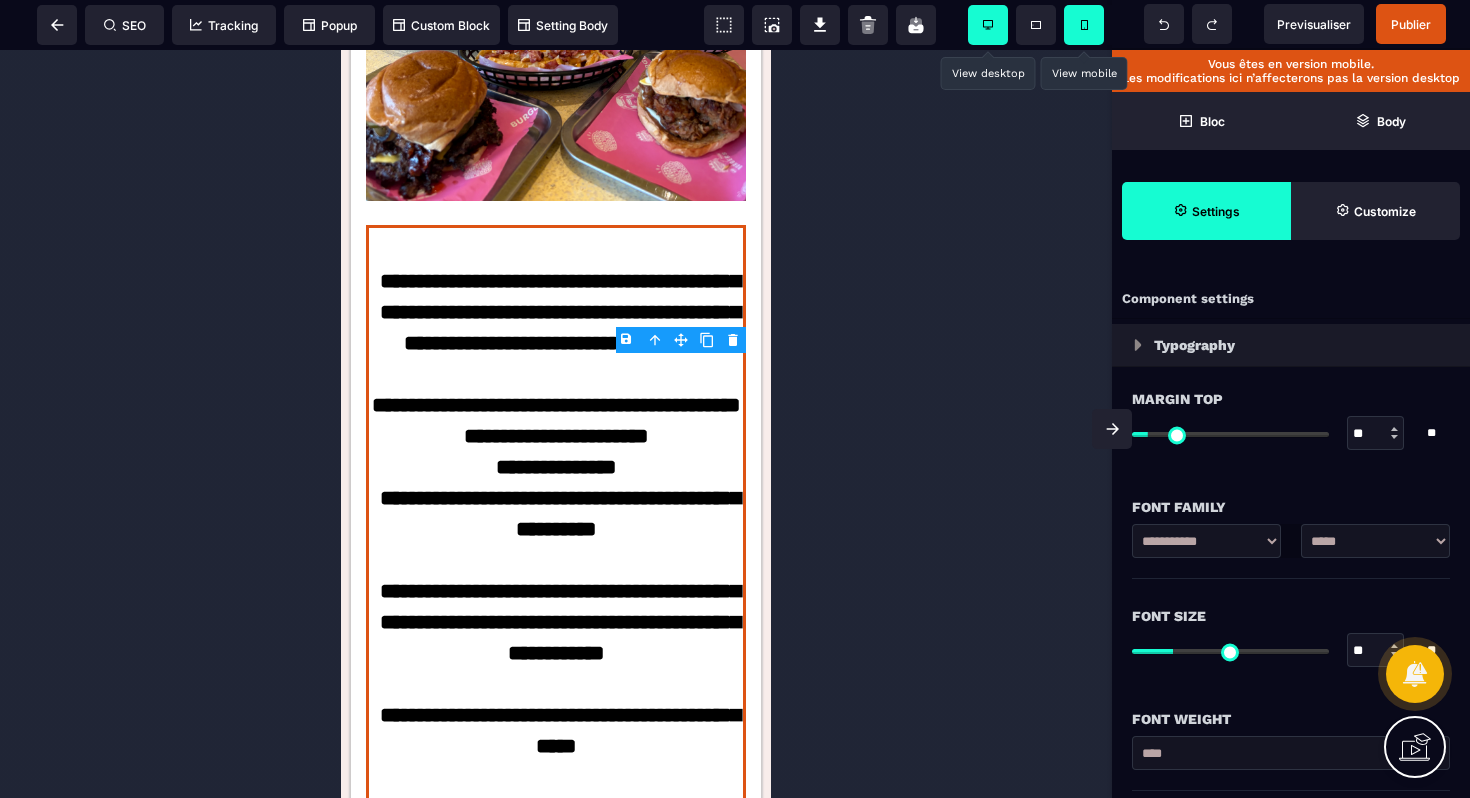 scroll, scrollTop: 78, scrollLeft: 0, axis: vertical 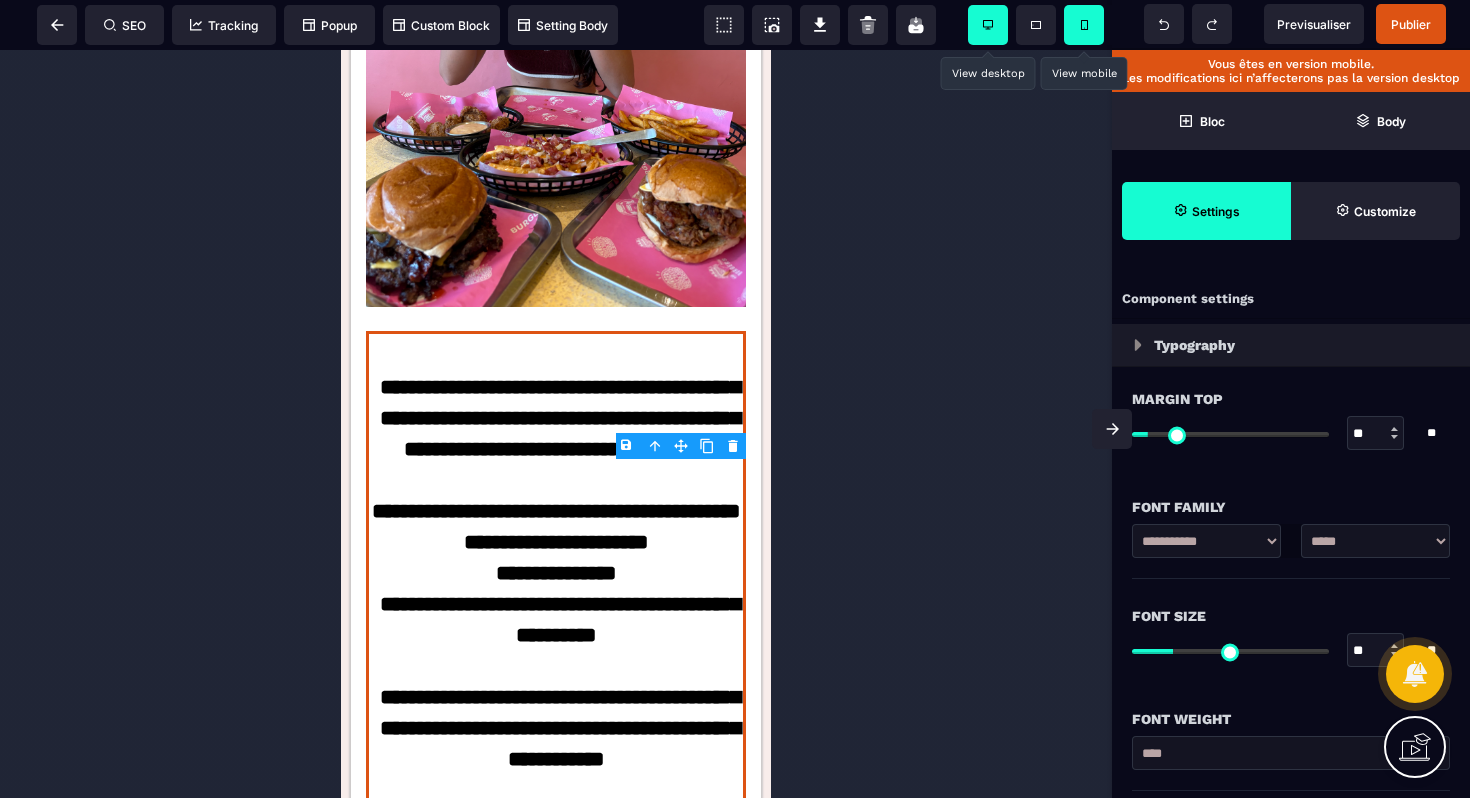 select on "***" 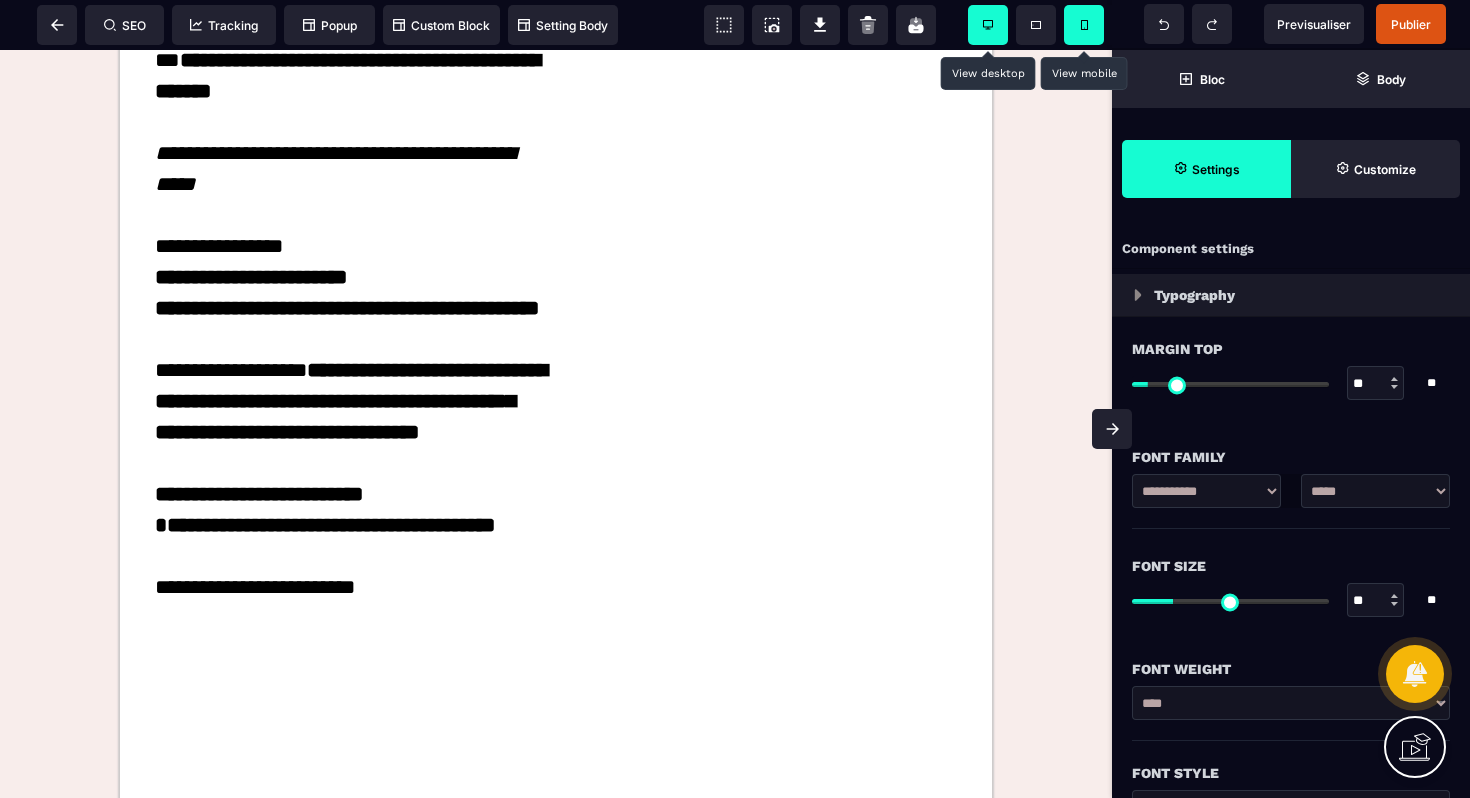 scroll, scrollTop: 0, scrollLeft: 0, axis: both 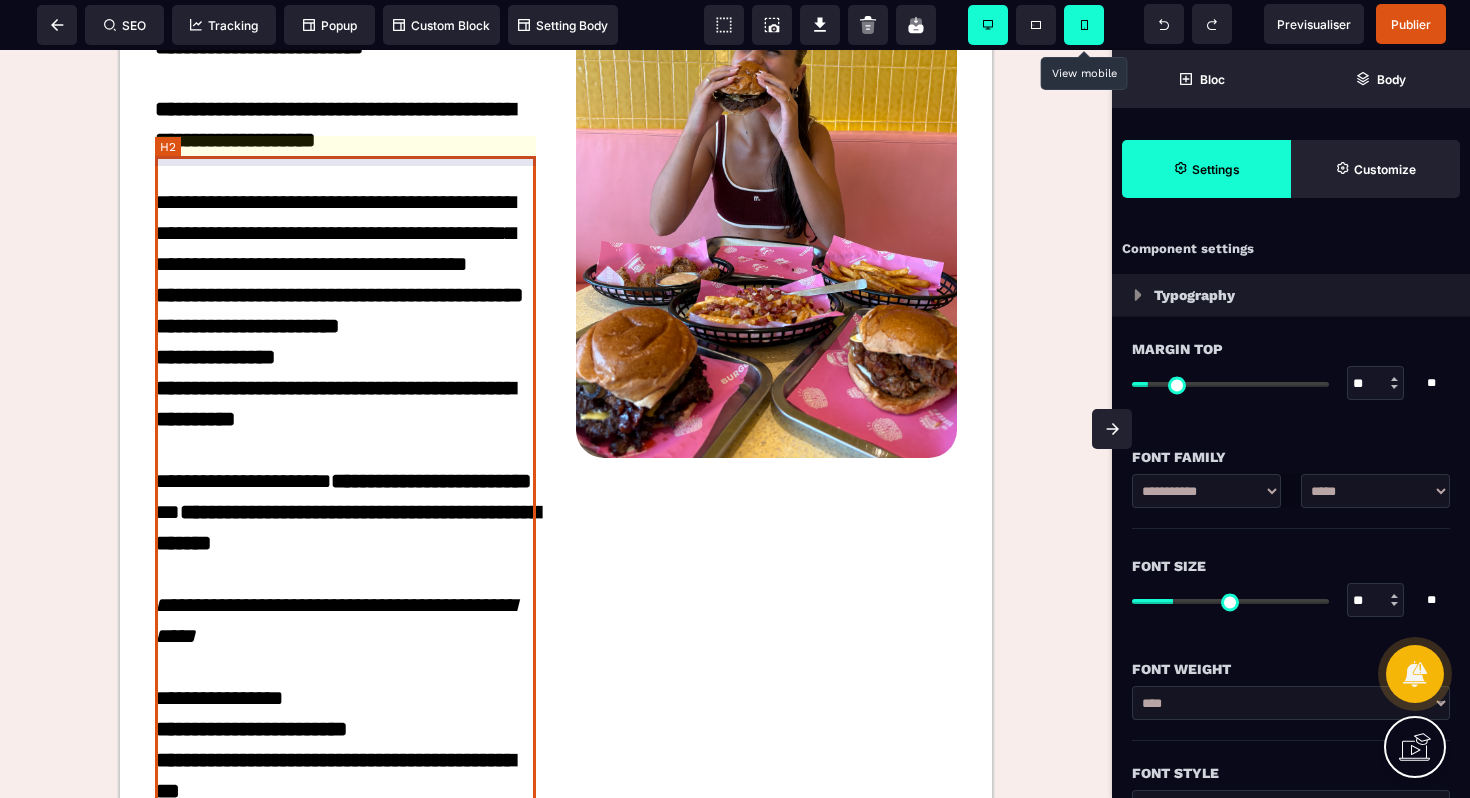 click on "**********" at bounding box center [345, 652] 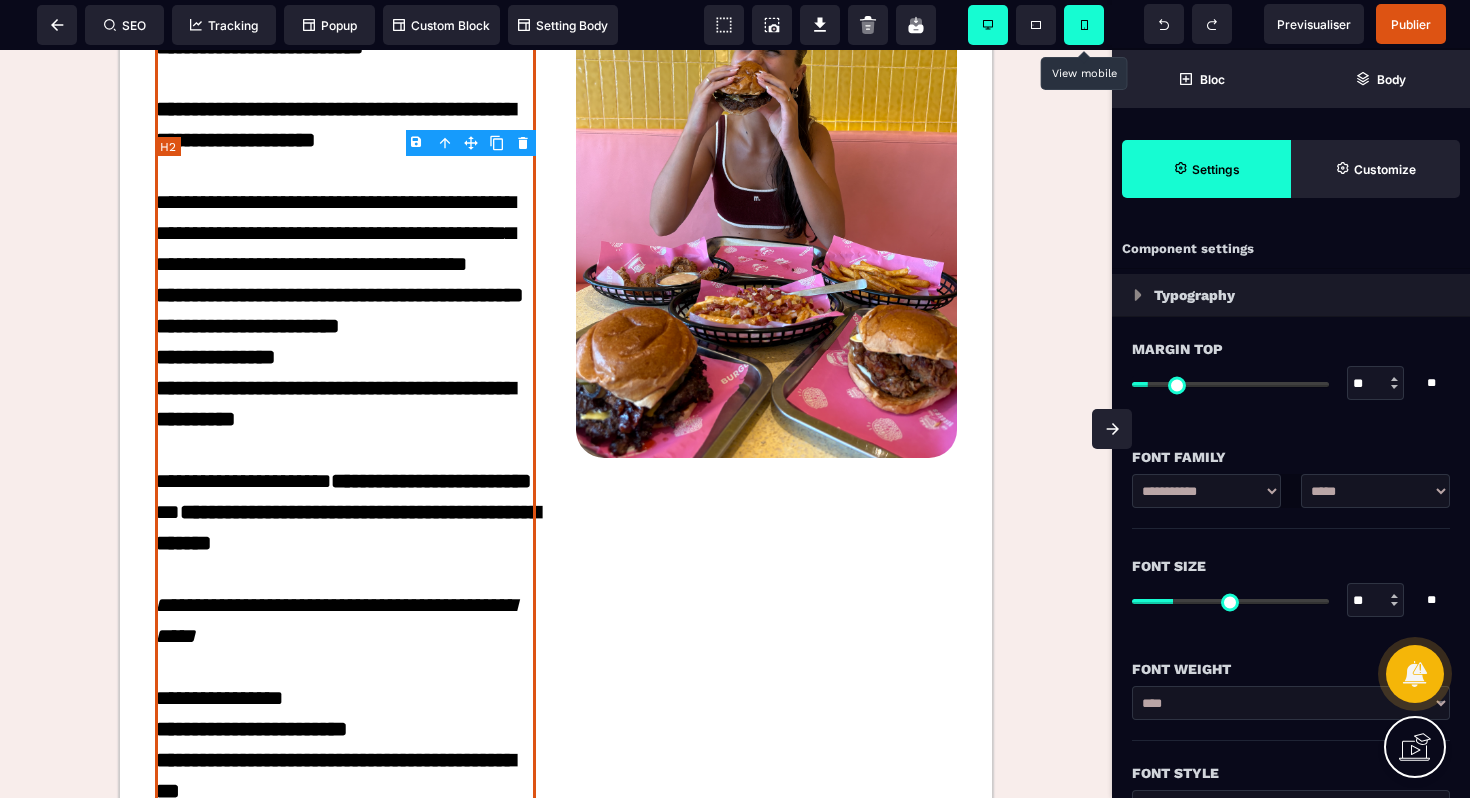 click on "**********" at bounding box center (345, 652) 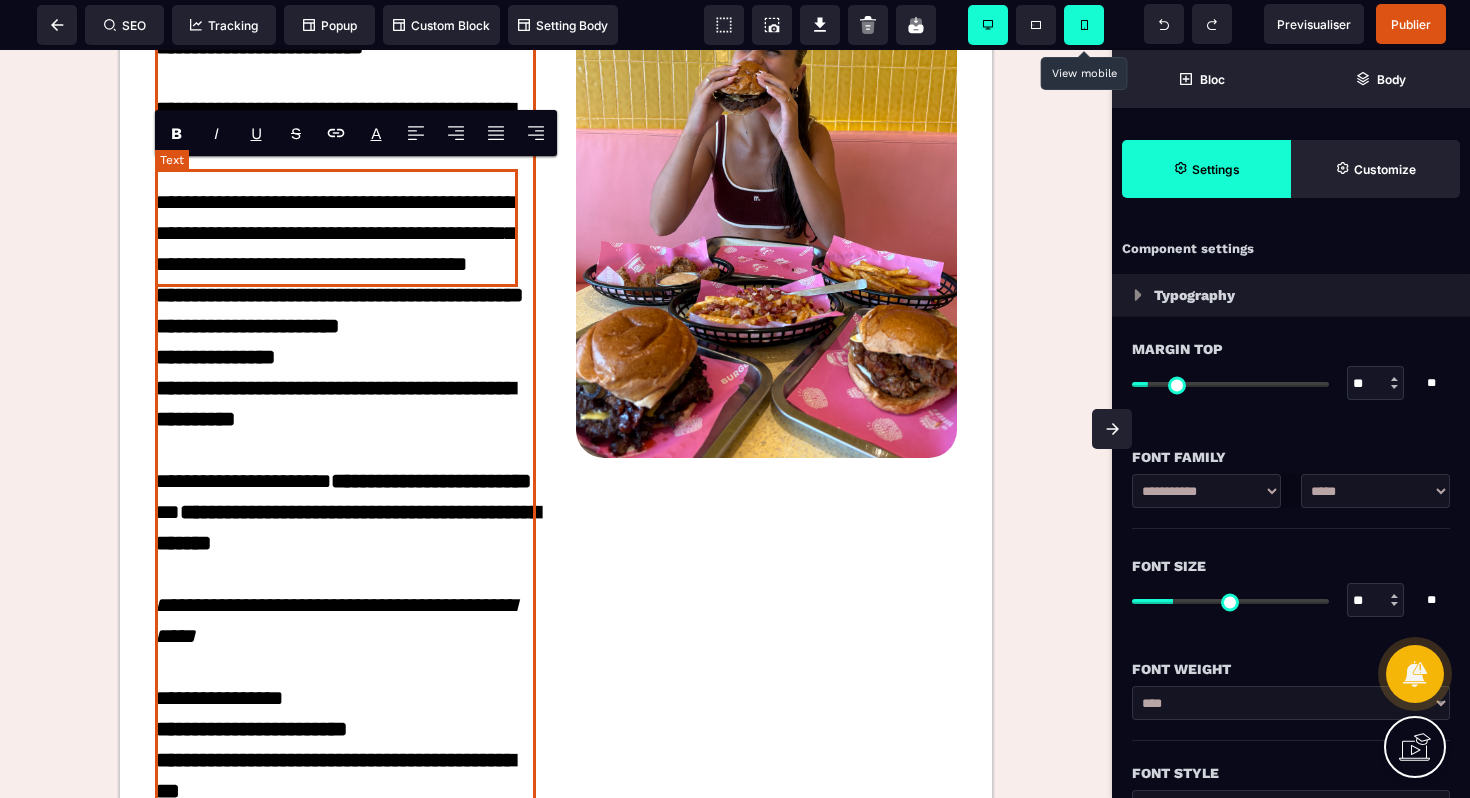 click on "**********" at bounding box center [335, 93] 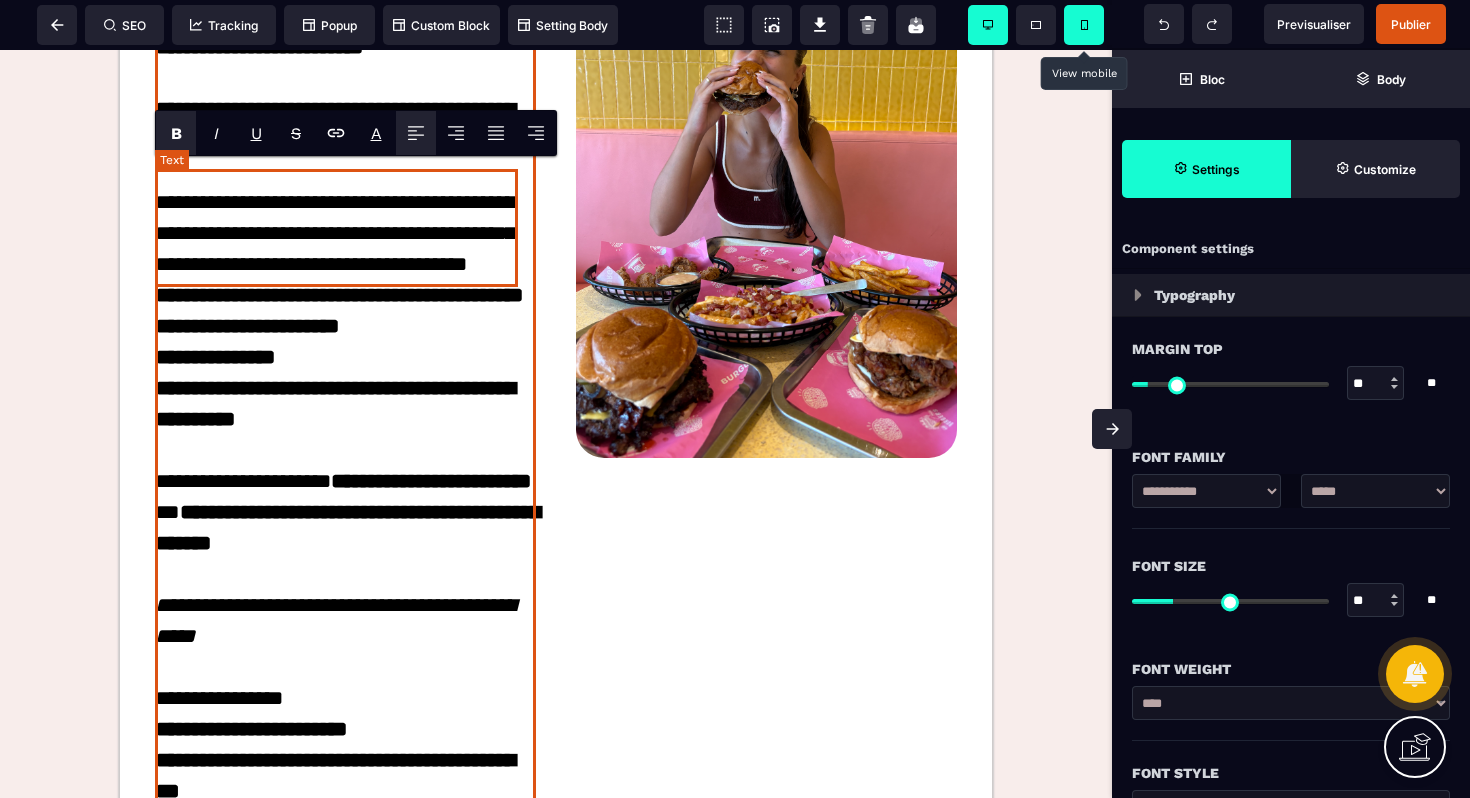 click on "**********" at bounding box center [335, 93] 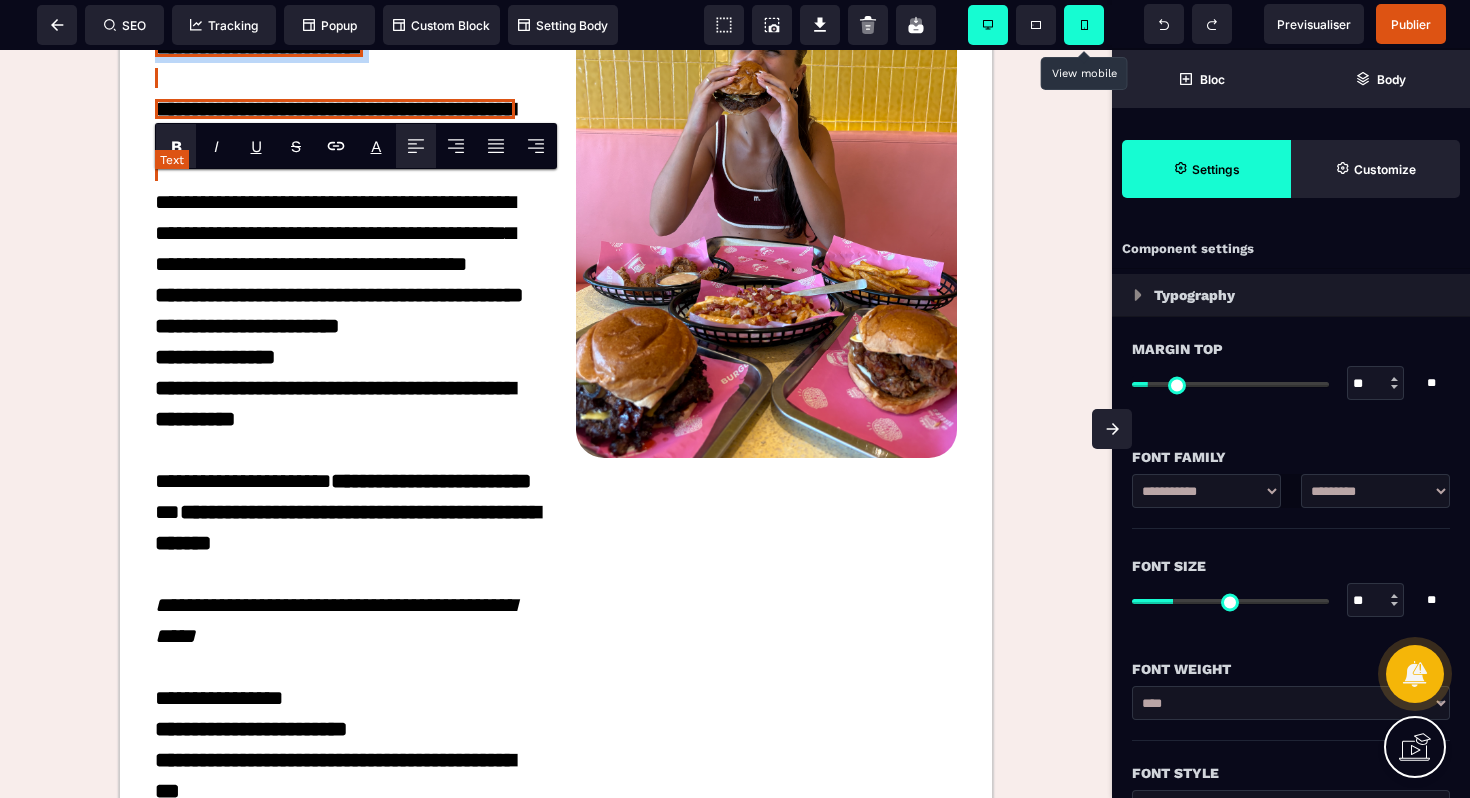click on "**********" at bounding box center [335, 93] 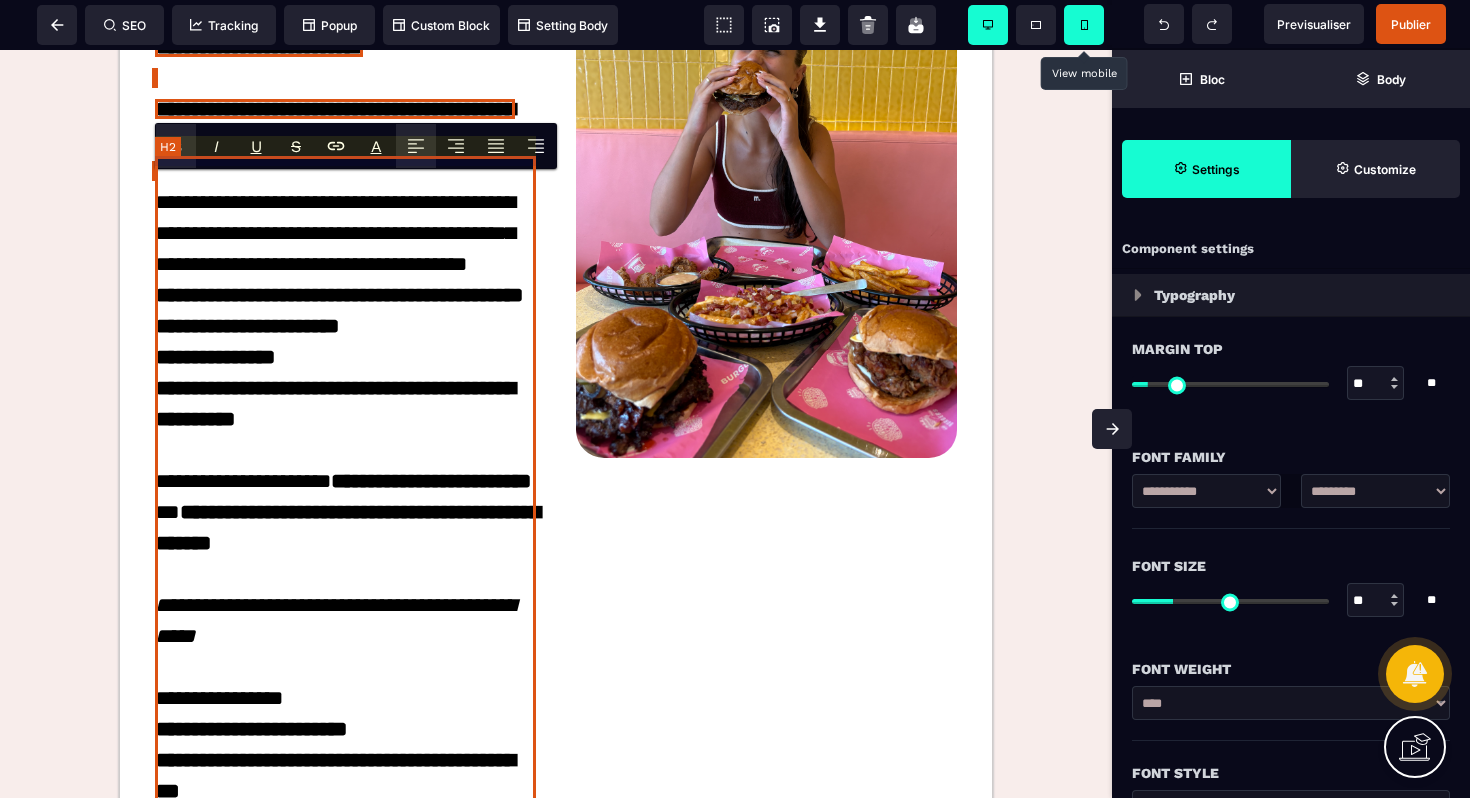 drag, startPoint x: 162, startPoint y: 183, endPoint x: 364, endPoint y: 248, distance: 212.20038 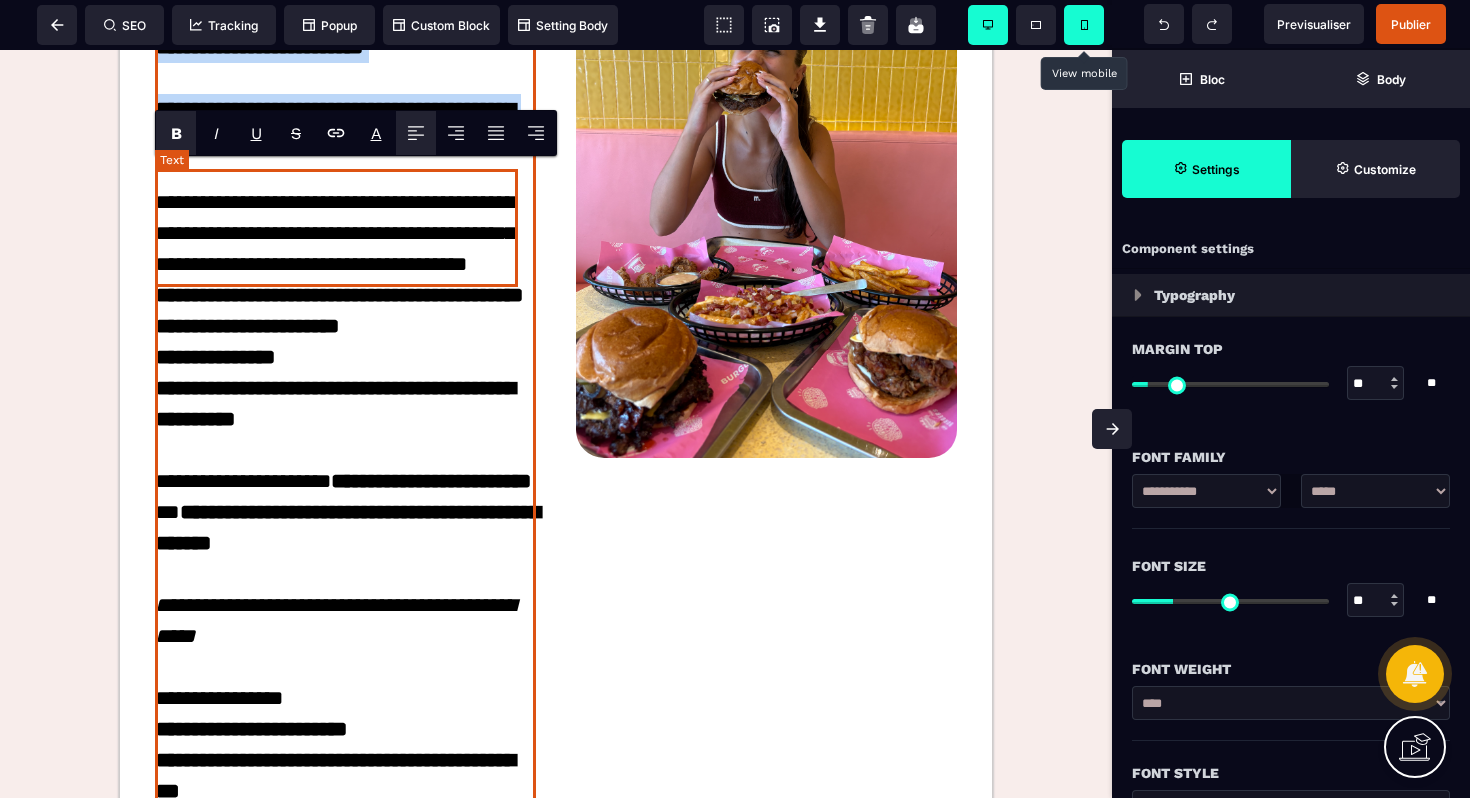 drag, startPoint x: 421, startPoint y: 276, endPoint x: 158, endPoint y: 169, distance: 283.9331 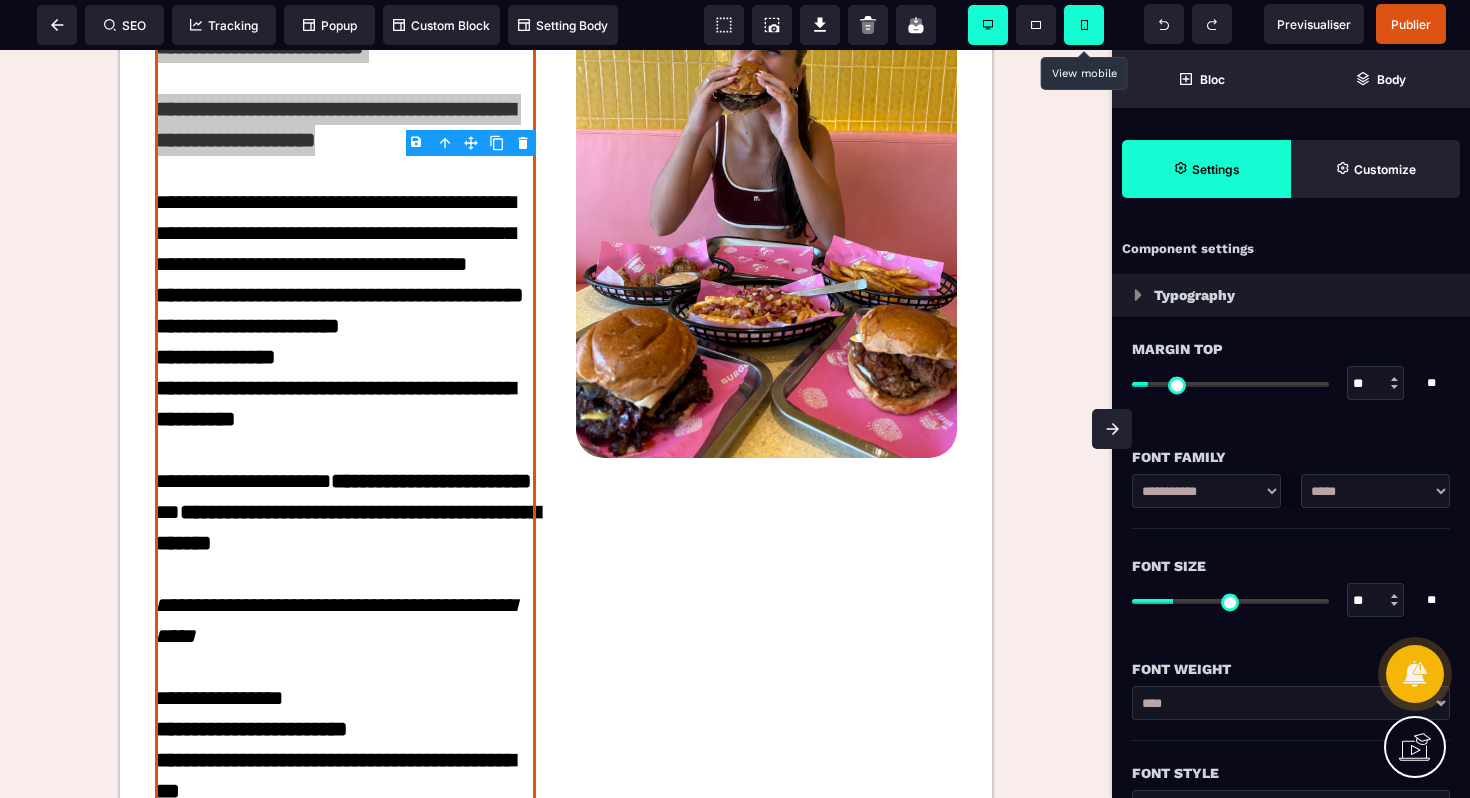 click at bounding box center [1084, 25] 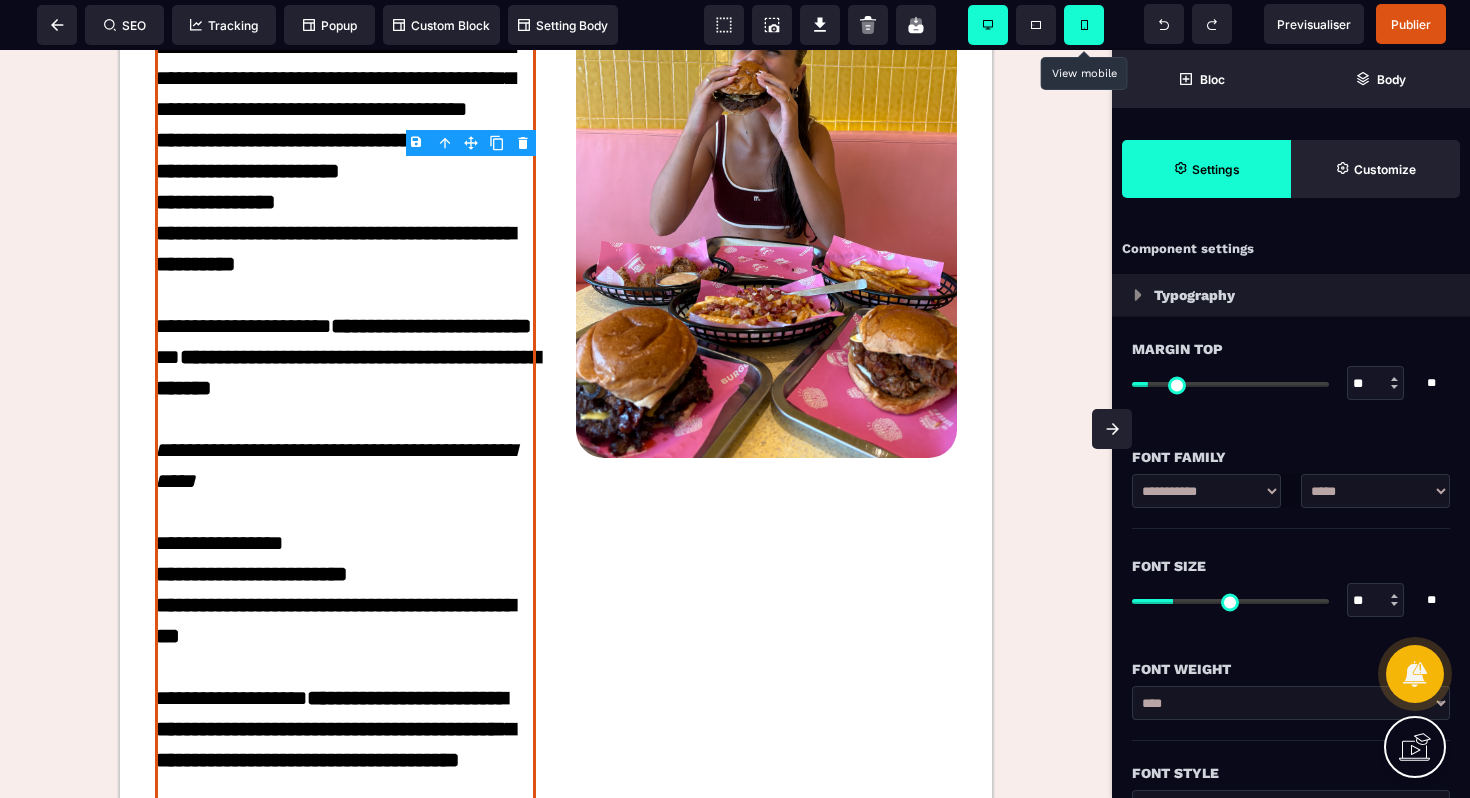 type 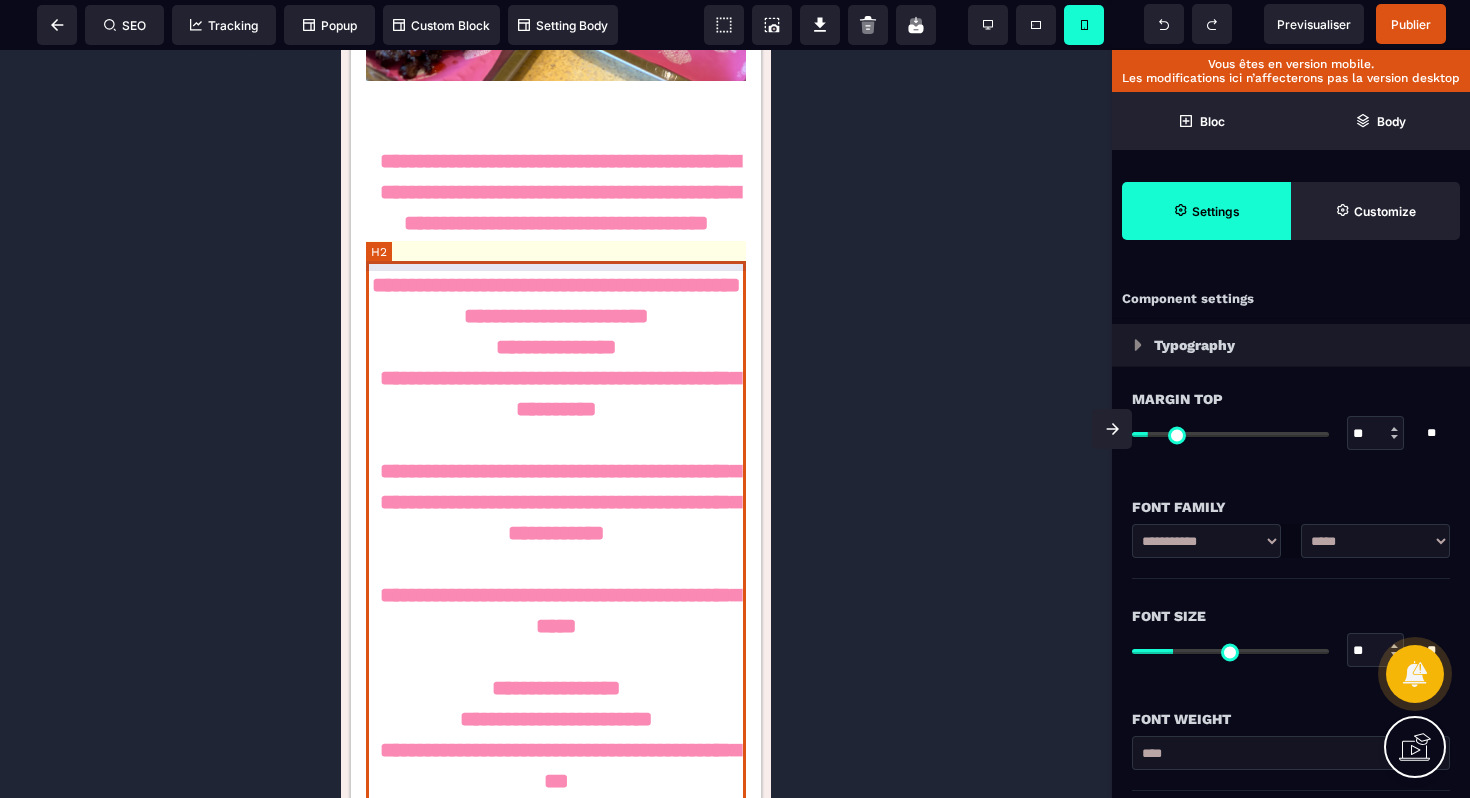 scroll, scrollTop: 4215, scrollLeft: 0, axis: vertical 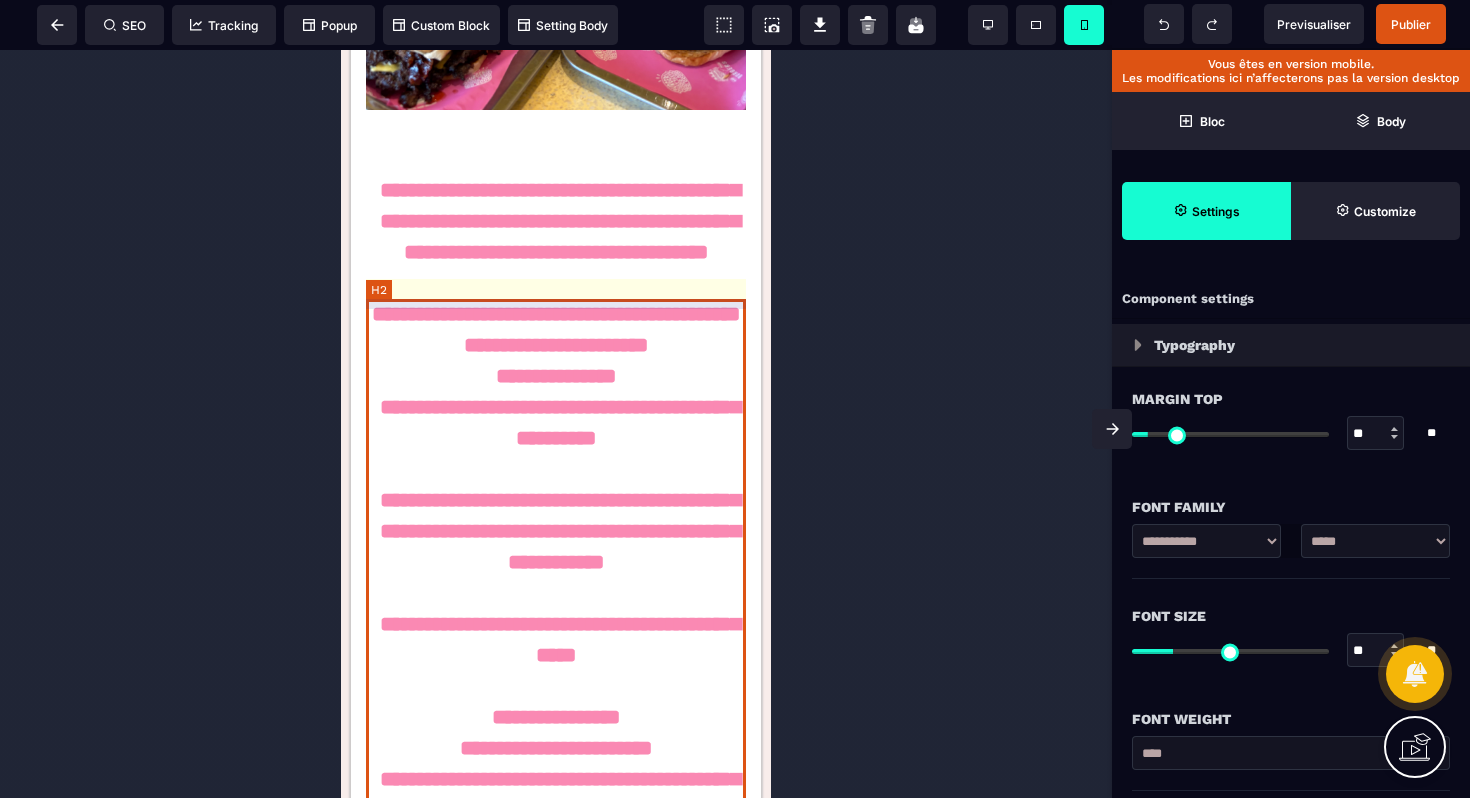 click on "**********" at bounding box center (556, 702) 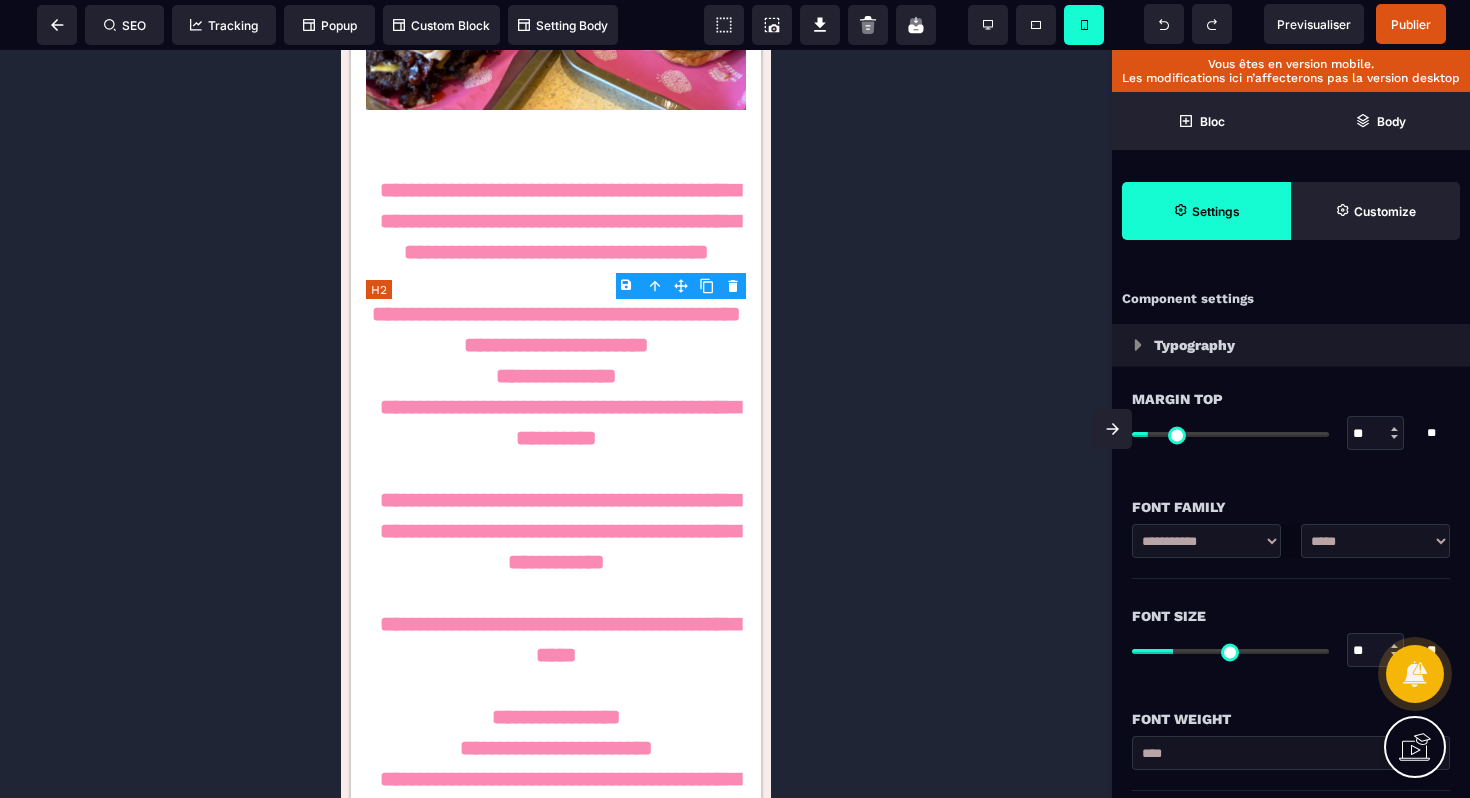 click on "**********" at bounding box center [556, 702] 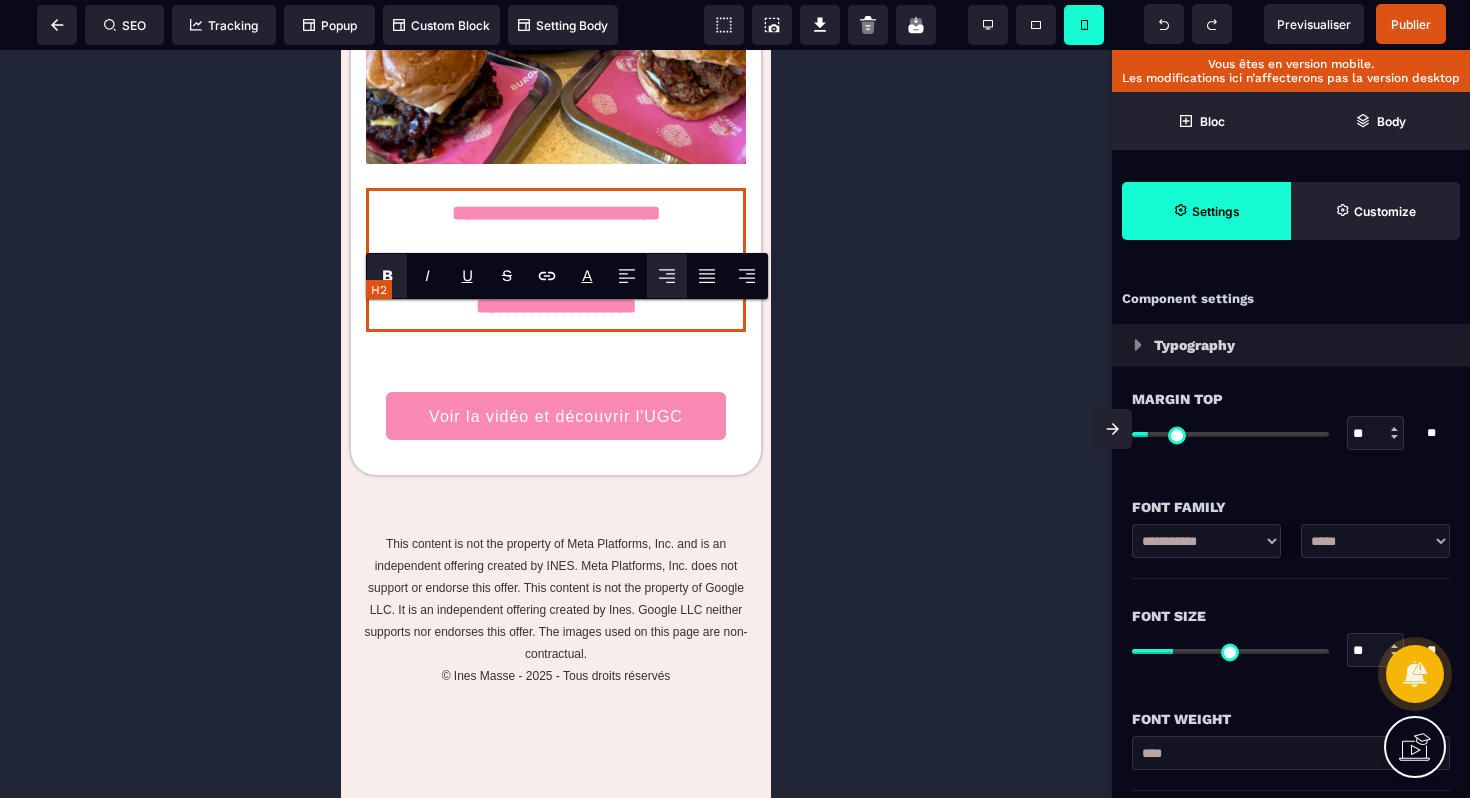 click on "**********" at bounding box center (556, 260) 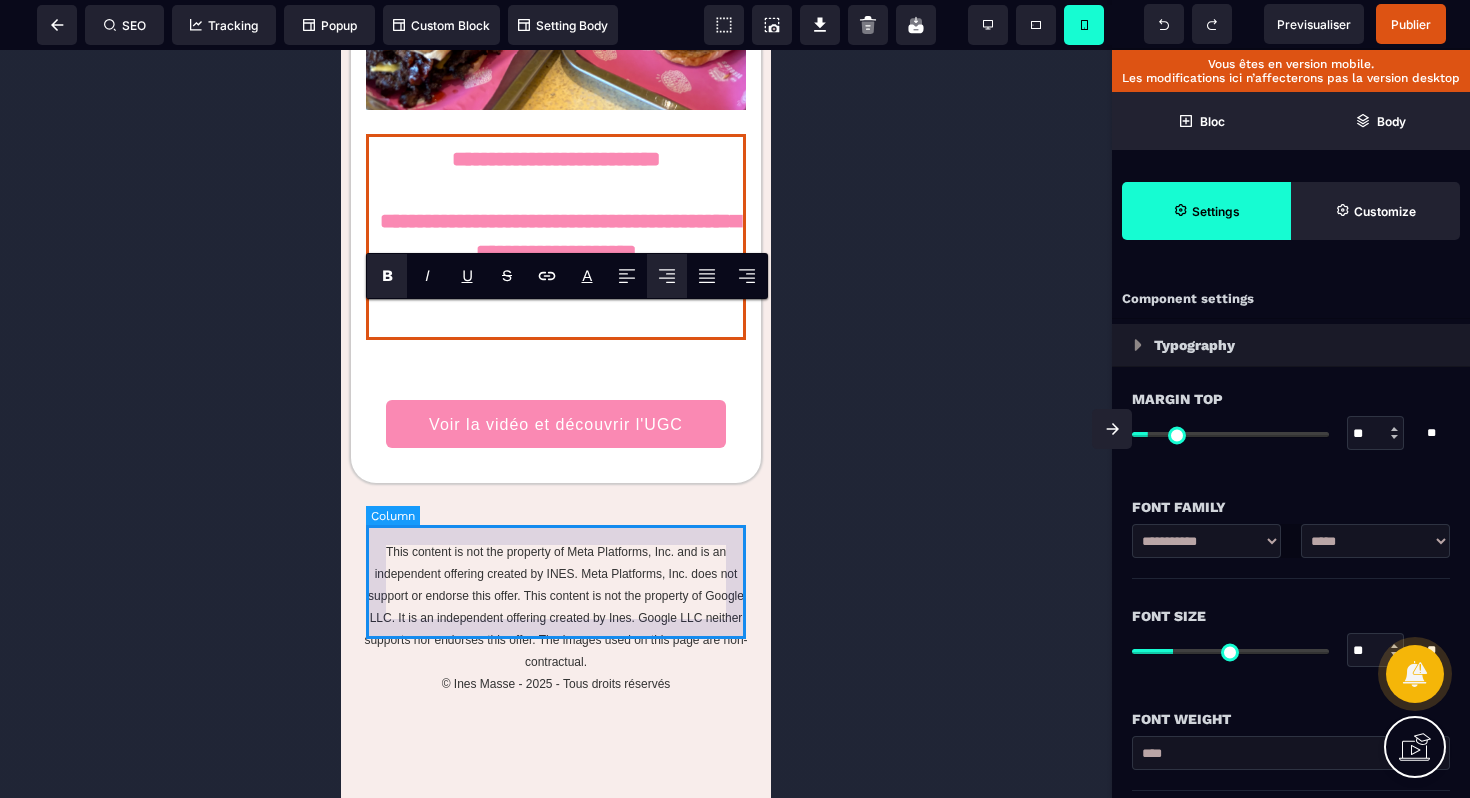scroll, scrollTop: 184, scrollLeft: 0, axis: vertical 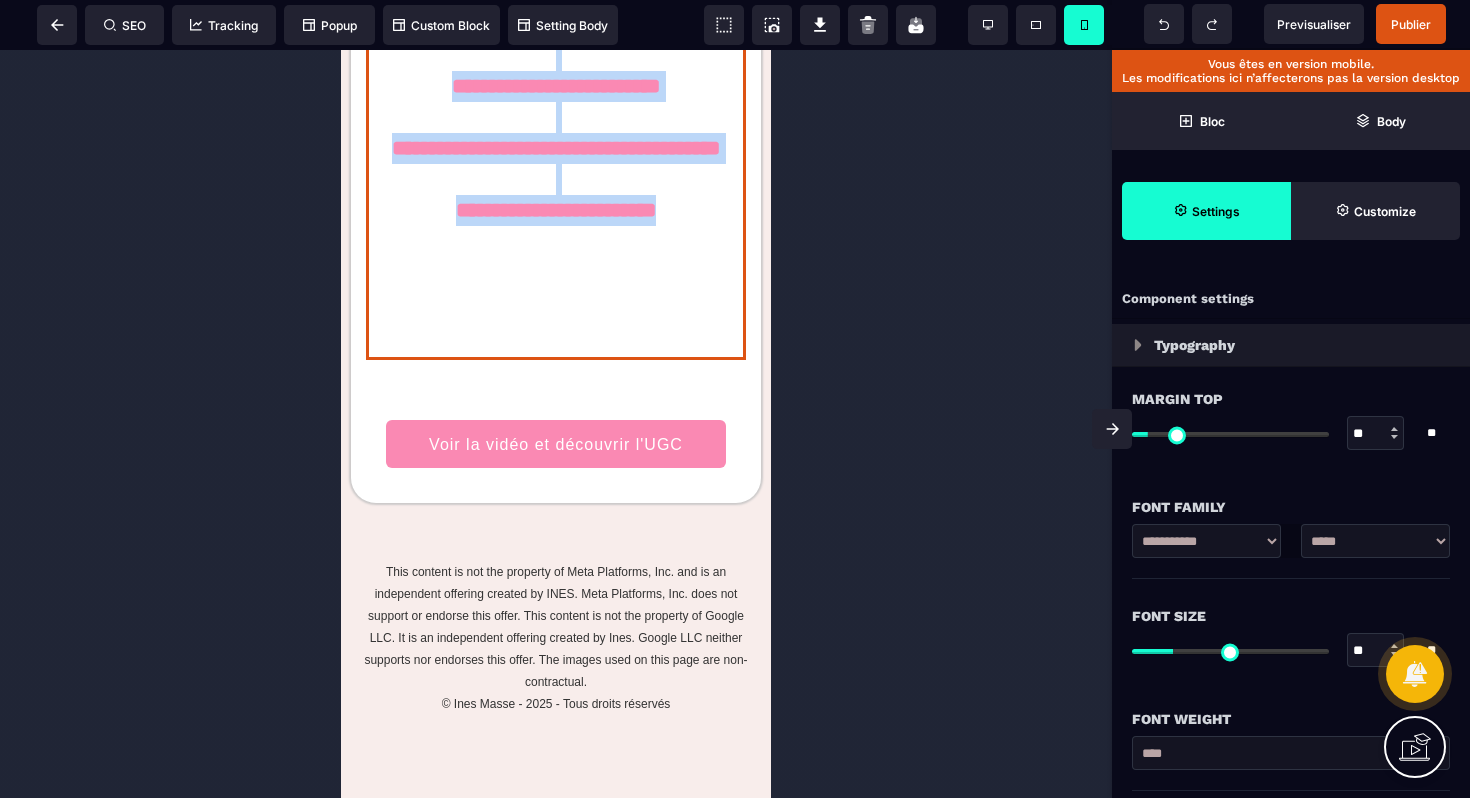 drag, startPoint x: 438, startPoint y: 333, endPoint x: 697, endPoint y: 503, distance: 309.808 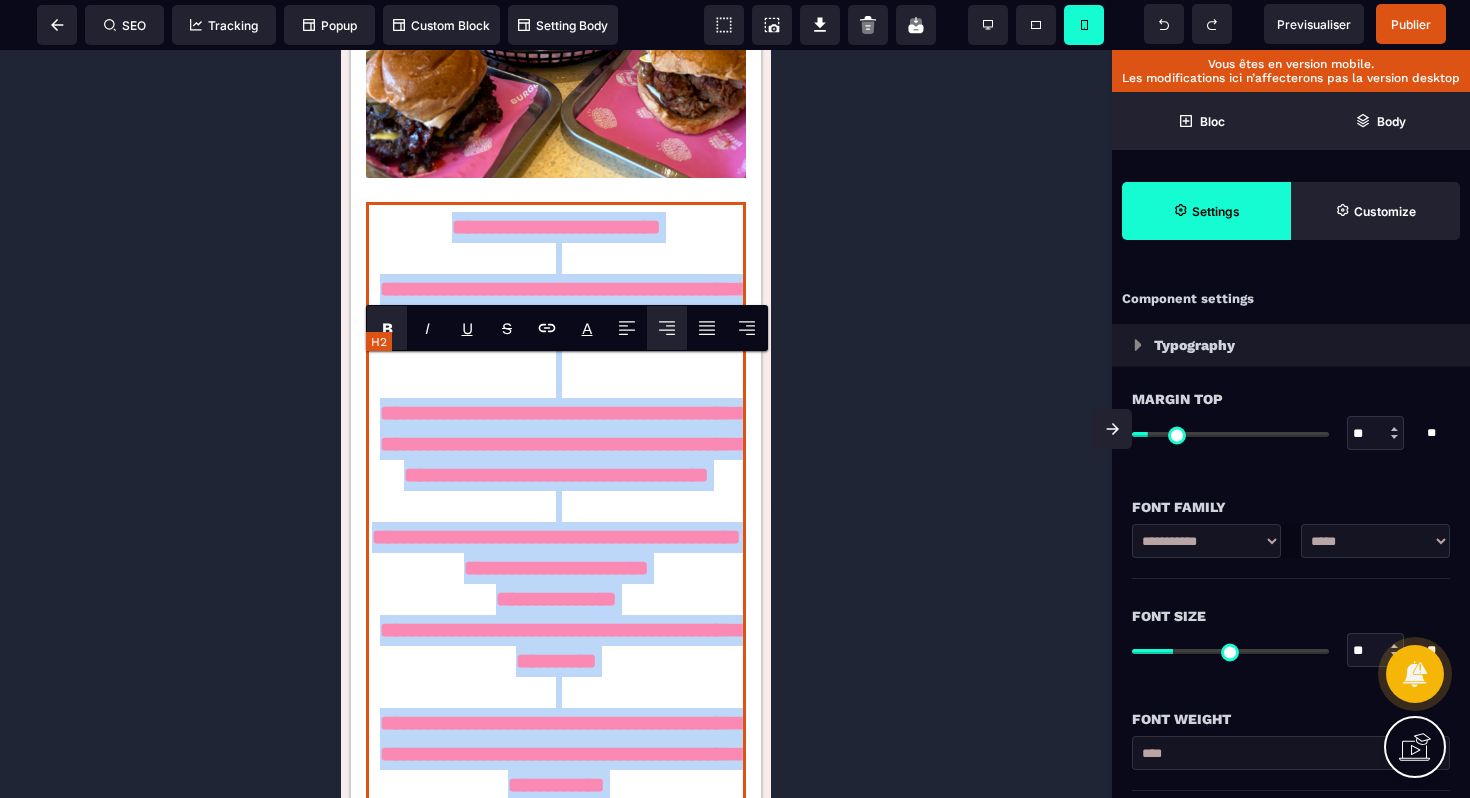 scroll, scrollTop: 3959, scrollLeft: 0, axis: vertical 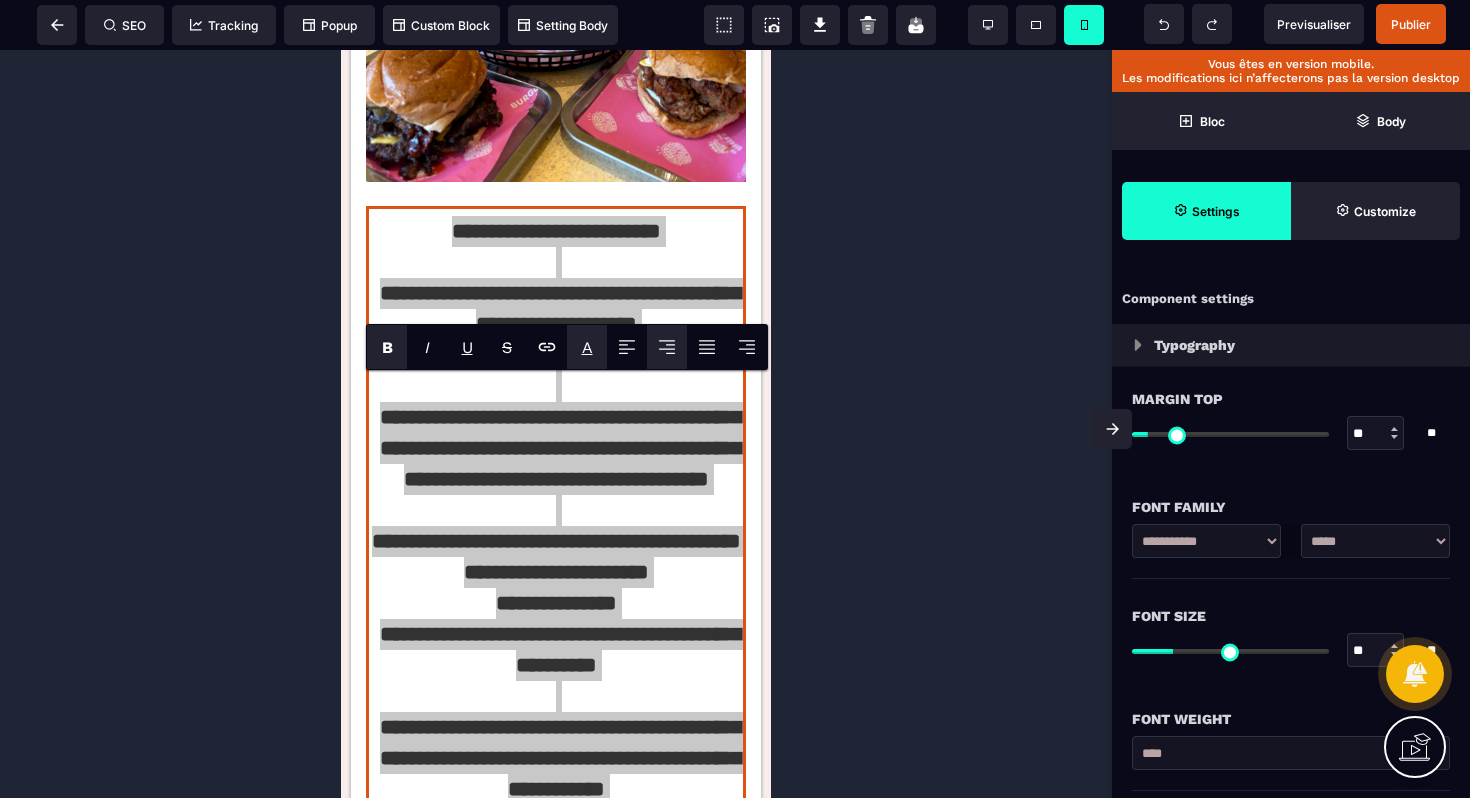 click on "A" at bounding box center (587, 347) 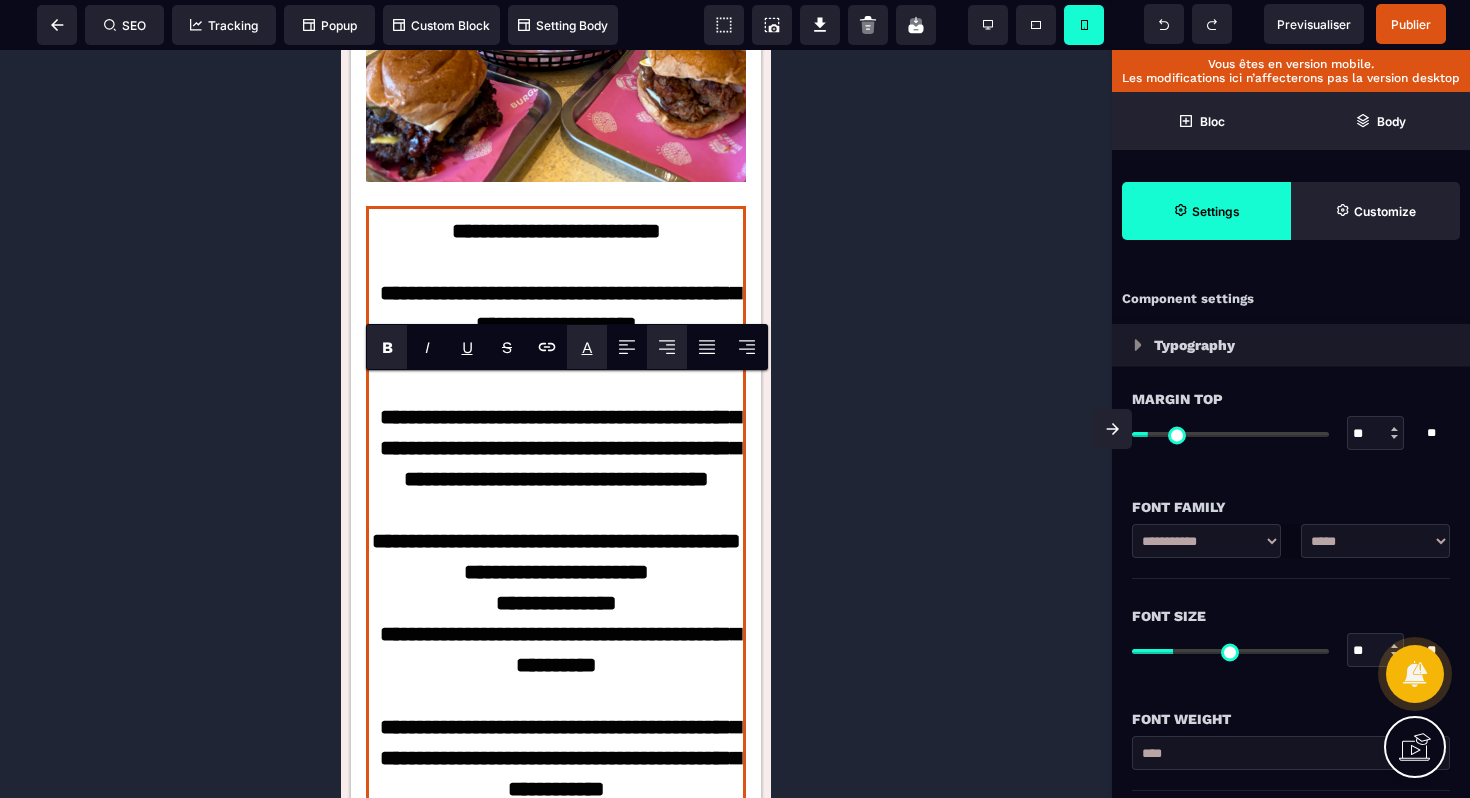 type on "*******" 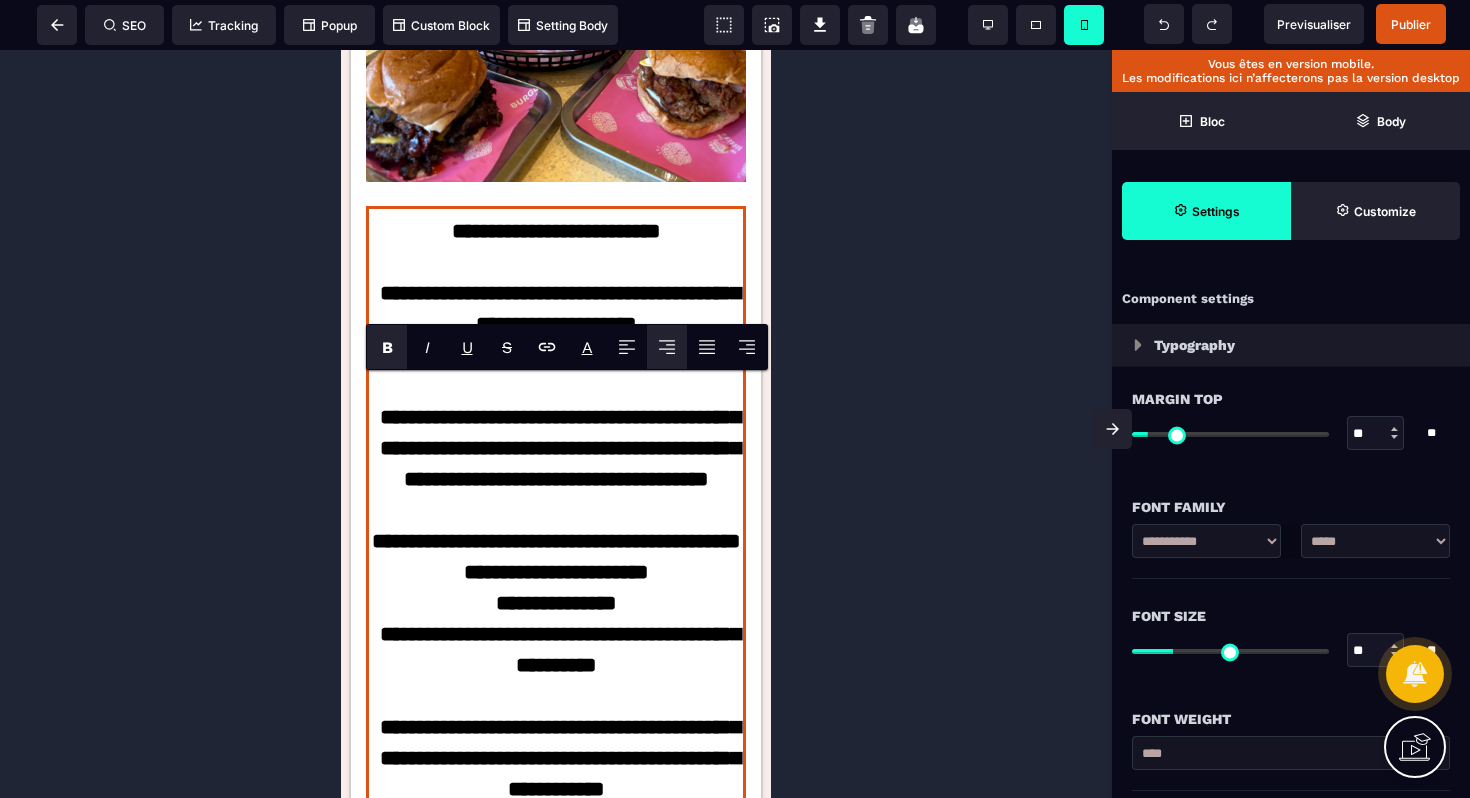 click on "B" at bounding box center (387, 347) 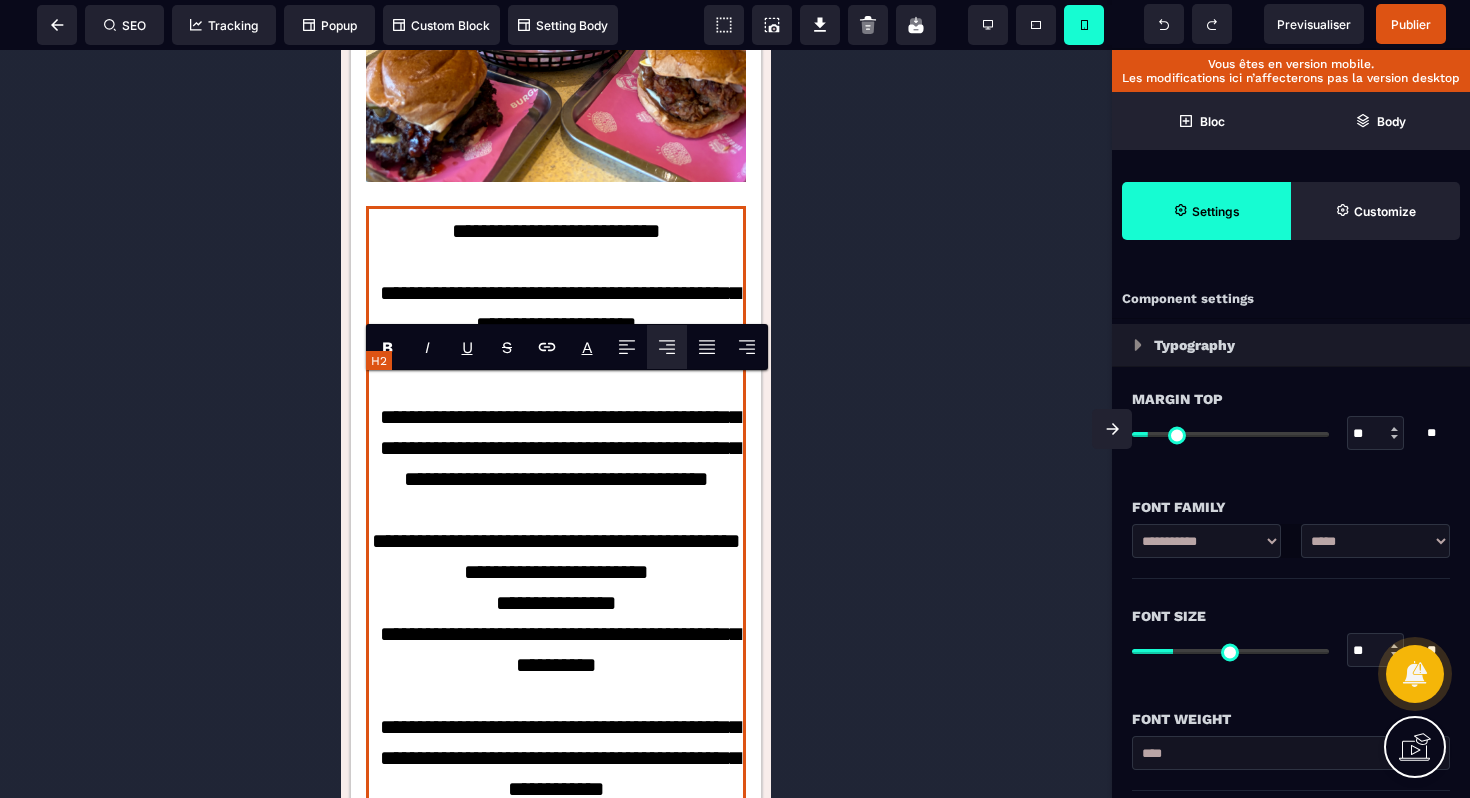 click on "**********" at bounding box center [556, 851] 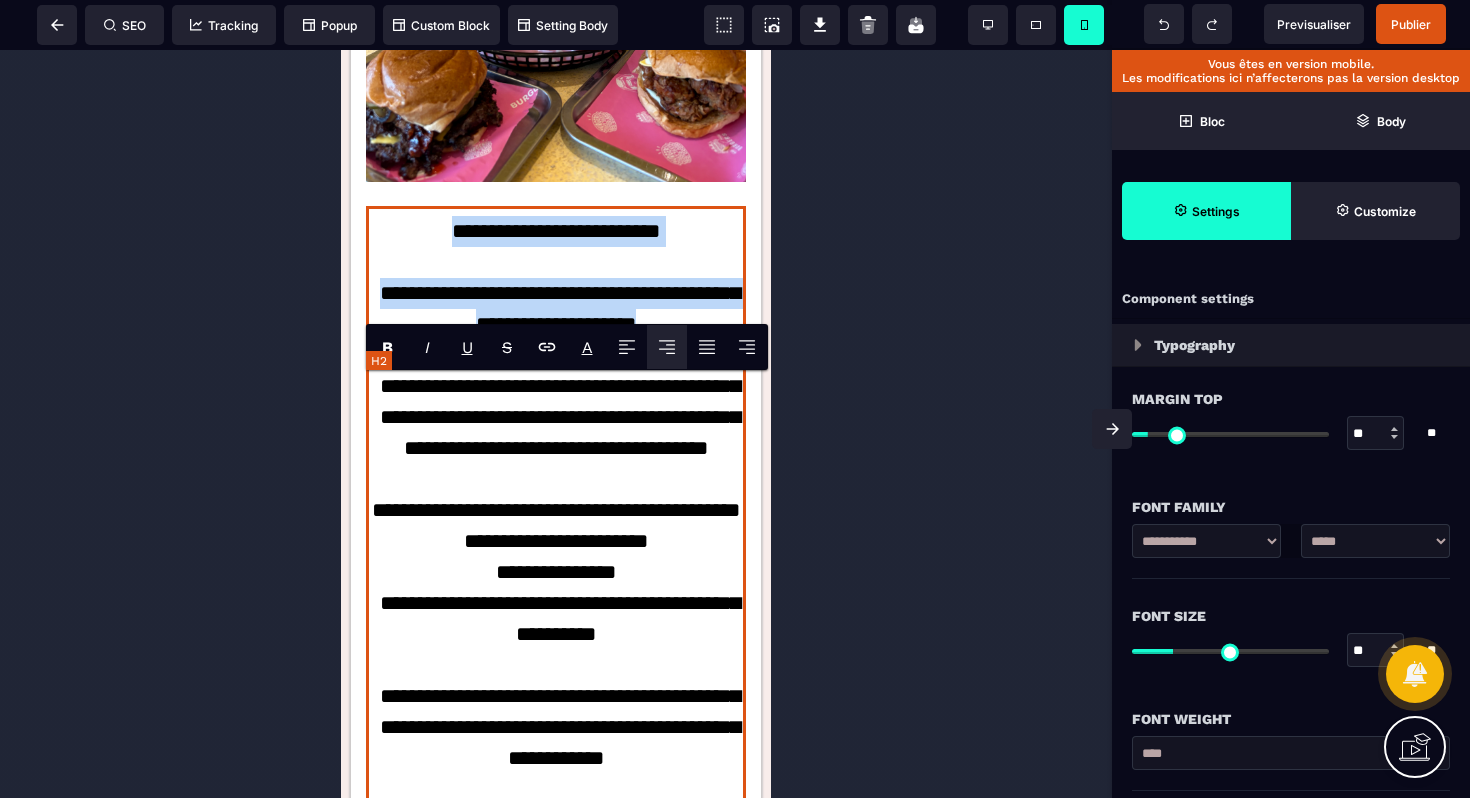 drag, startPoint x: 683, startPoint y: 493, endPoint x: 420, endPoint y: 398, distance: 279.6319 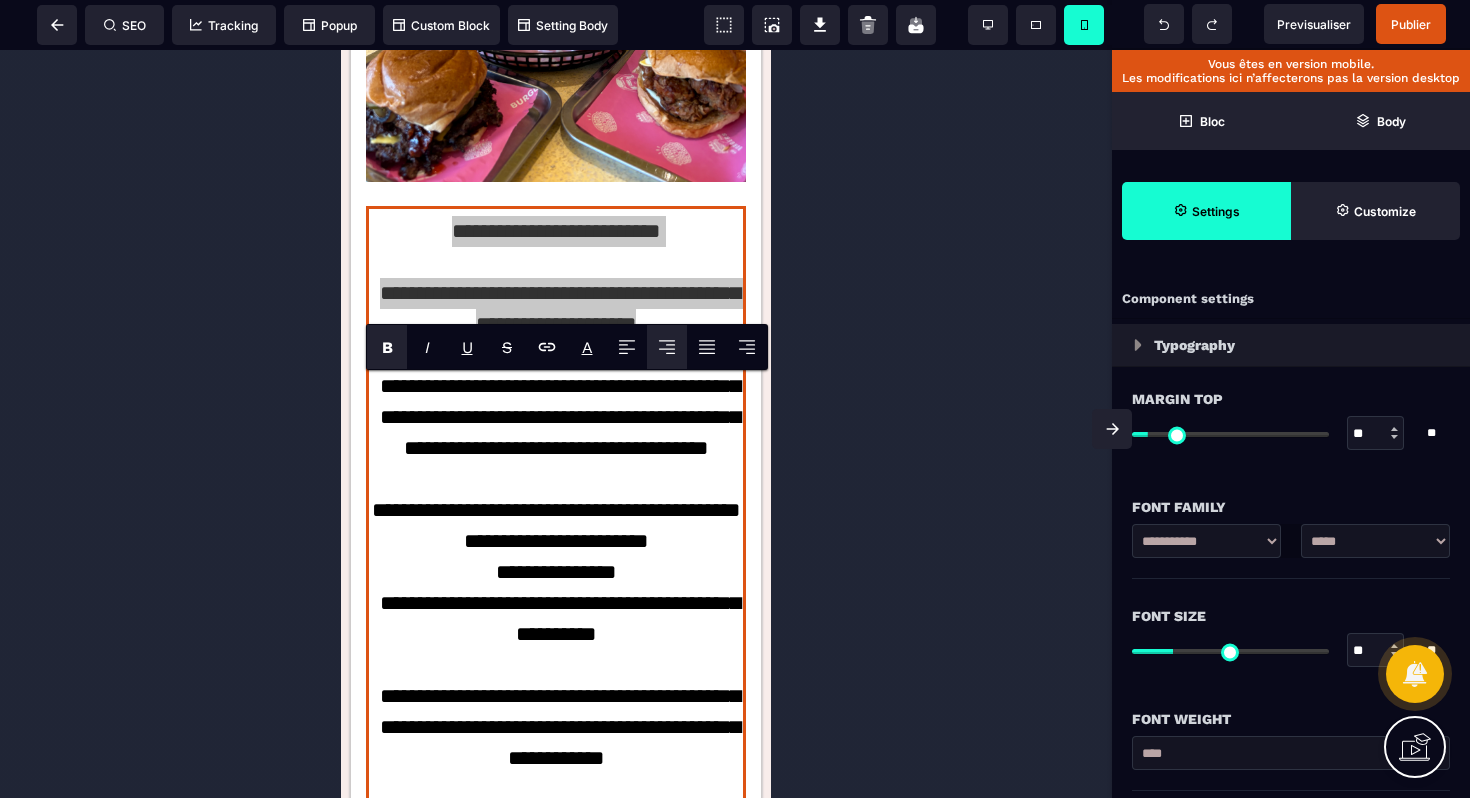 click on "B" at bounding box center (387, 347) 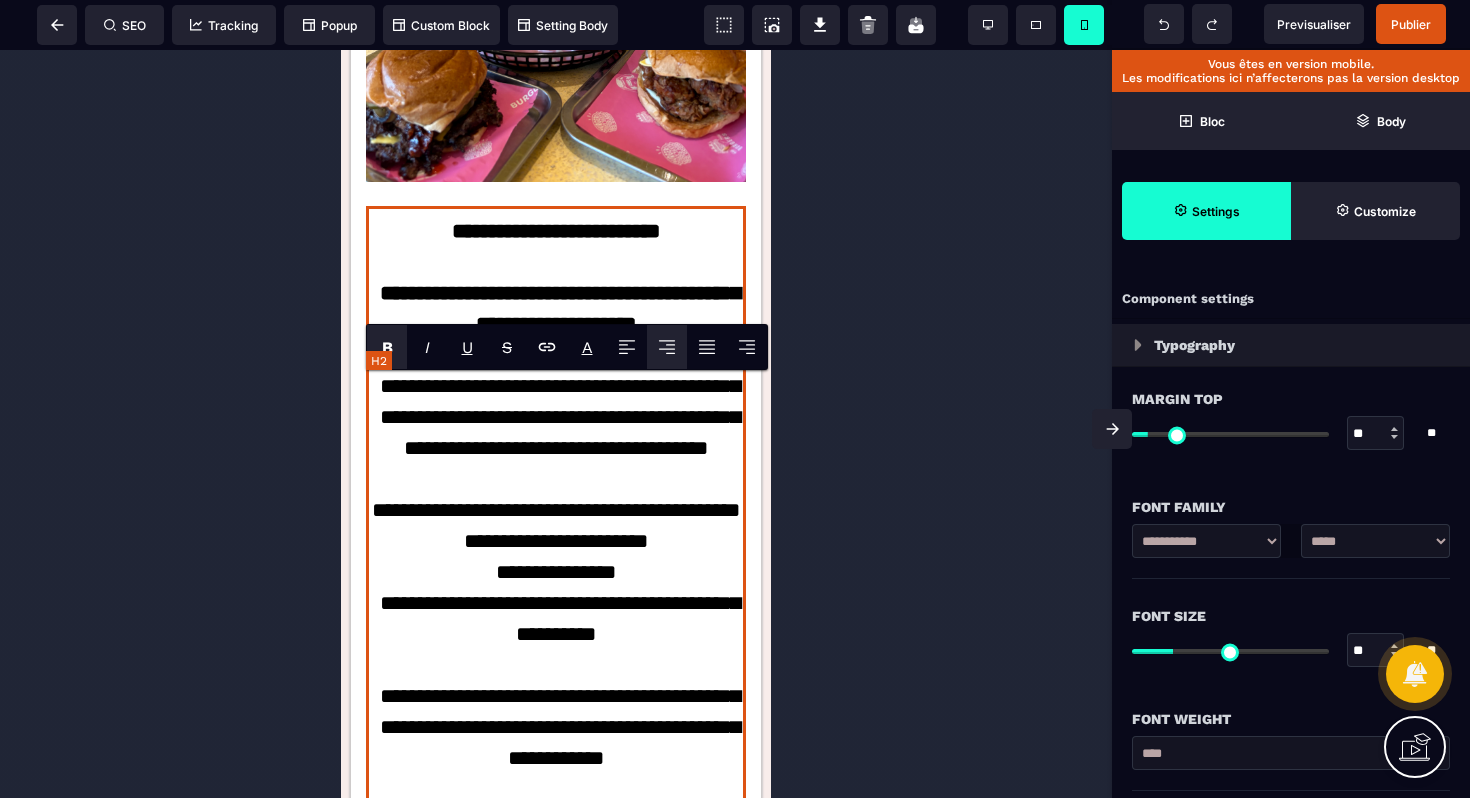click on "**********" at bounding box center (556, 836) 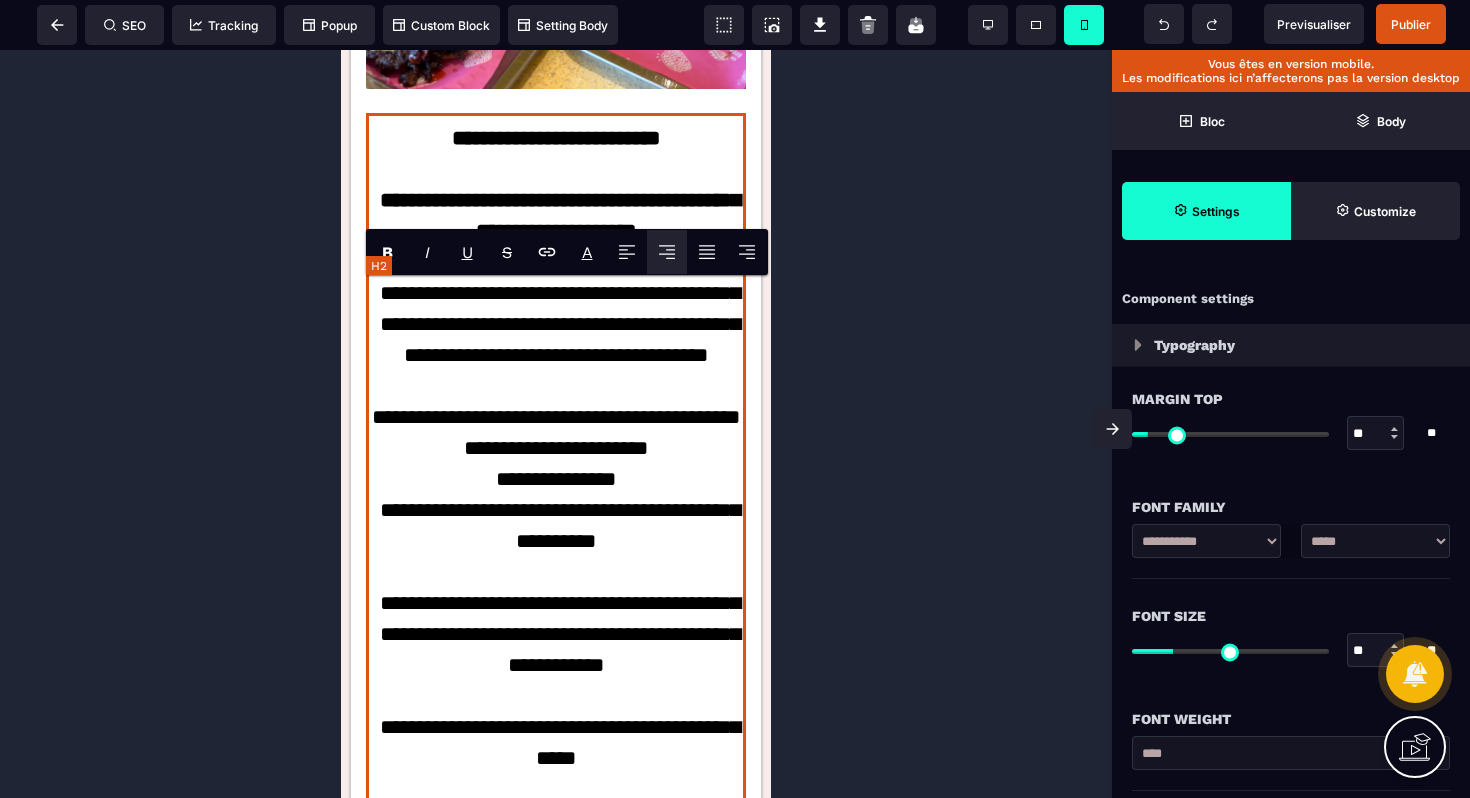 scroll, scrollTop: 4054, scrollLeft: 0, axis: vertical 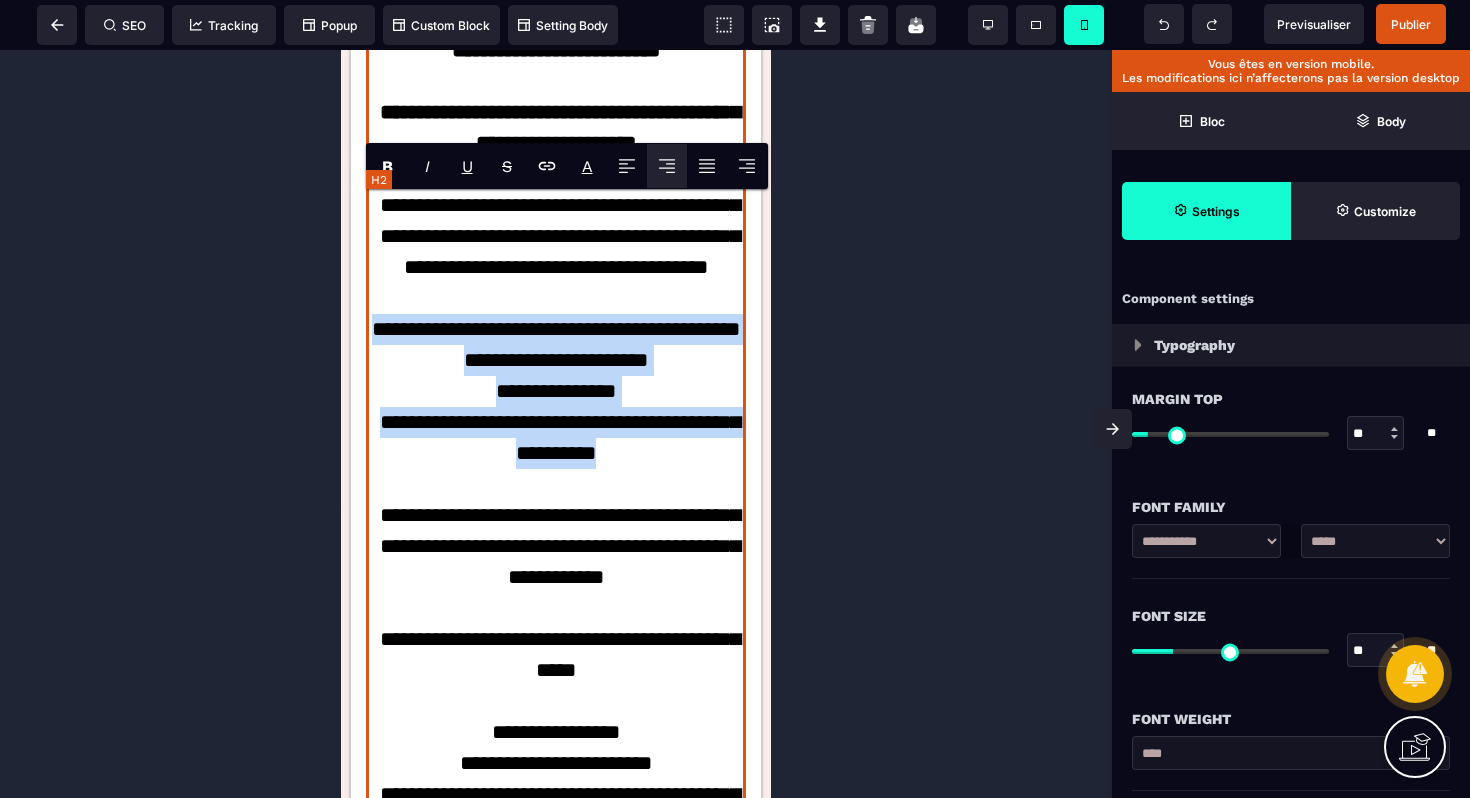 drag, startPoint x: 656, startPoint y: 678, endPoint x: 382, endPoint y: 530, distance: 311.4161 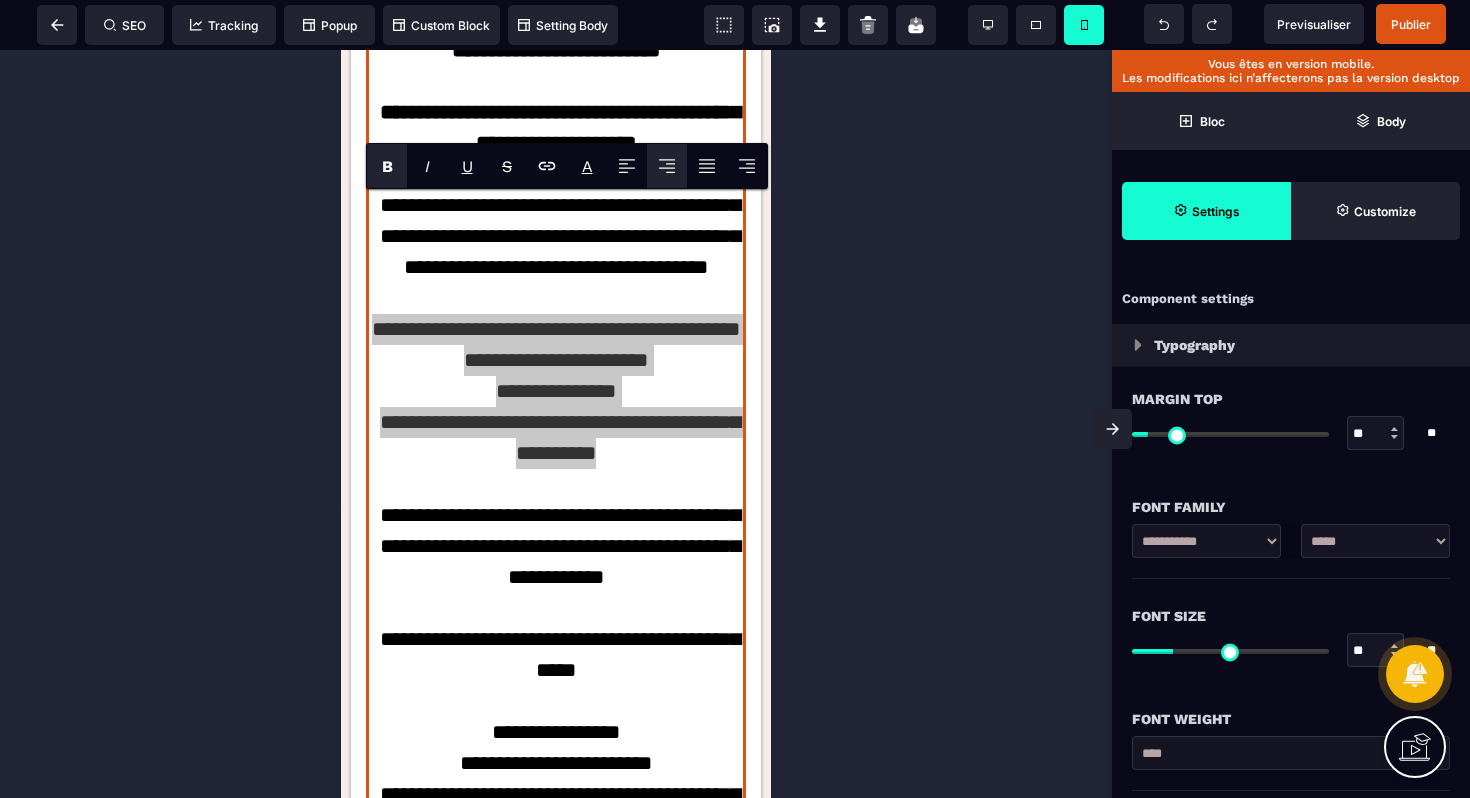 click on "B" at bounding box center (387, 166) 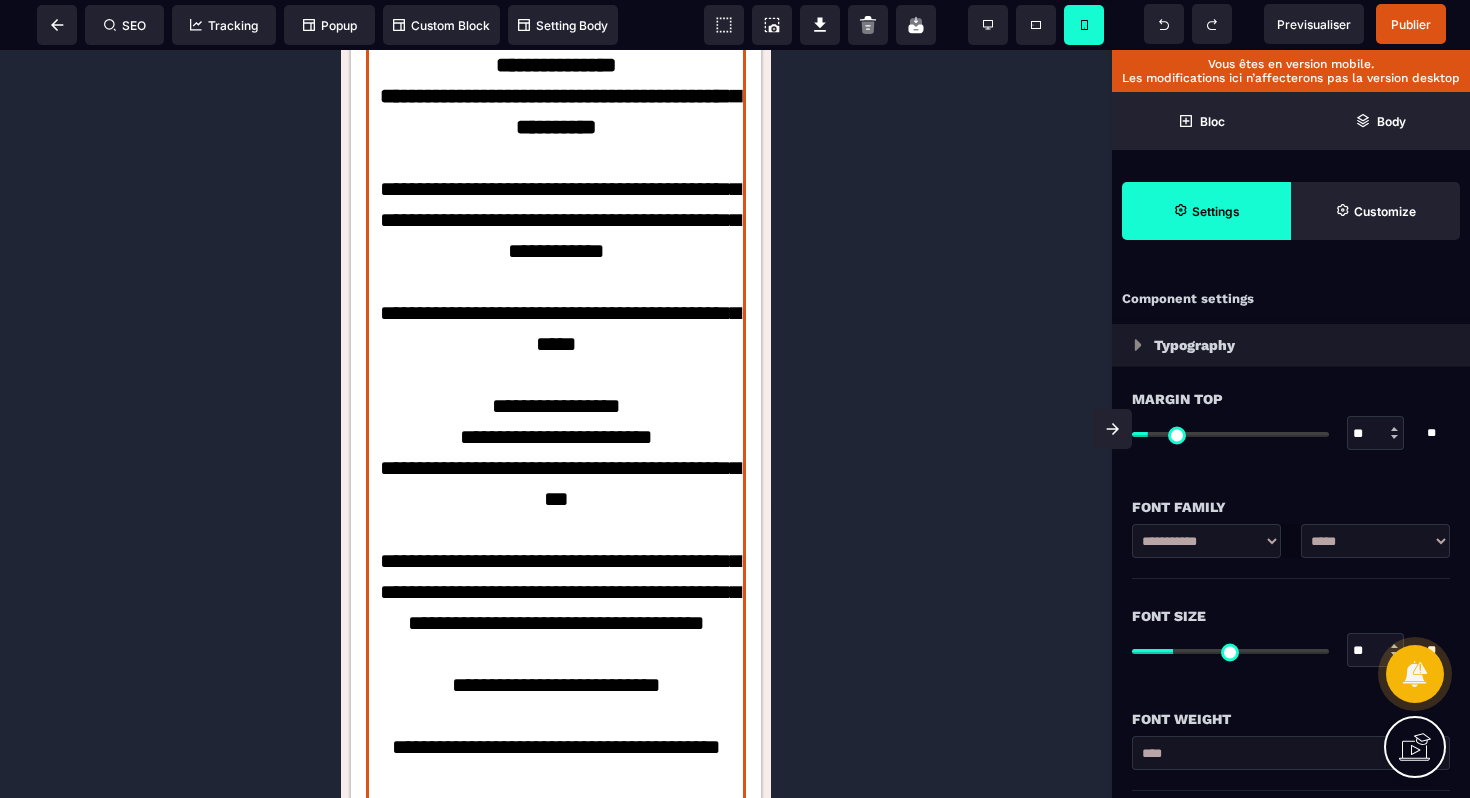 scroll, scrollTop: 4477, scrollLeft: 0, axis: vertical 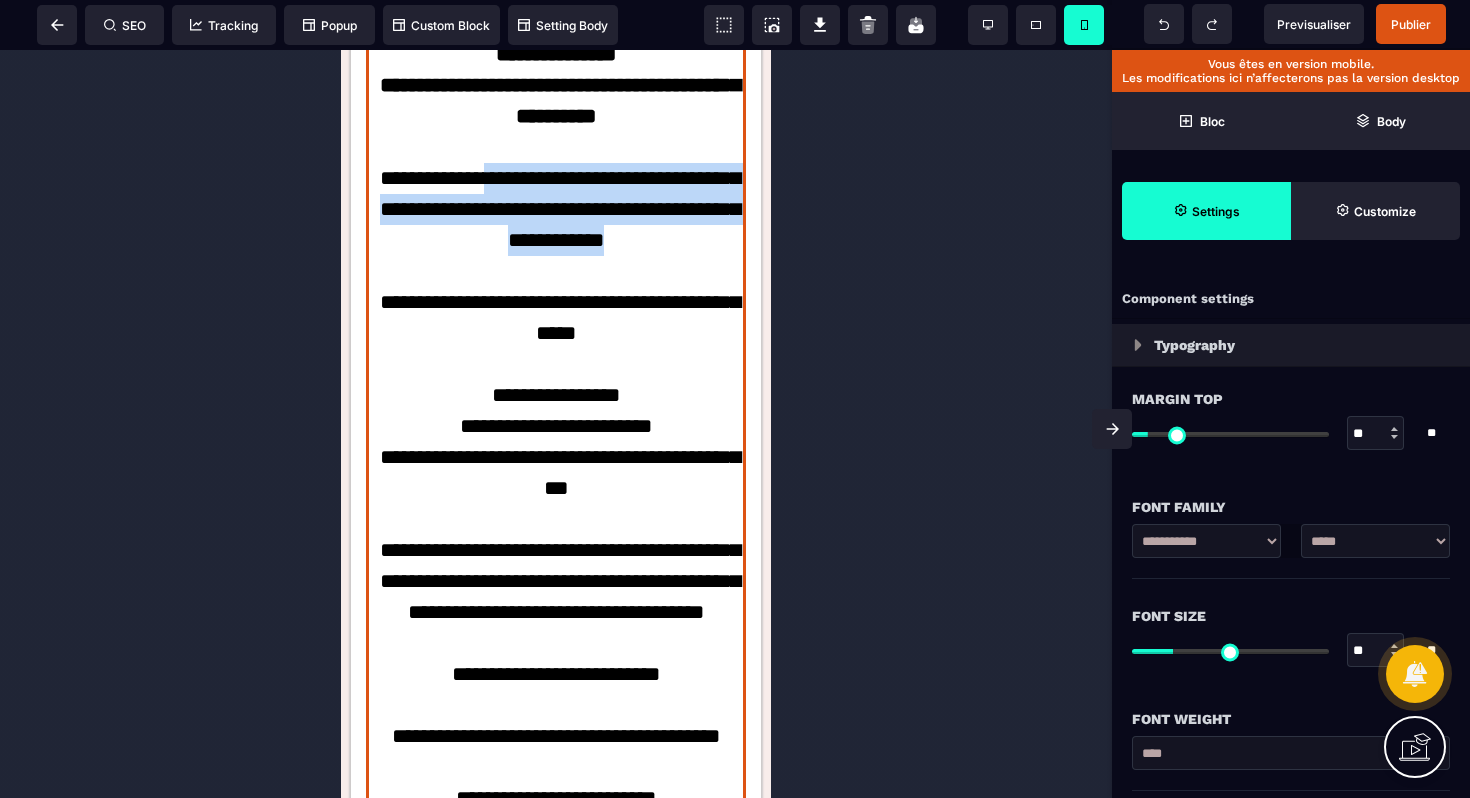 drag, startPoint x: 486, startPoint y: 405, endPoint x: 661, endPoint y: 473, distance: 187.74718 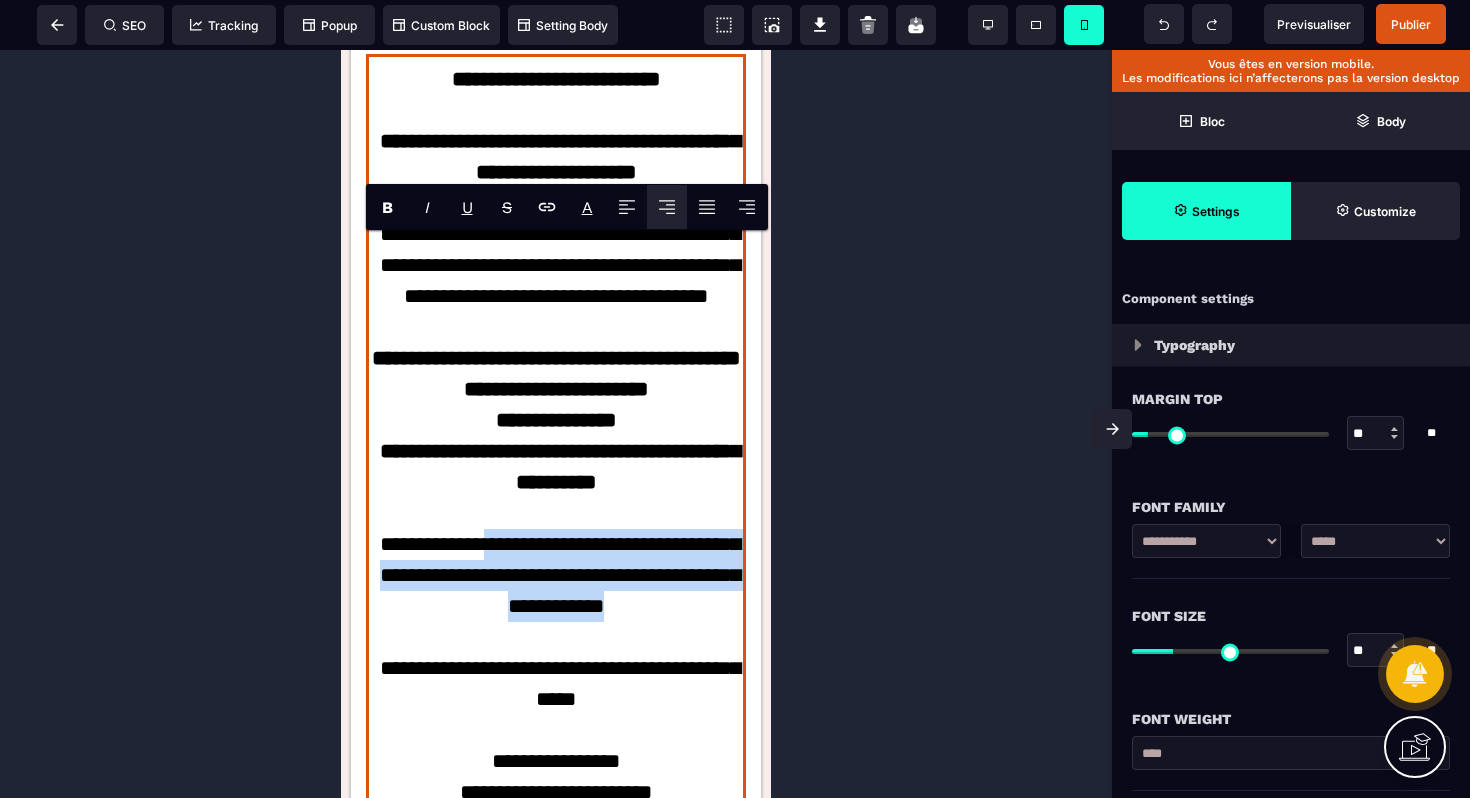 scroll, scrollTop: 4040, scrollLeft: 0, axis: vertical 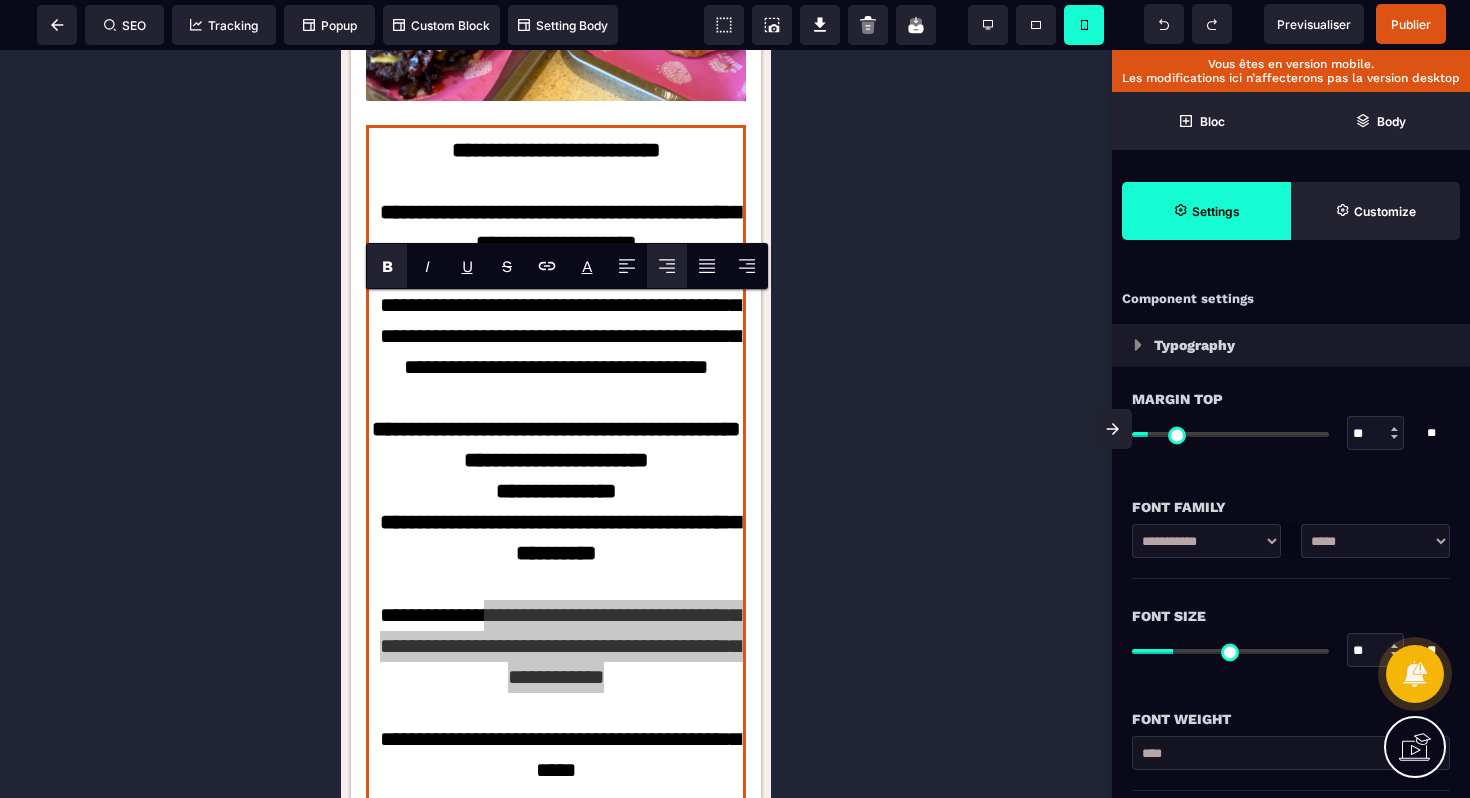 click on "B" at bounding box center (387, 266) 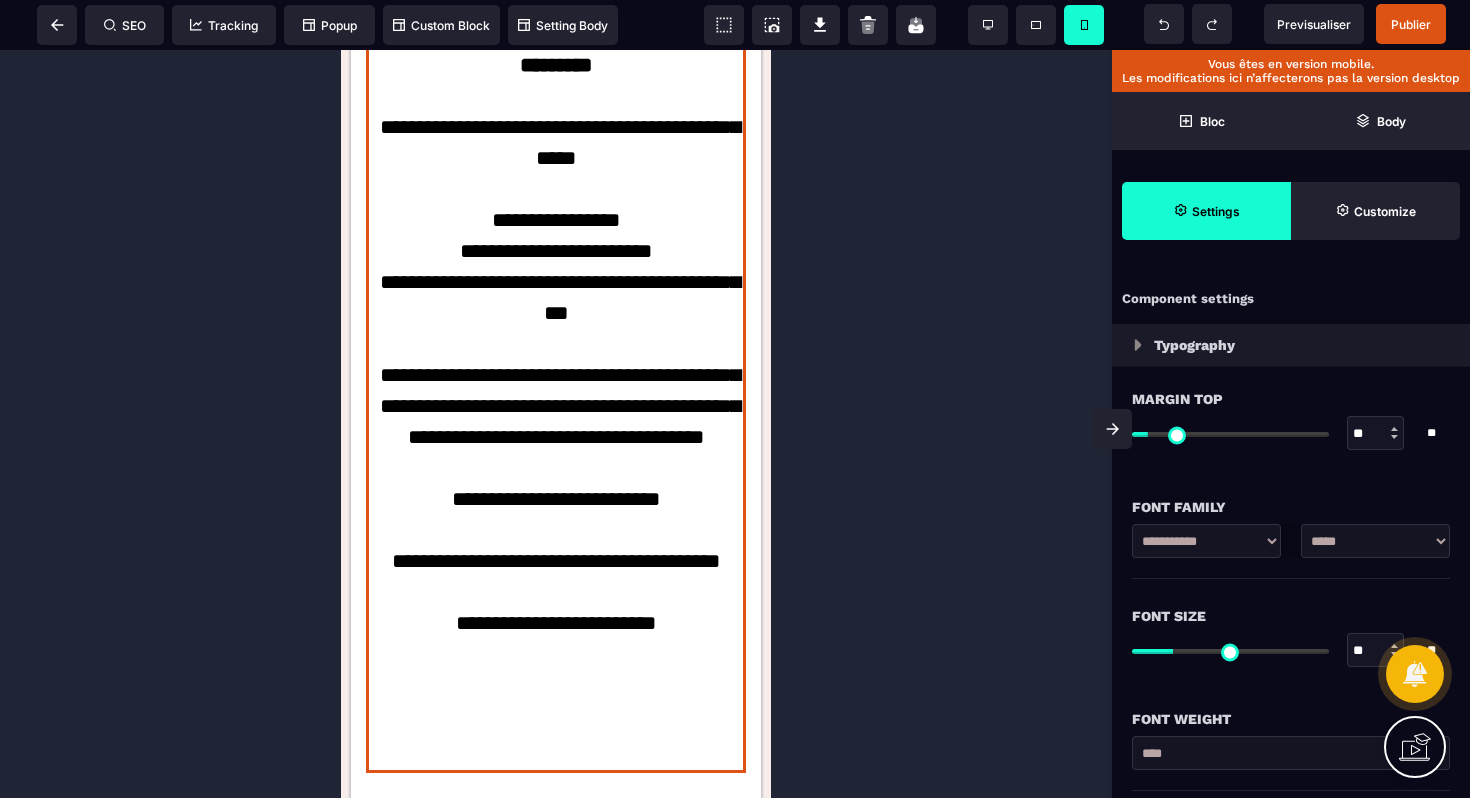 scroll, scrollTop: 4664, scrollLeft: 0, axis: vertical 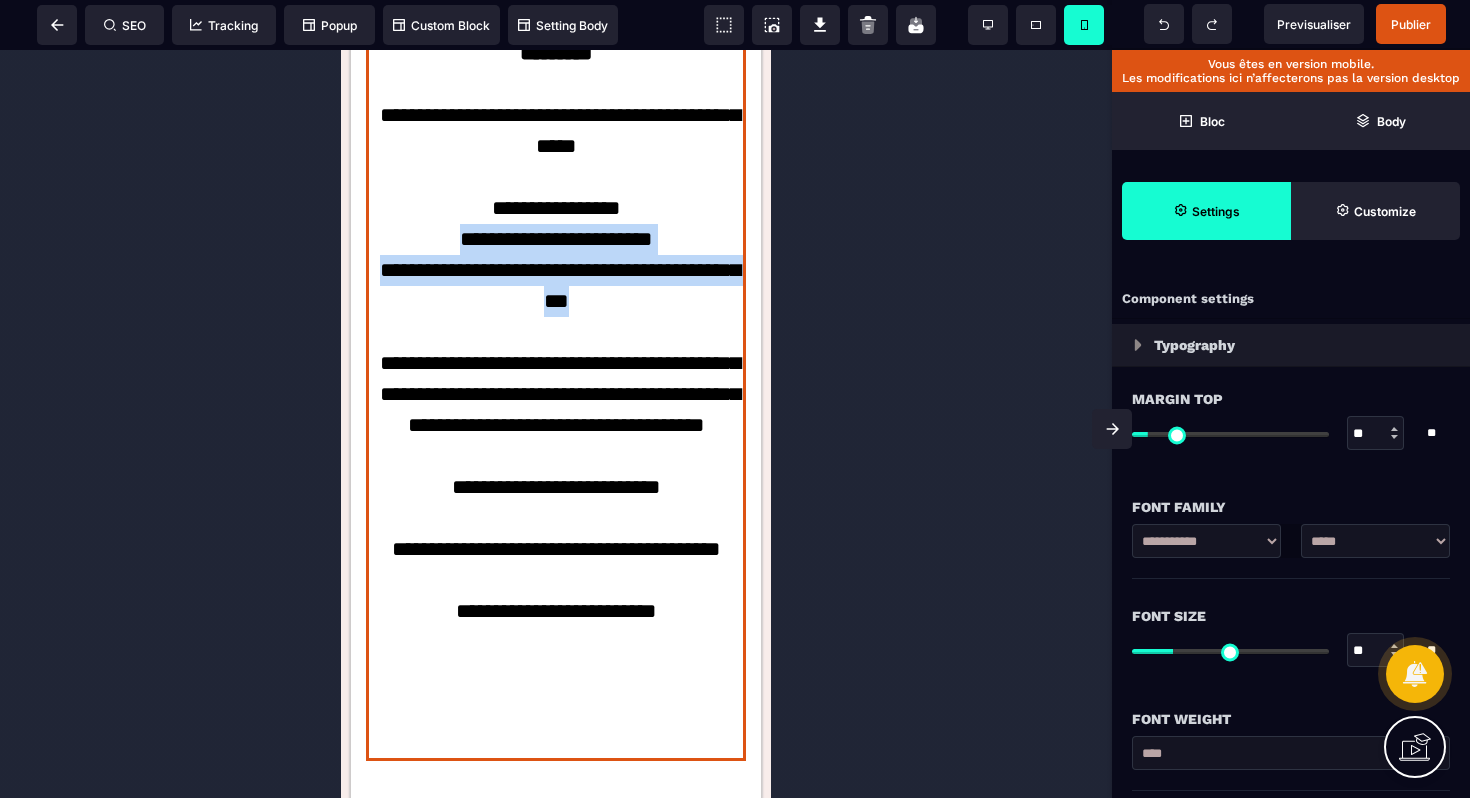 drag, startPoint x: 430, startPoint y: 463, endPoint x: 656, endPoint y: 530, distance: 235.72229 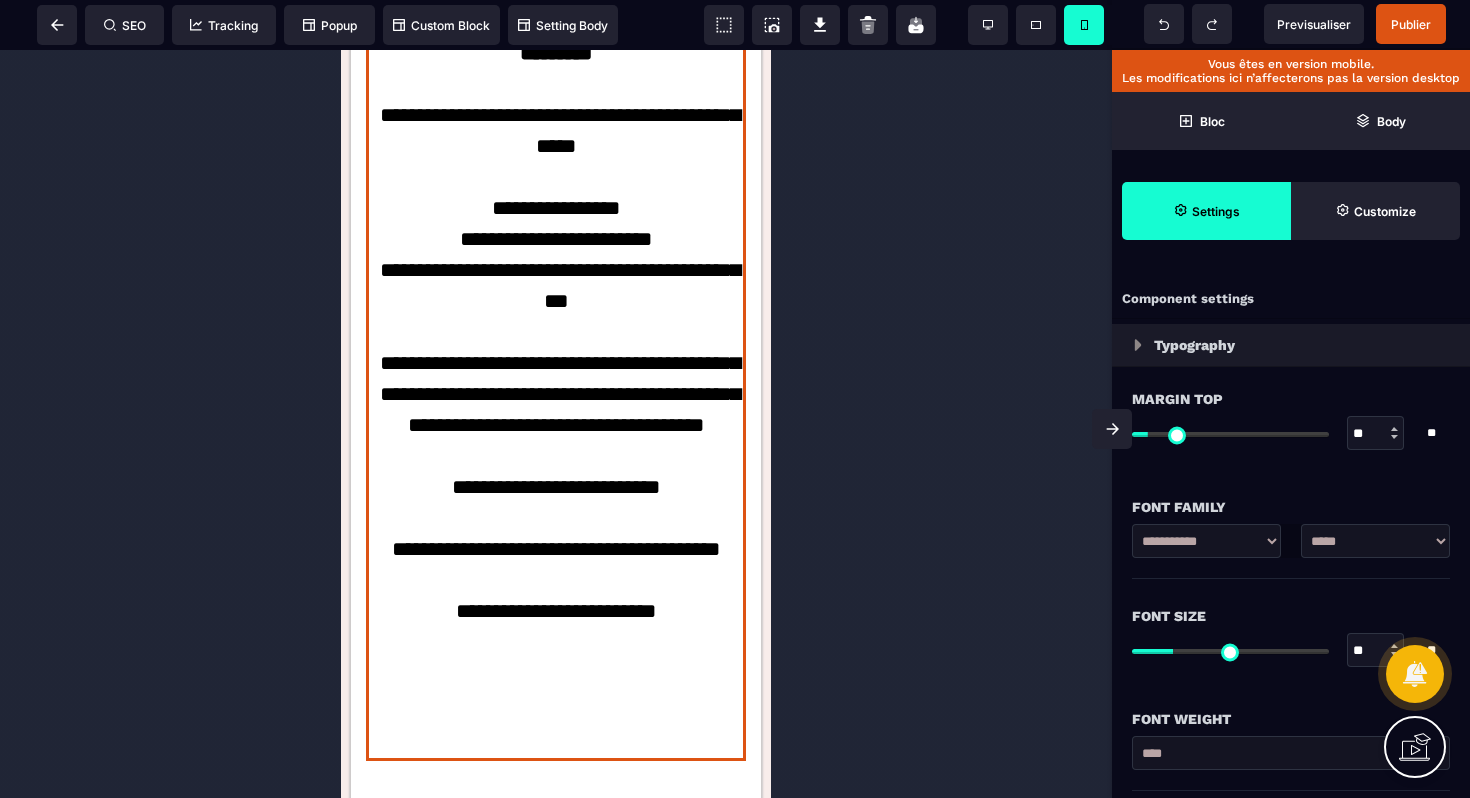 click on "**********" at bounding box center [556, 131] 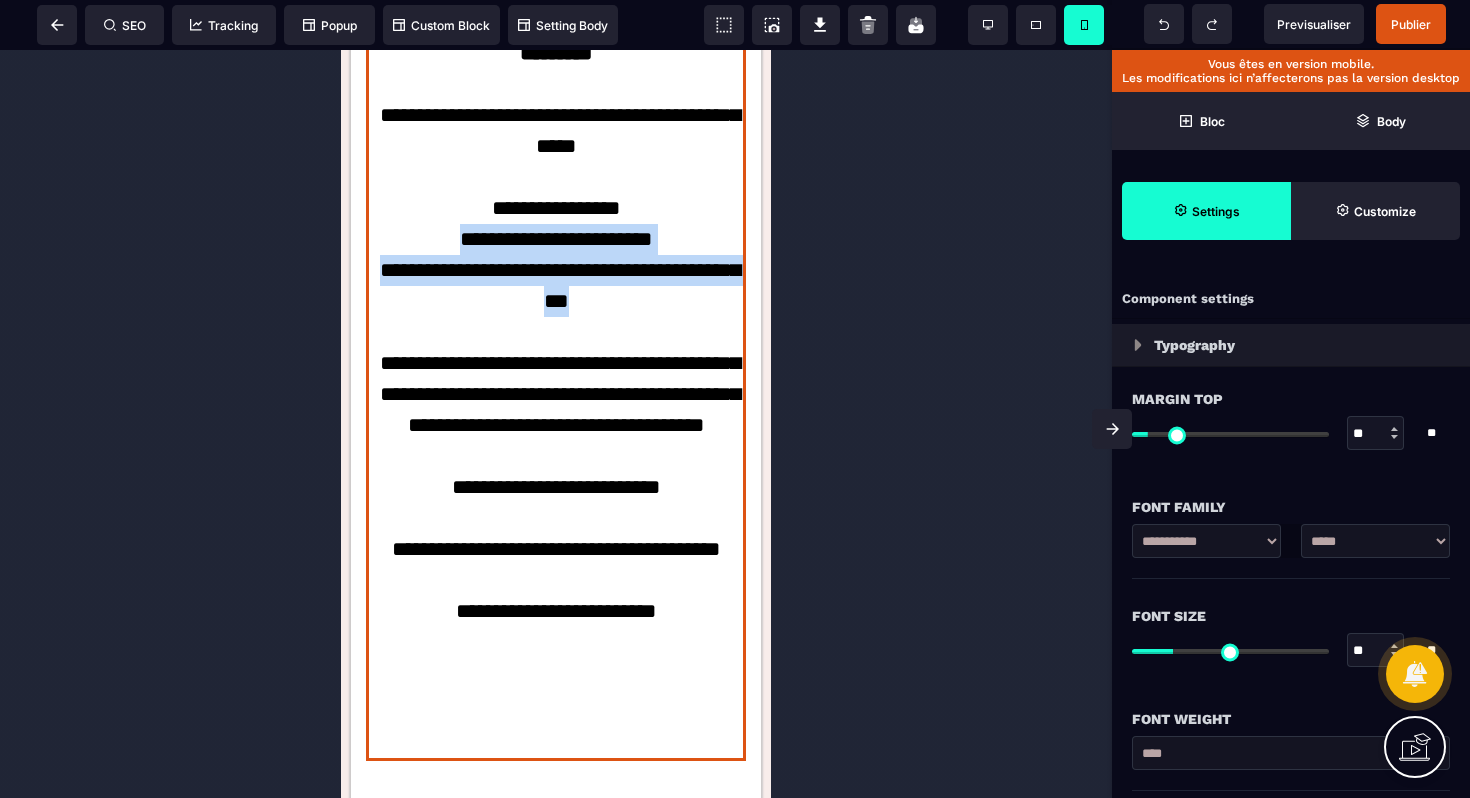 drag, startPoint x: 635, startPoint y: 520, endPoint x: 421, endPoint y: 459, distance: 222.52415 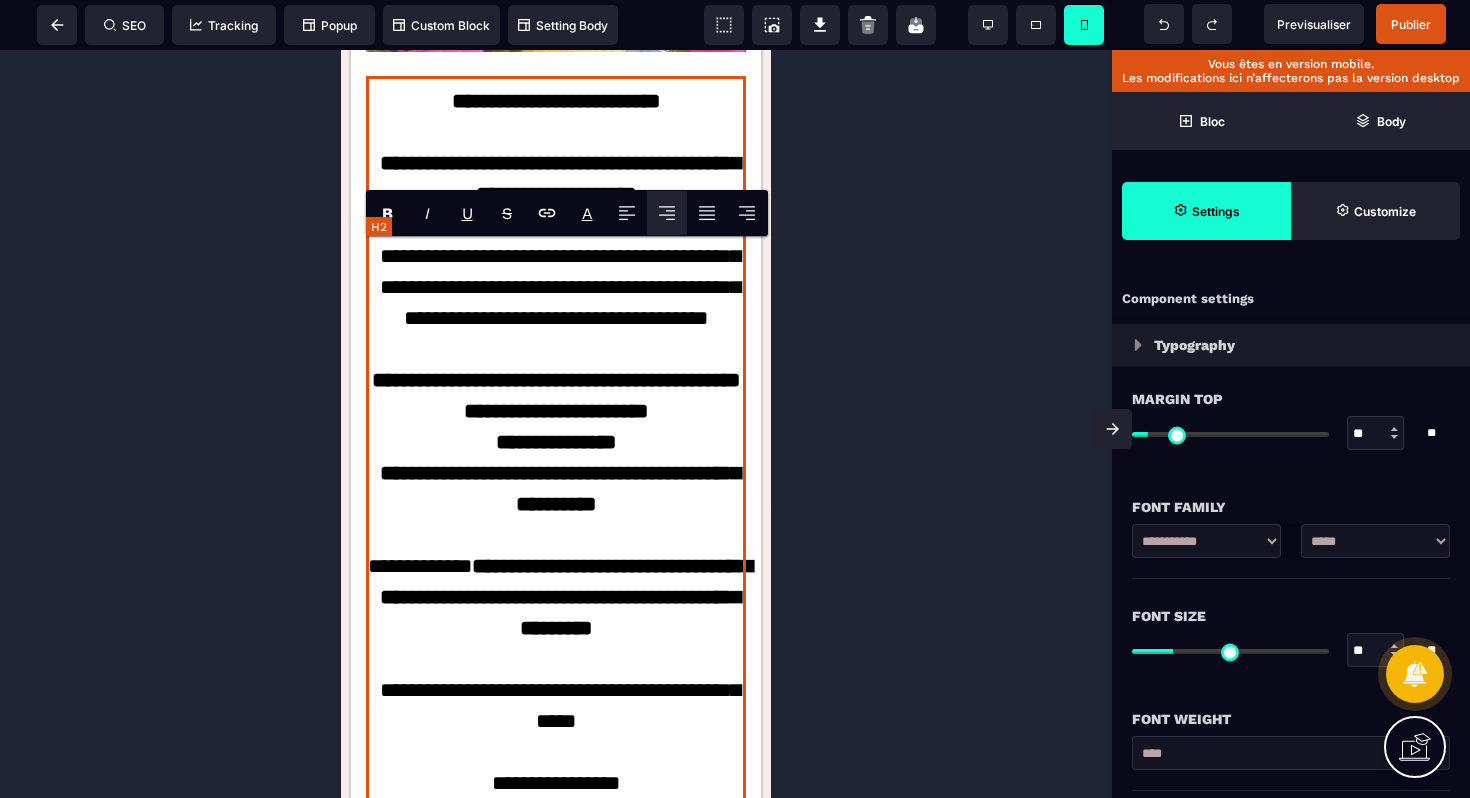 scroll, scrollTop: 3935, scrollLeft: 0, axis: vertical 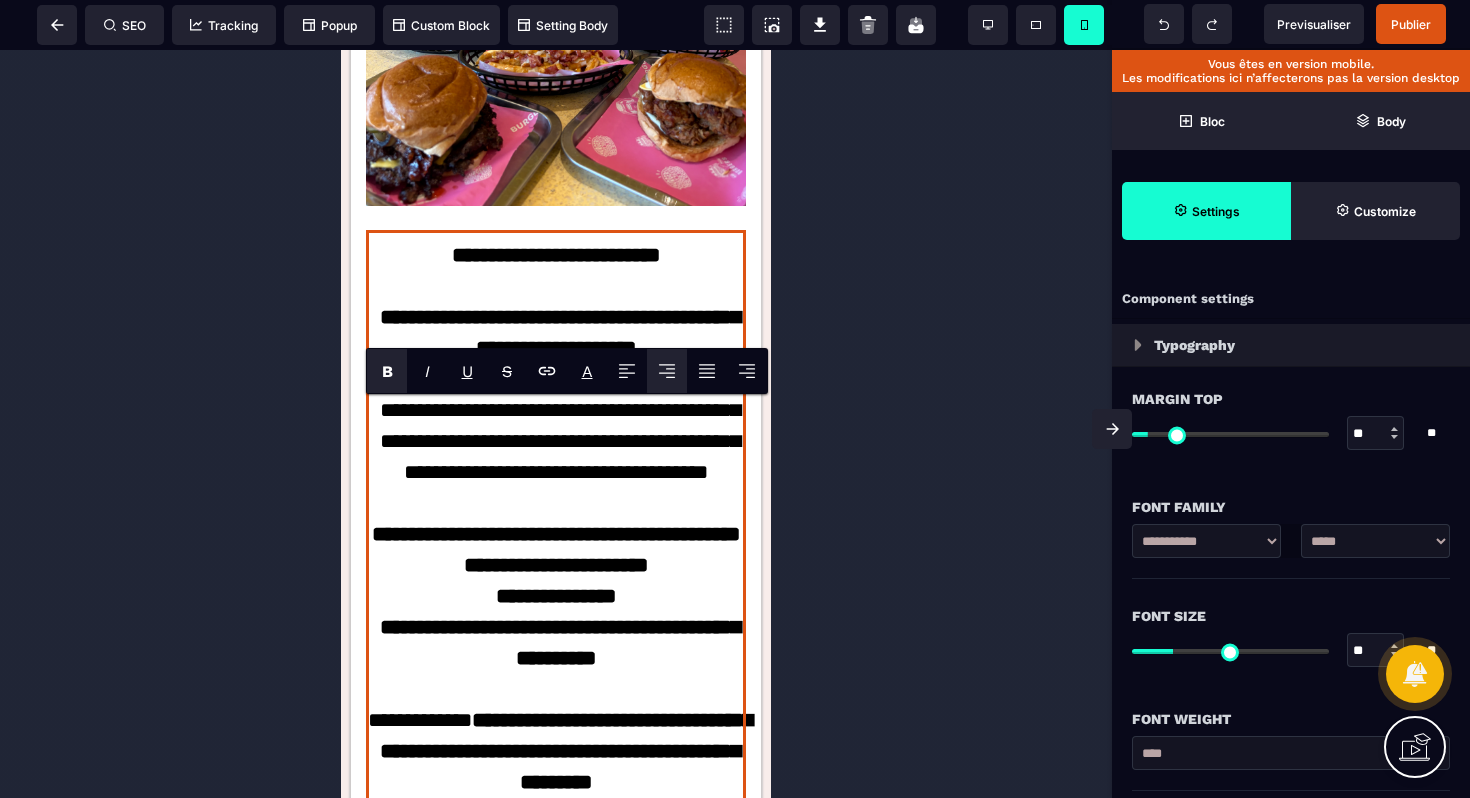 click on "B" at bounding box center (387, 371) 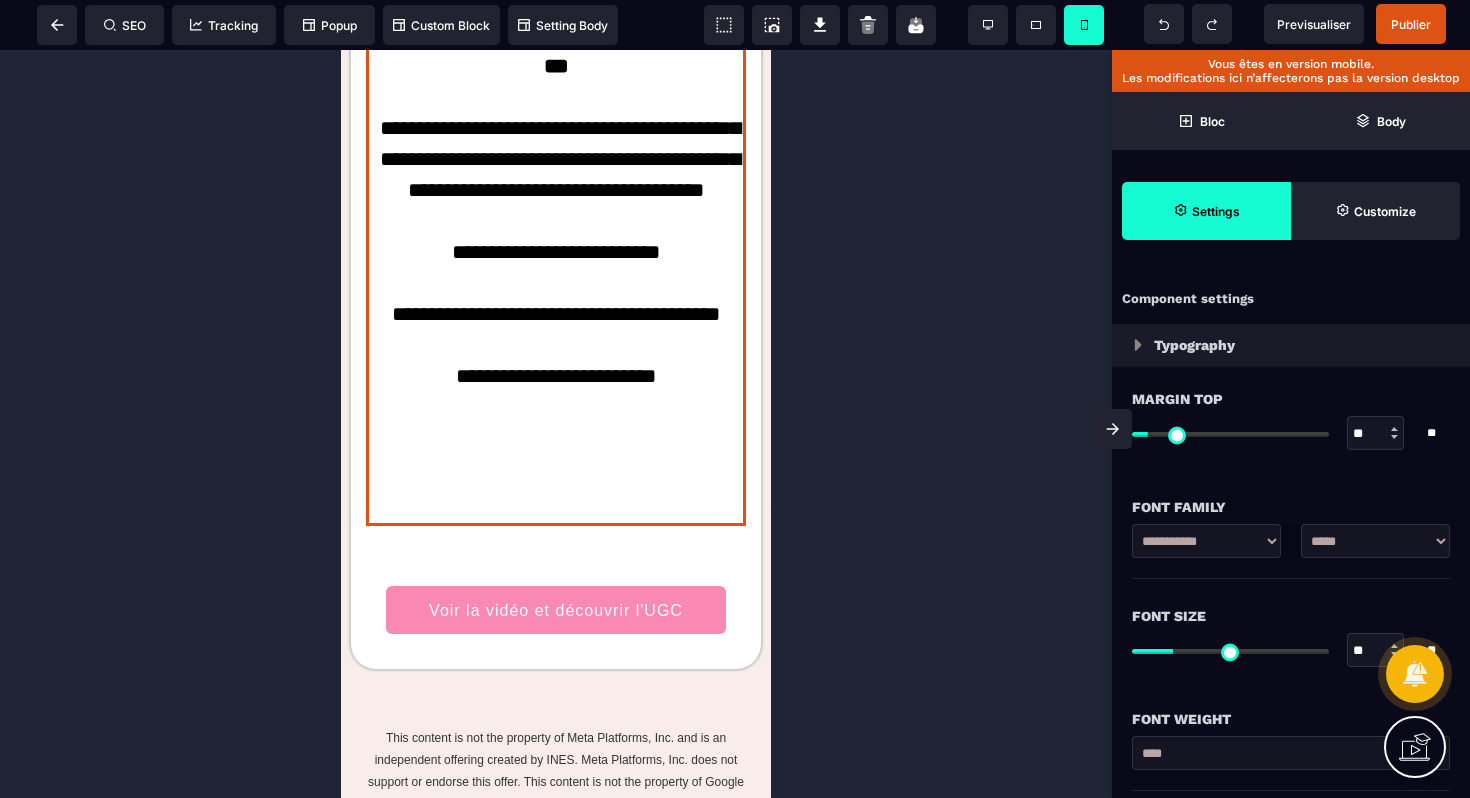 scroll, scrollTop: 4933, scrollLeft: 0, axis: vertical 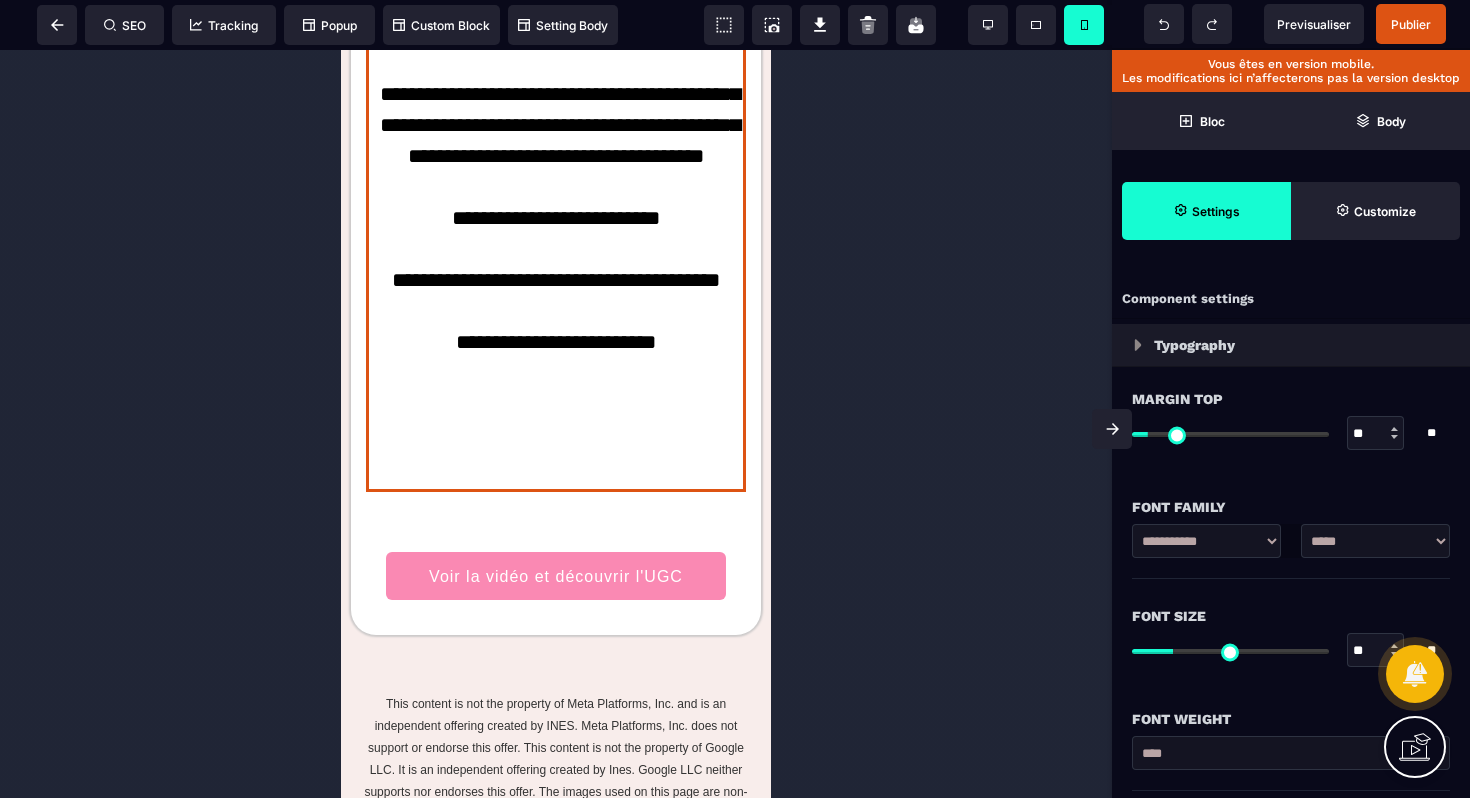 drag, startPoint x: 535, startPoint y: 316, endPoint x: 658, endPoint y: 414, distance: 157.26729 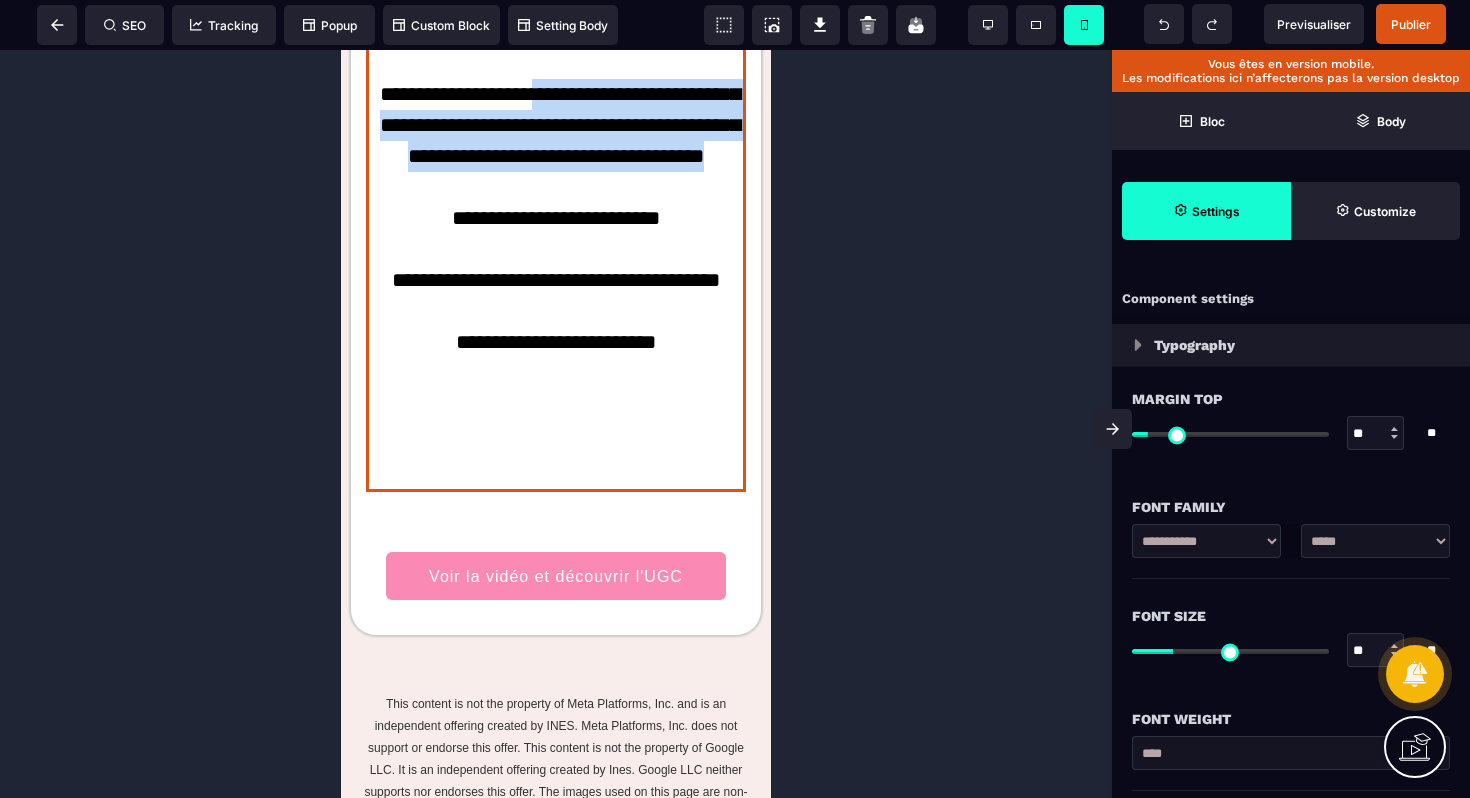 drag, startPoint x: 658, startPoint y: 414, endPoint x: 538, endPoint y: 319, distance: 153.05228 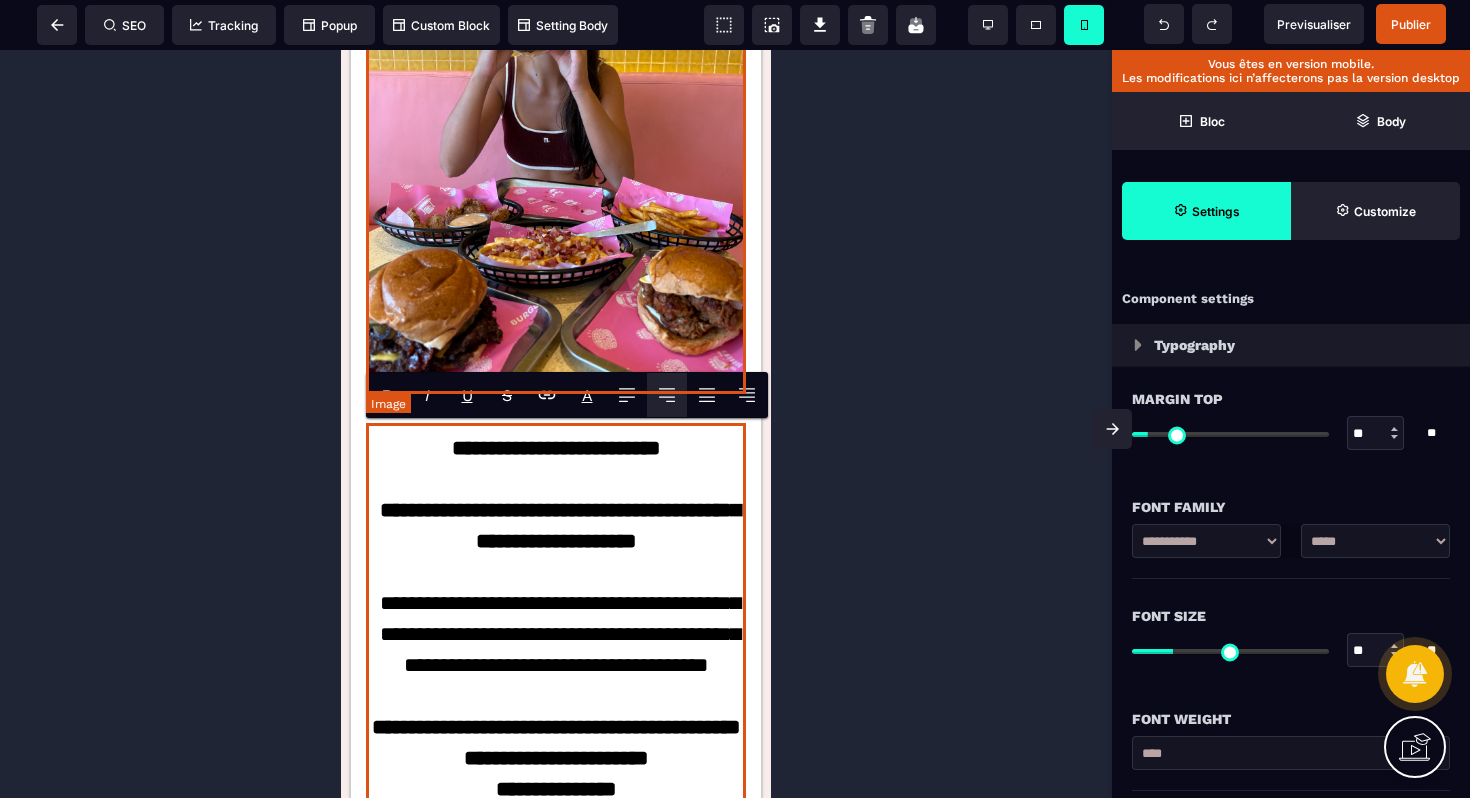 scroll, scrollTop: 3651, scrollLeft: 0, axis: vertical 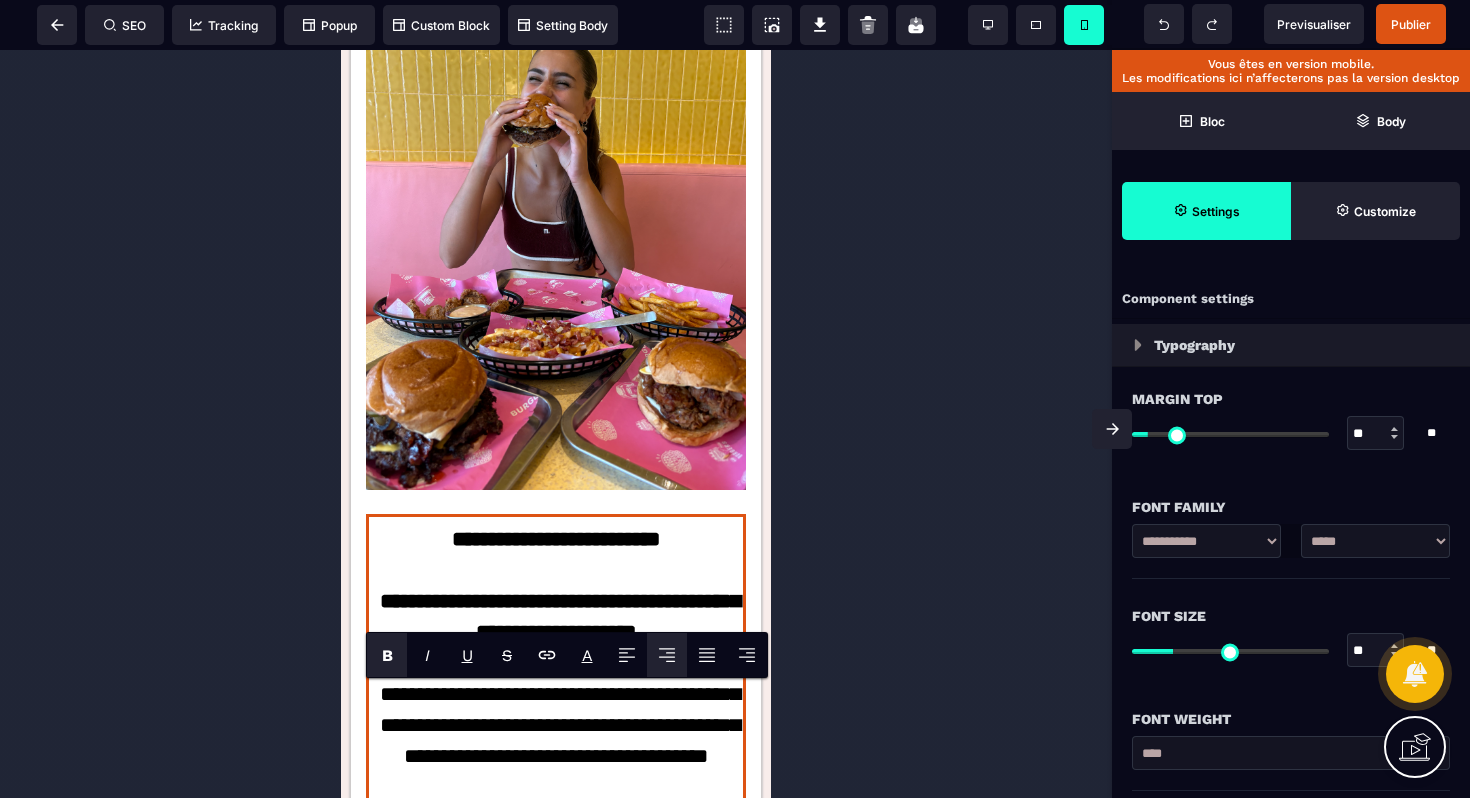 click on "B" at bounding box center [387, 655] 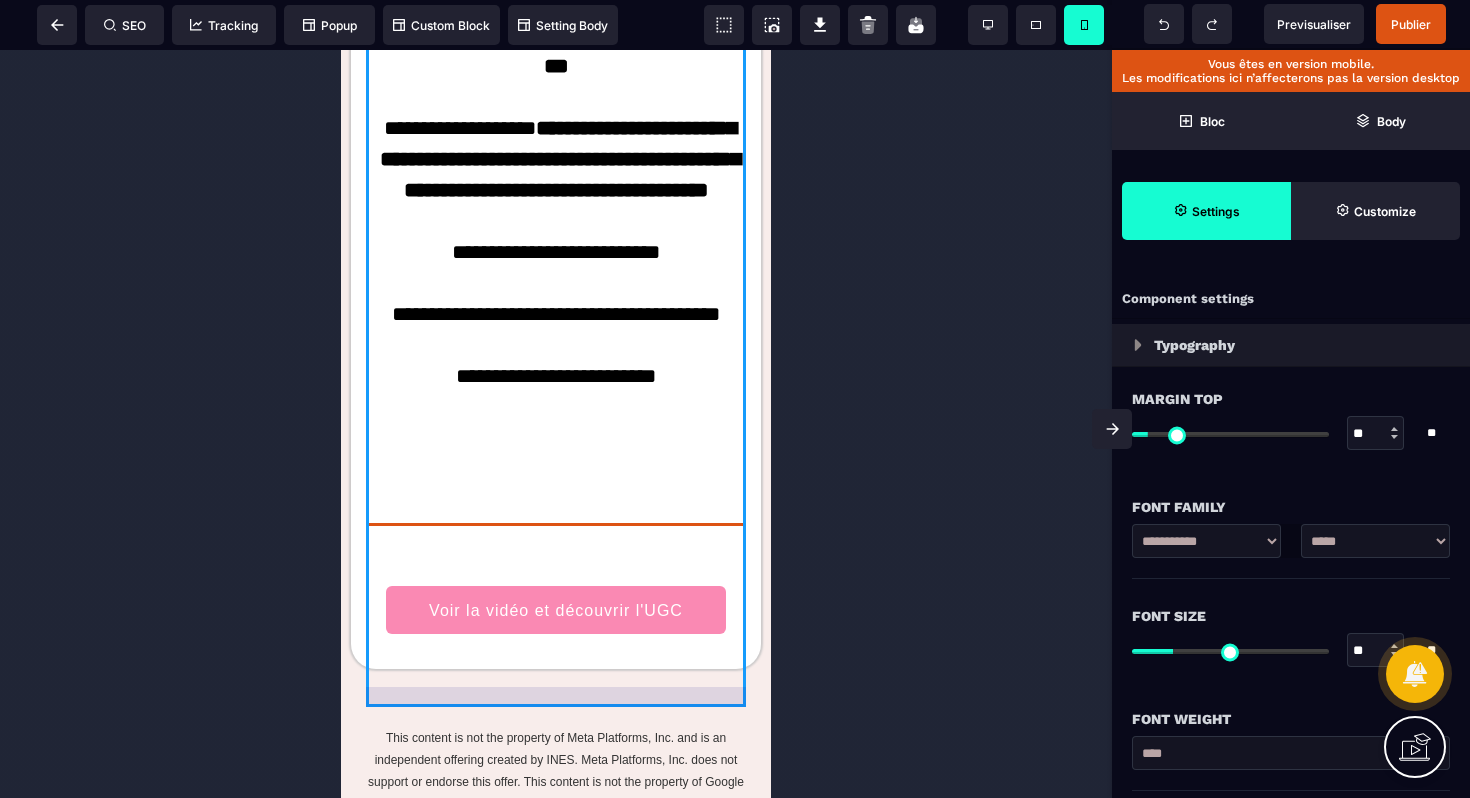 scroll, scrollTop: 4902, scrollLeft: 0, axis: vertical 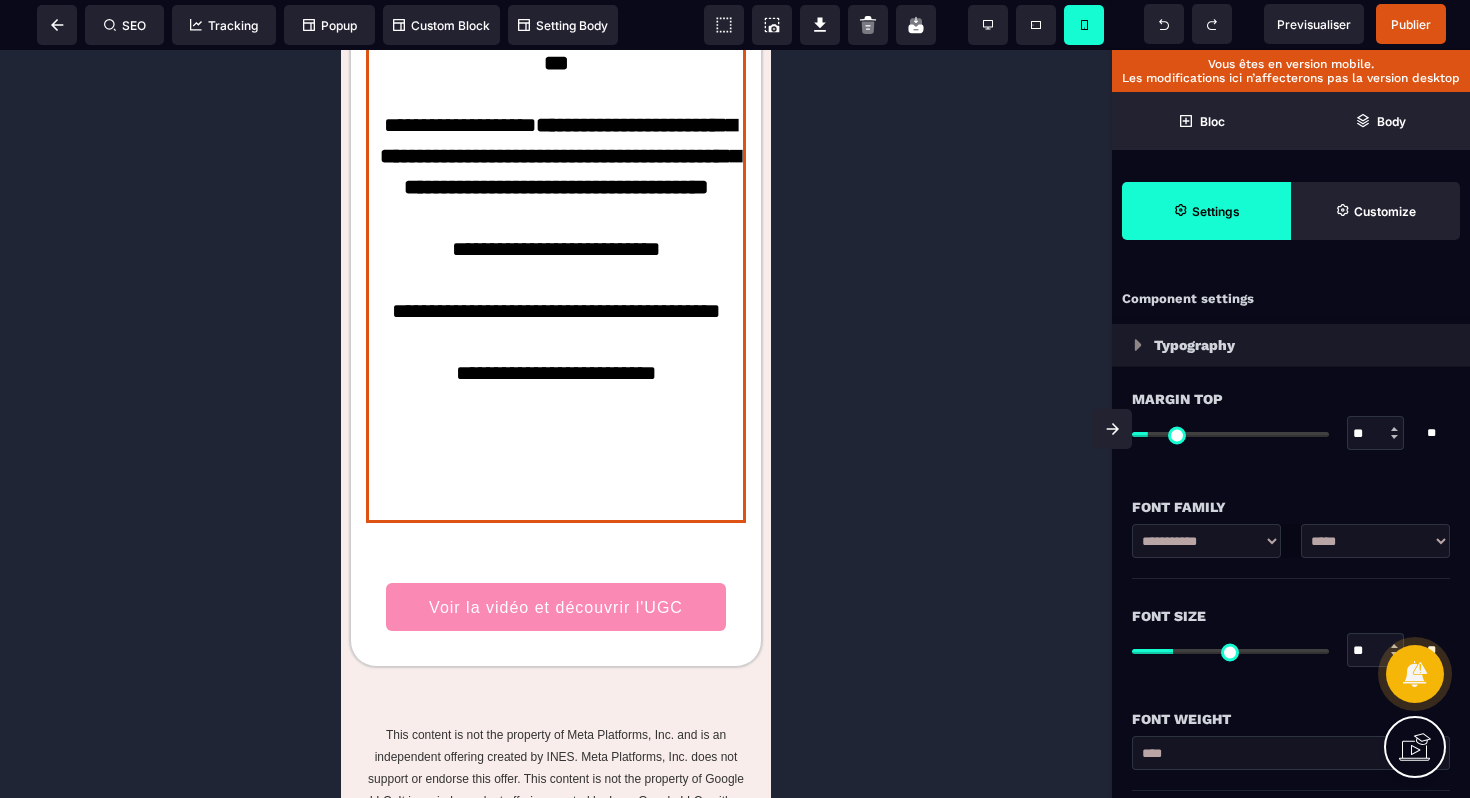 click on "**********" at bounding box center [556, -107] 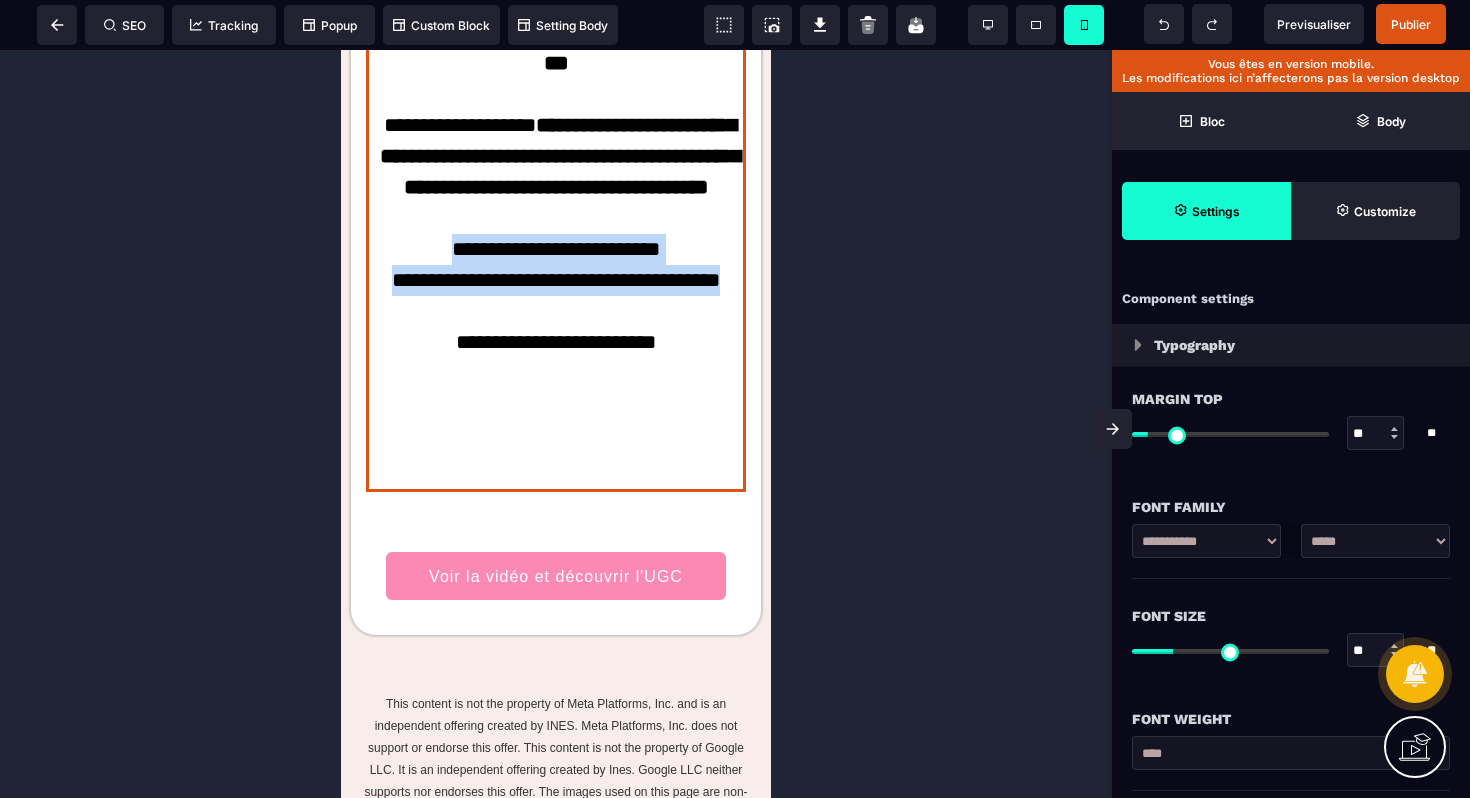 drag, startPoint x: 626, startPoint y: 572, endPoint x: 400, endPoint y: 505, distance: 235.72229 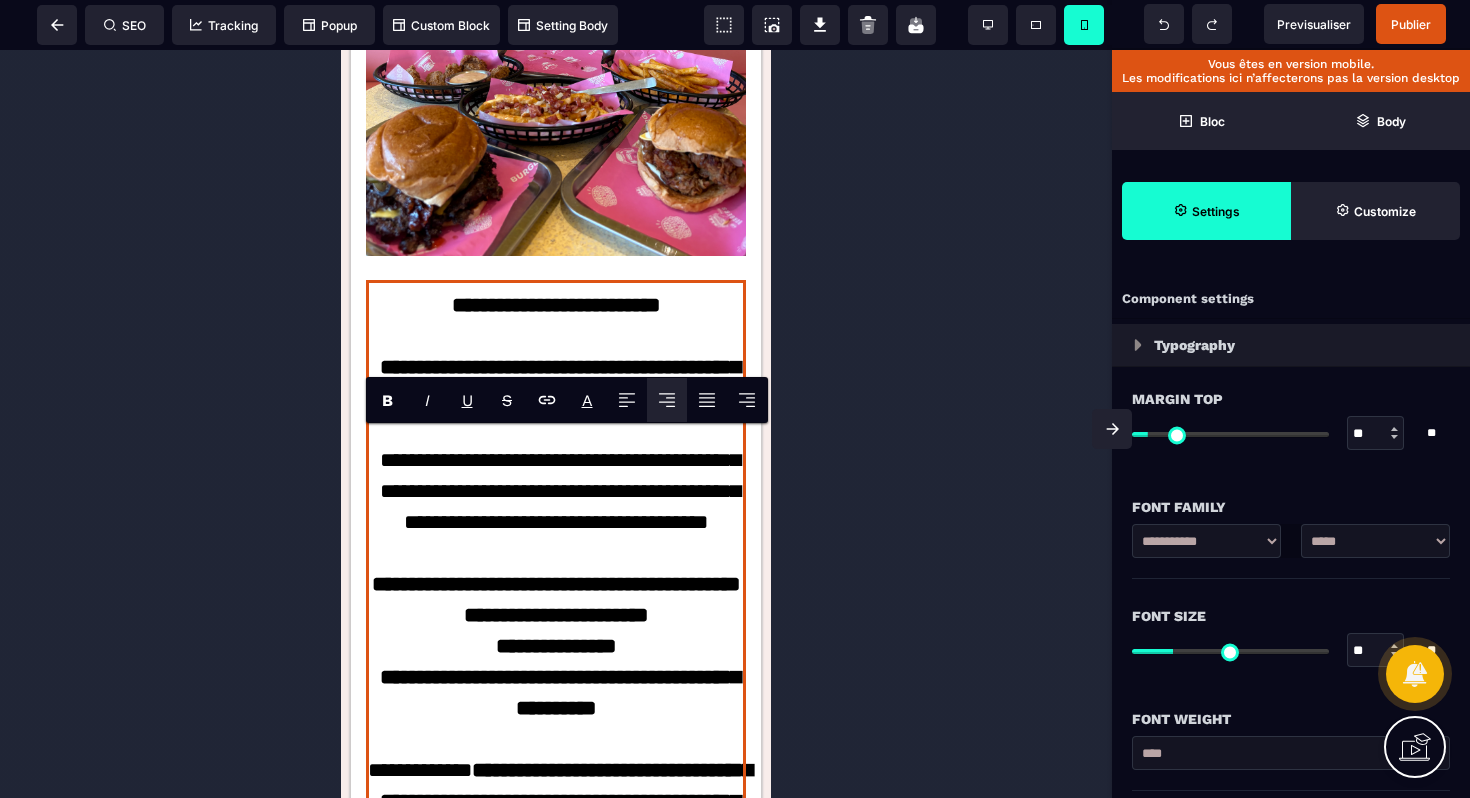 scroll, scrollTop: 3841, scrollLeft: 0, axis: vertical 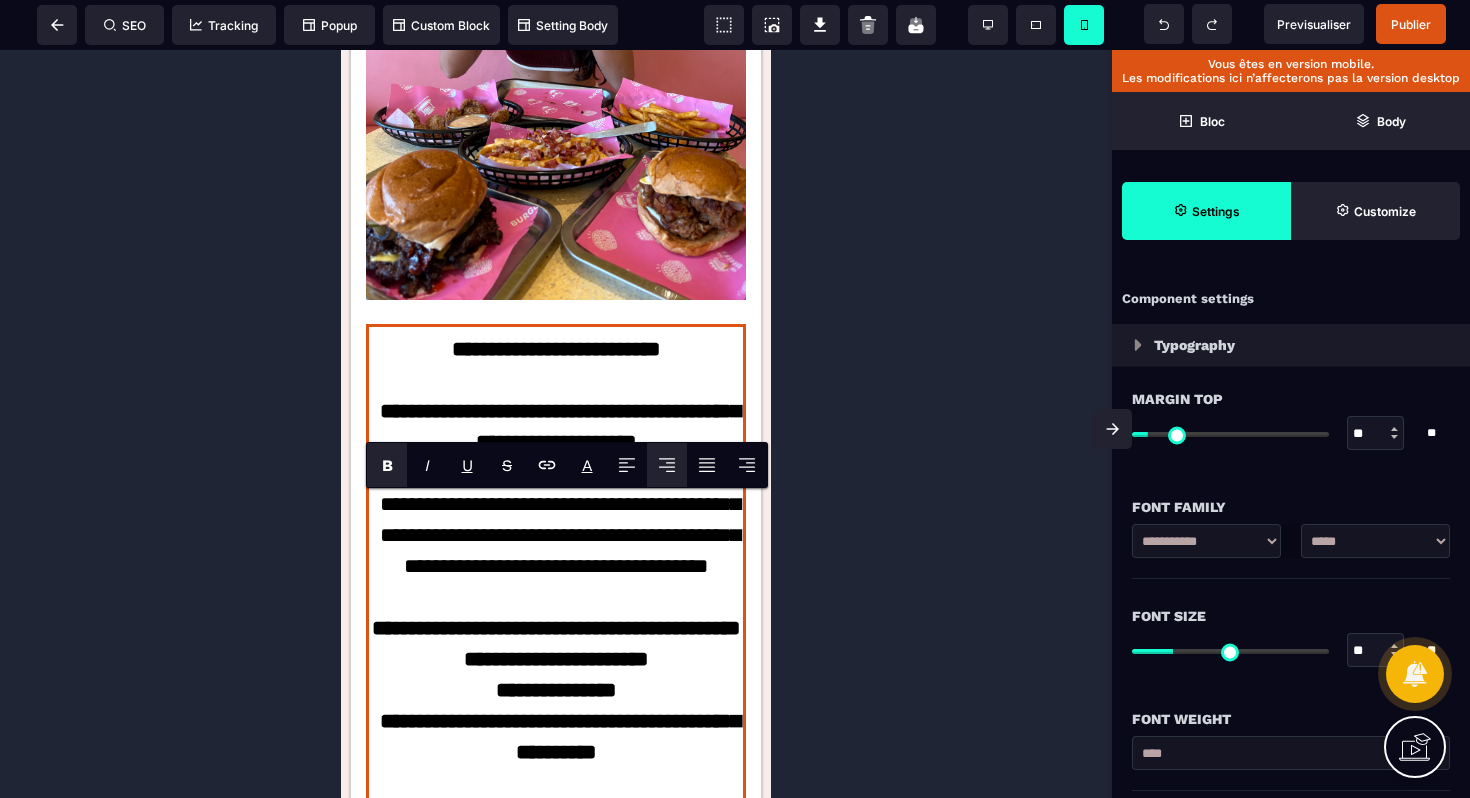 click on "B" at bounding box center (387, 465) 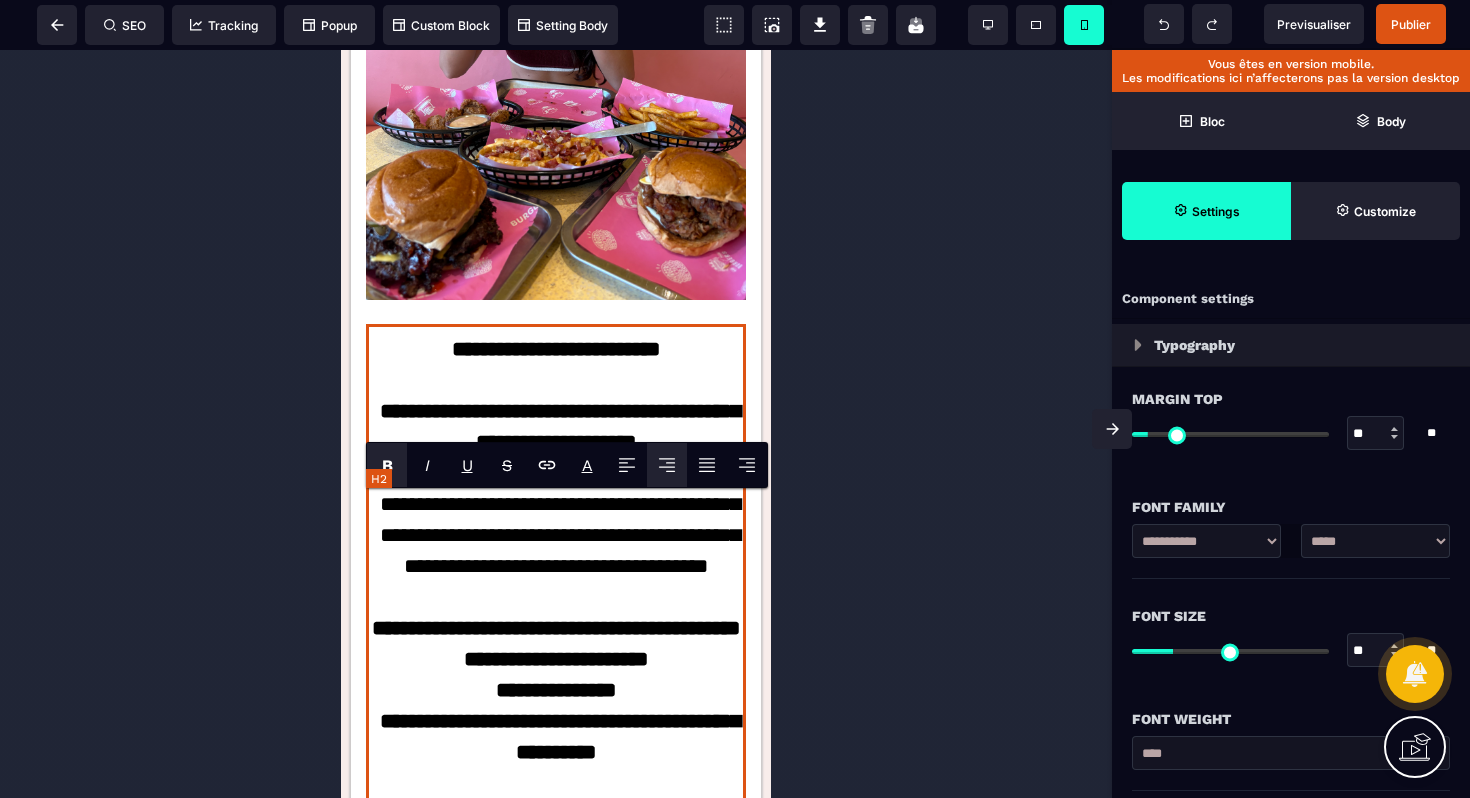 click on "**********" at bounding box center [556, 938] 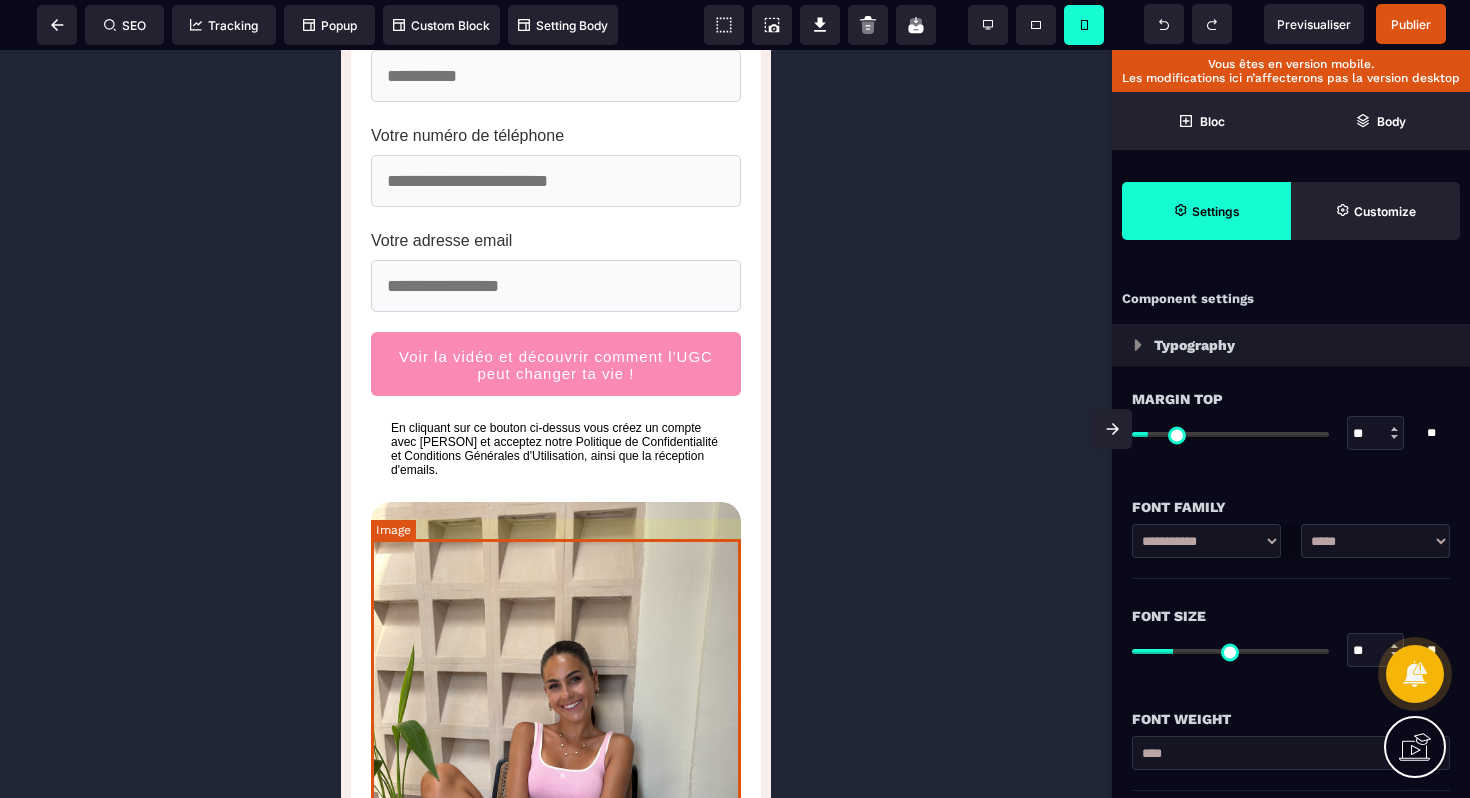 scroll, scrollTop: 323, scrollLeft: 0, axis: vertical 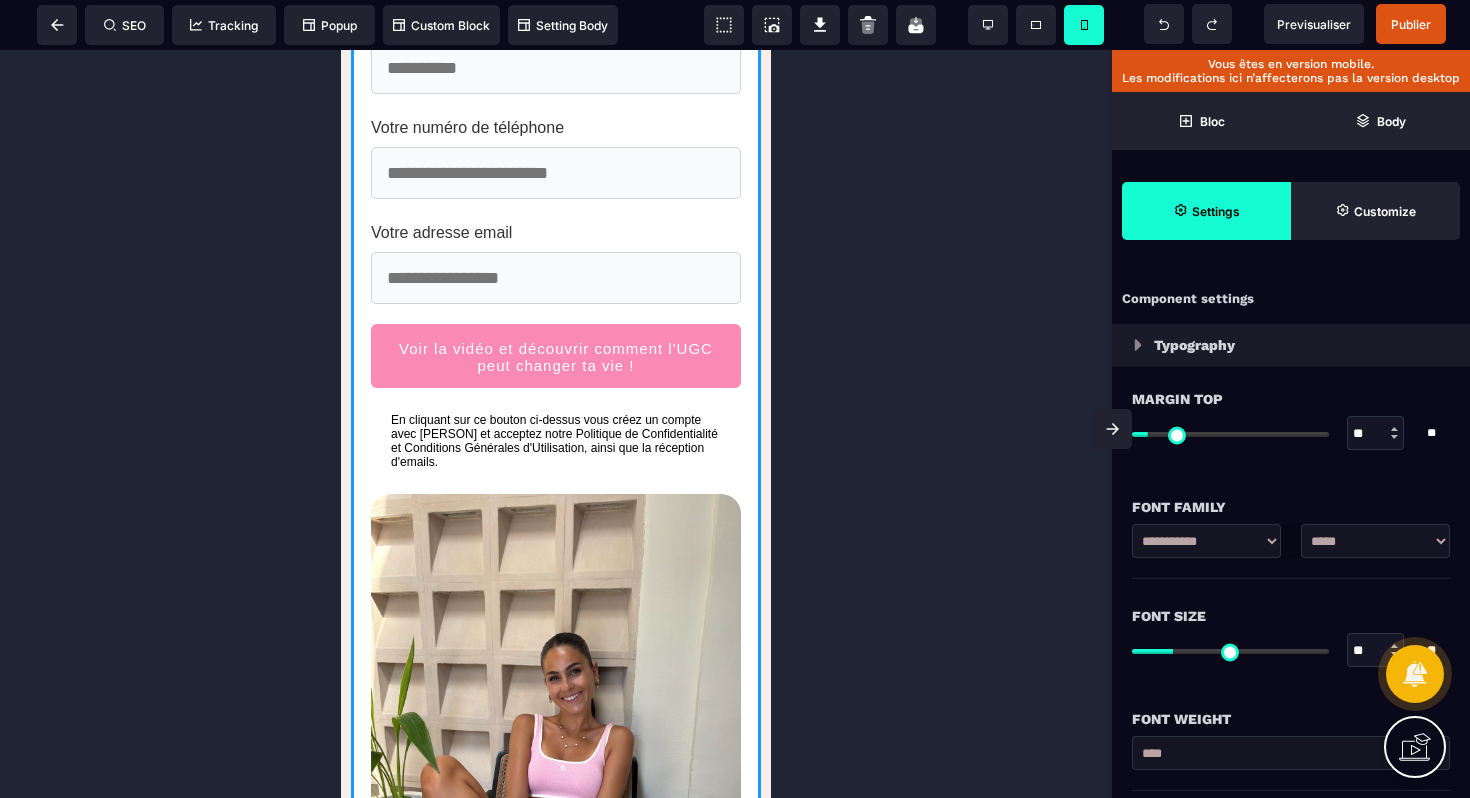 drag, startPoint x: 500, startPoint y: 610, endPoint x: 793, endPoint y: 287, distance: 436.09402 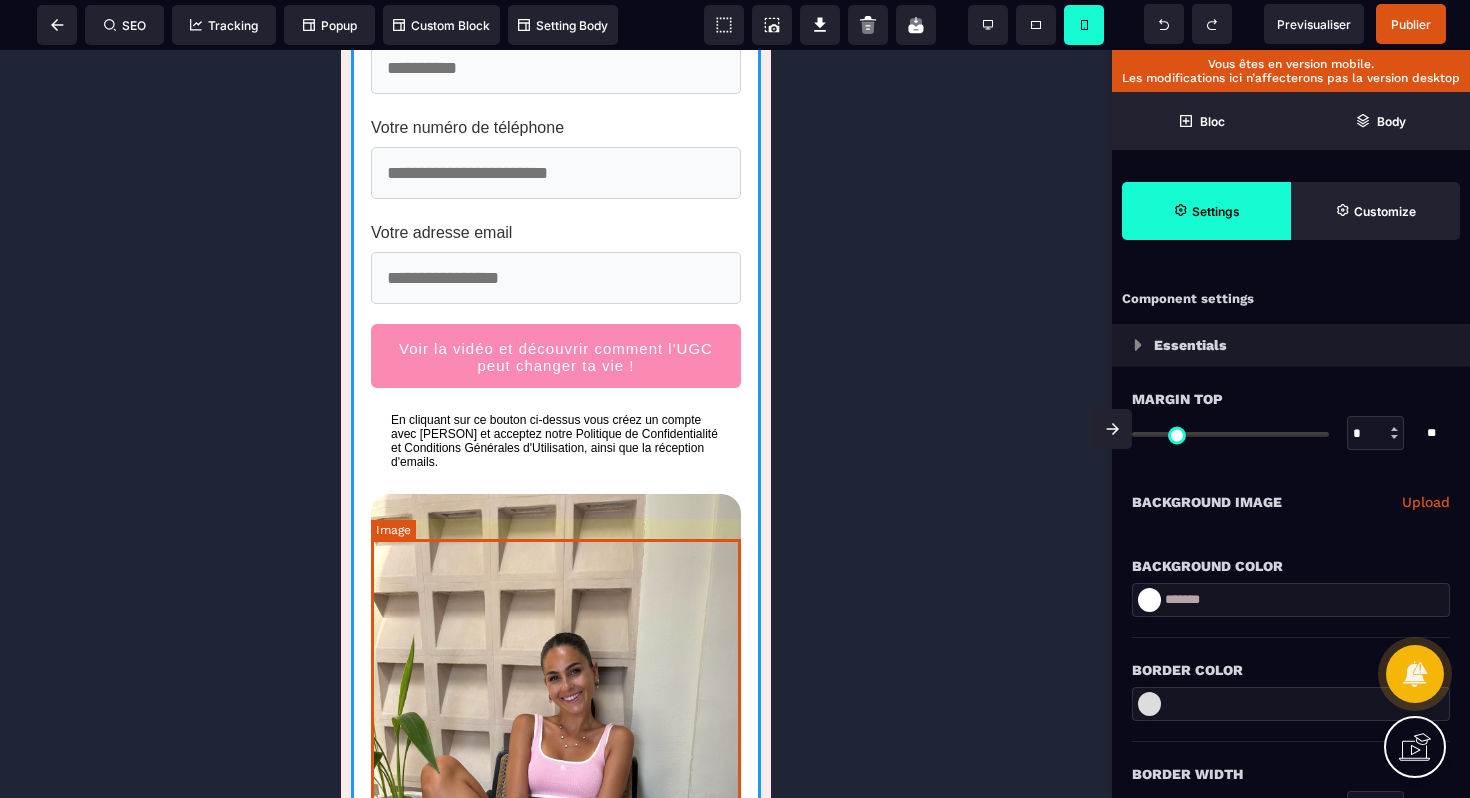 click at bounding box center [556, 746] 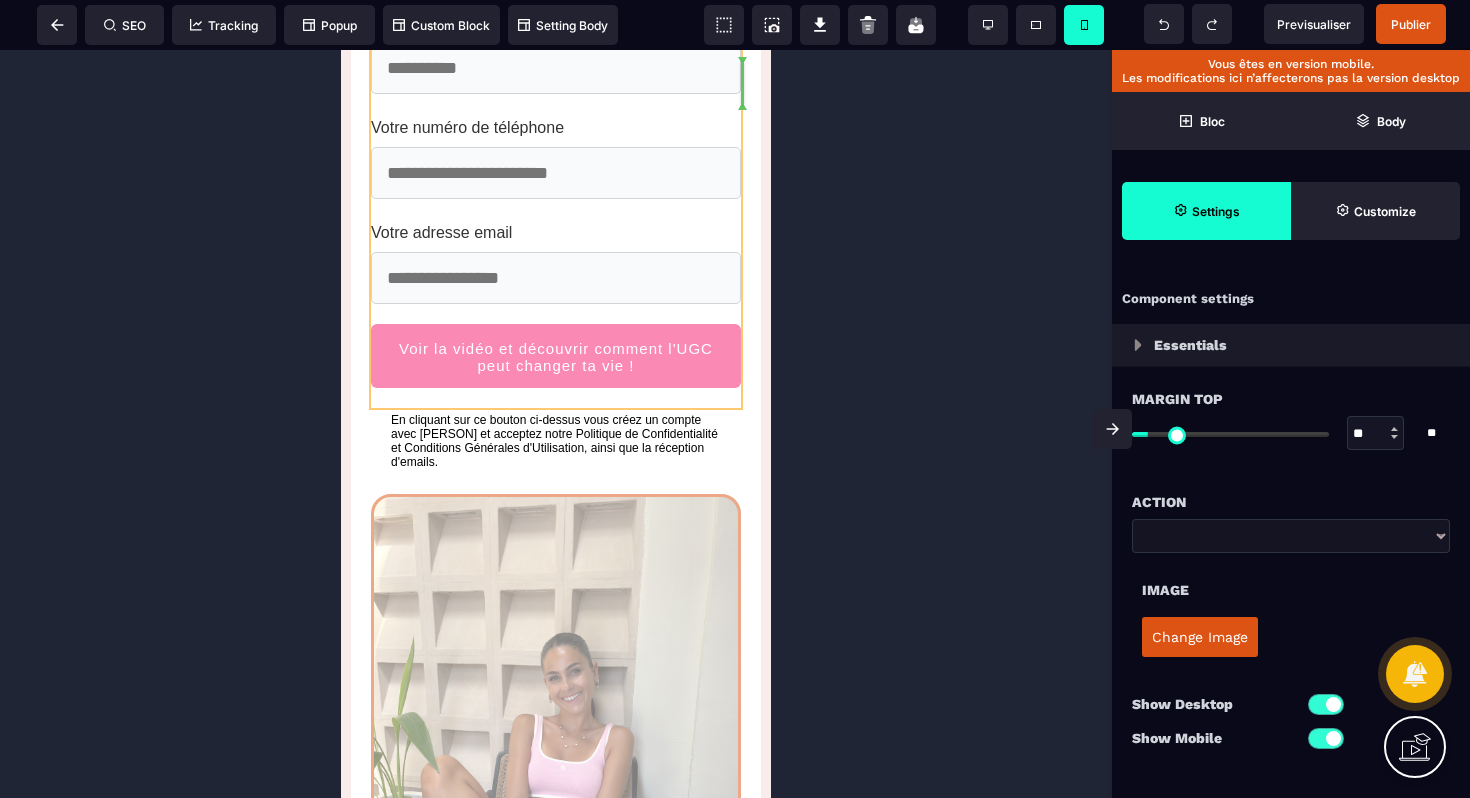 drag, startPoint x: 1019, startPoint y: 393, endPoint x: 724, endPoint y: 229, distance: 337.52185 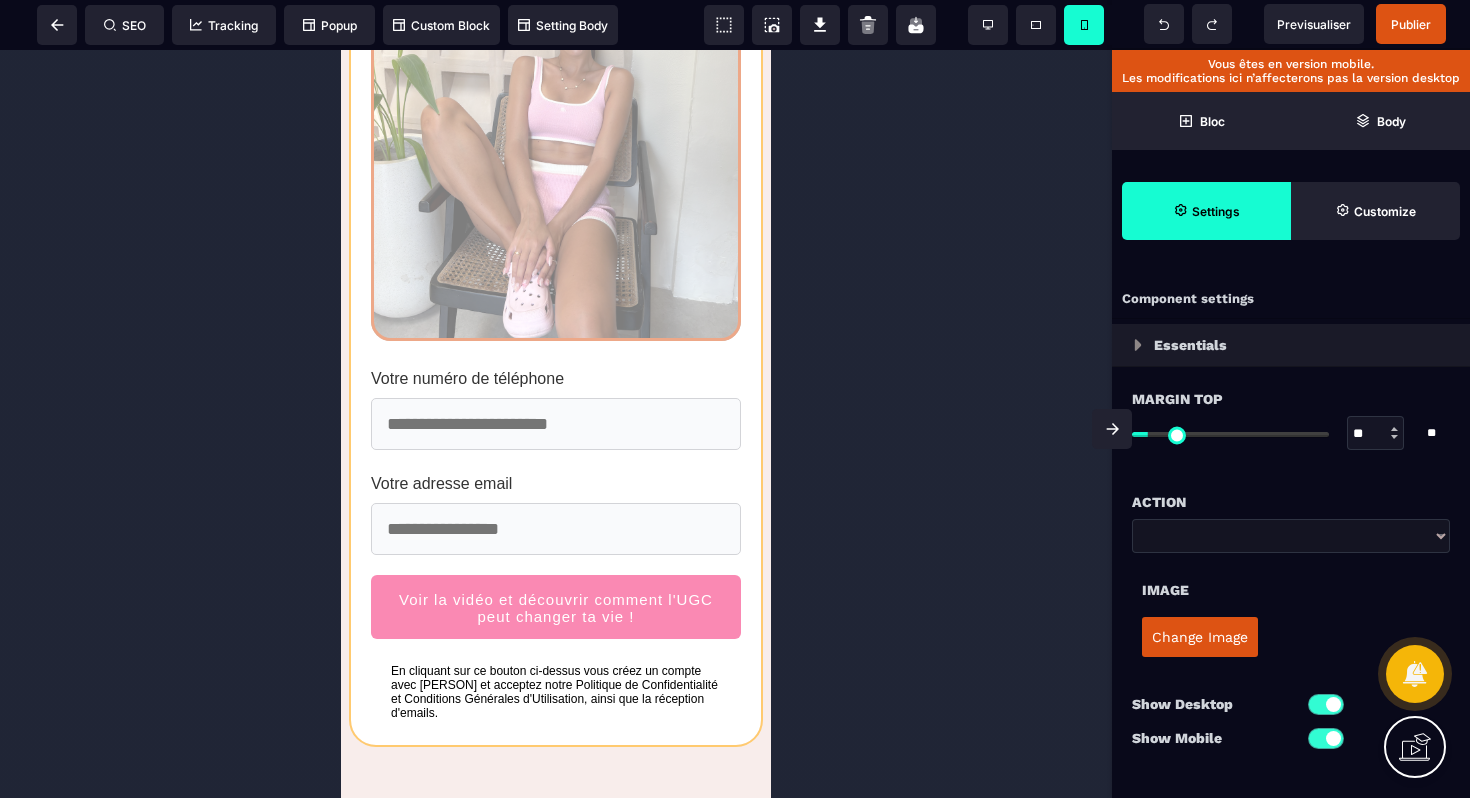 scroll, scrollTop: 1155, scrollLeft: 0, axis: vertical 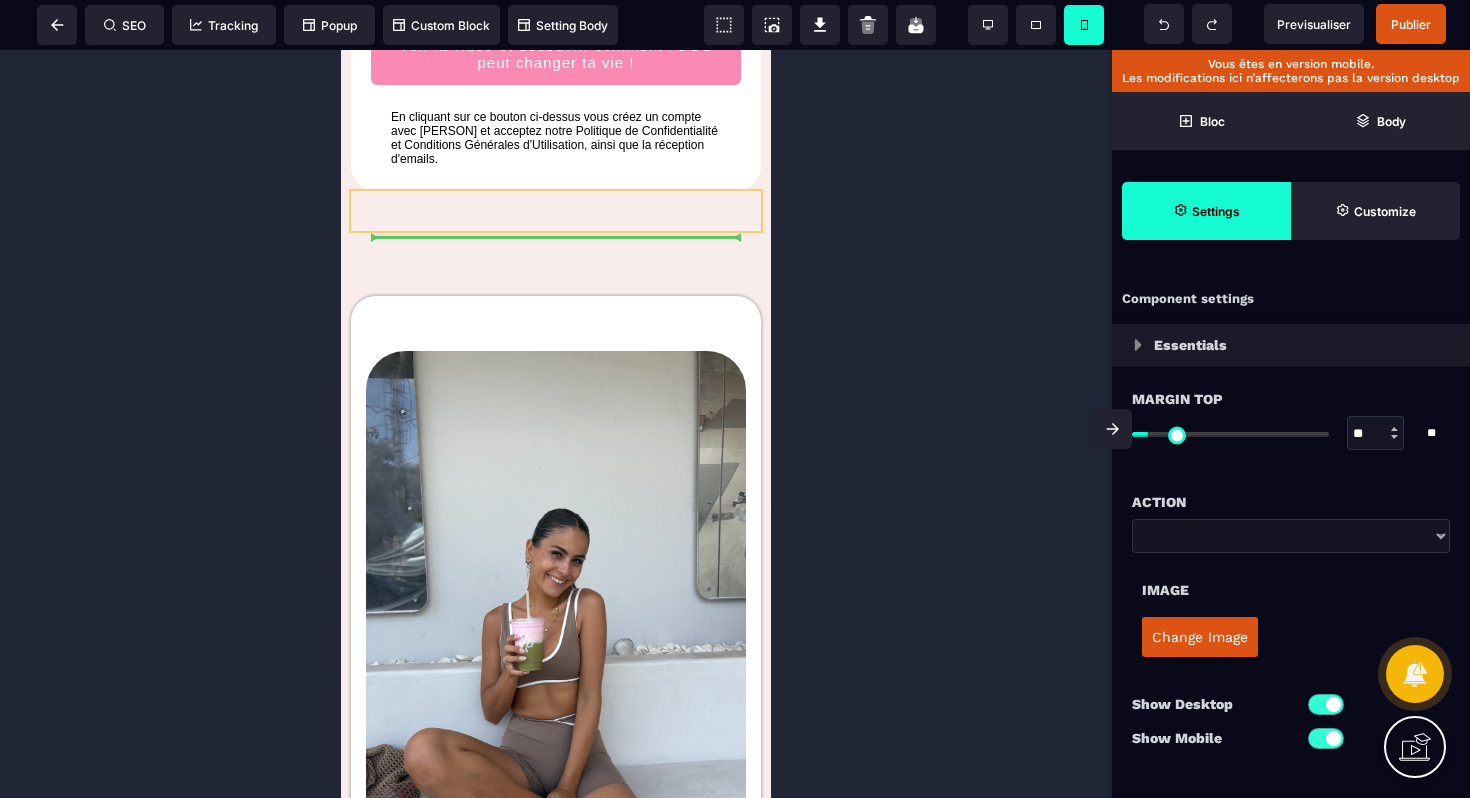 drag, startPoint x: 1014, startPoint y: 39, endPoint x: 545, endPoint y: 252, distance: 515.1019 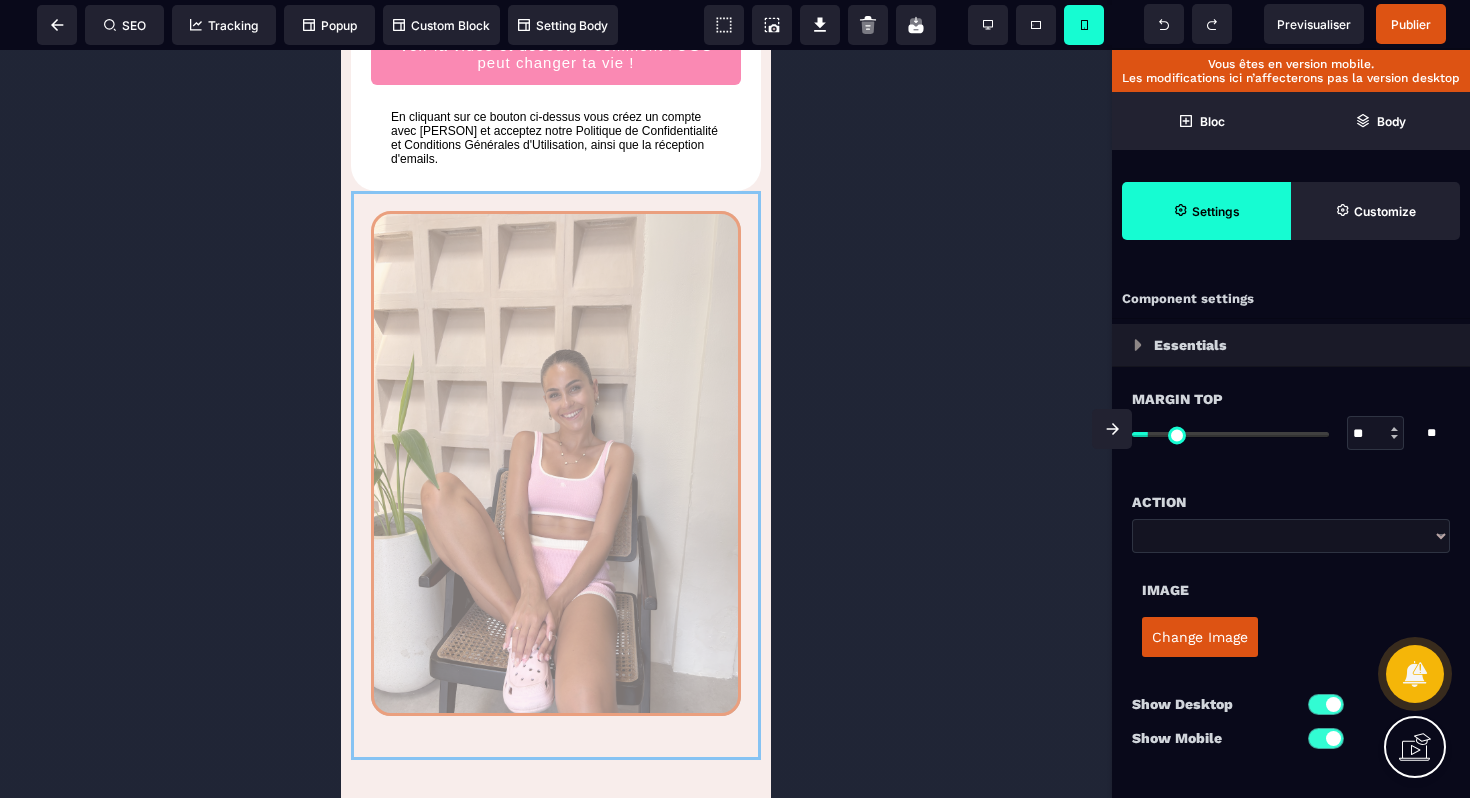 drag, startPoint x: 530, startPoint y: 290, endPoint x: 530, endPoint y: 264, distance: 26 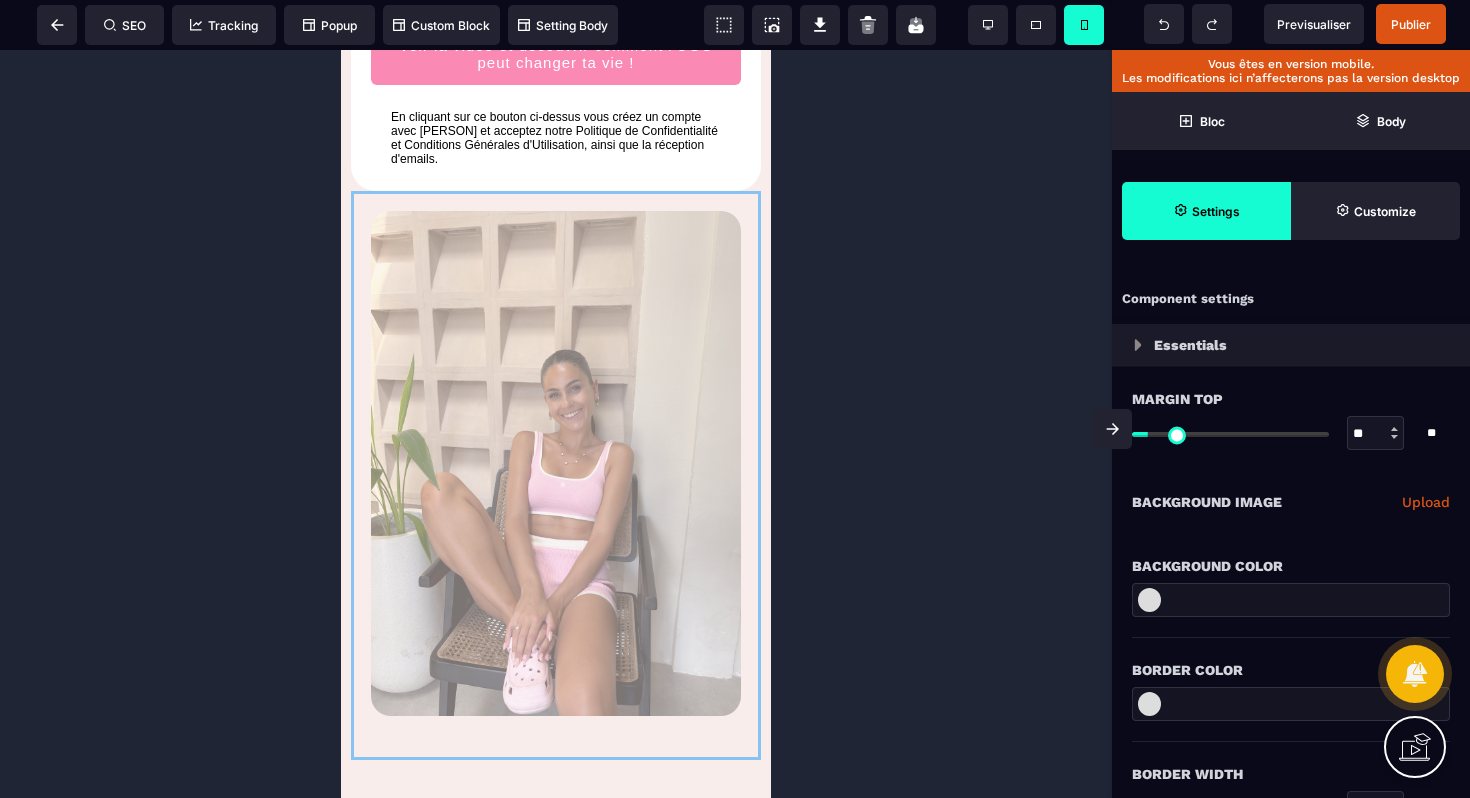 drag, startPoint x: 1038, startPoint y: 82, endPoint x: 621, endPoint y: 176, distance: 427.46344 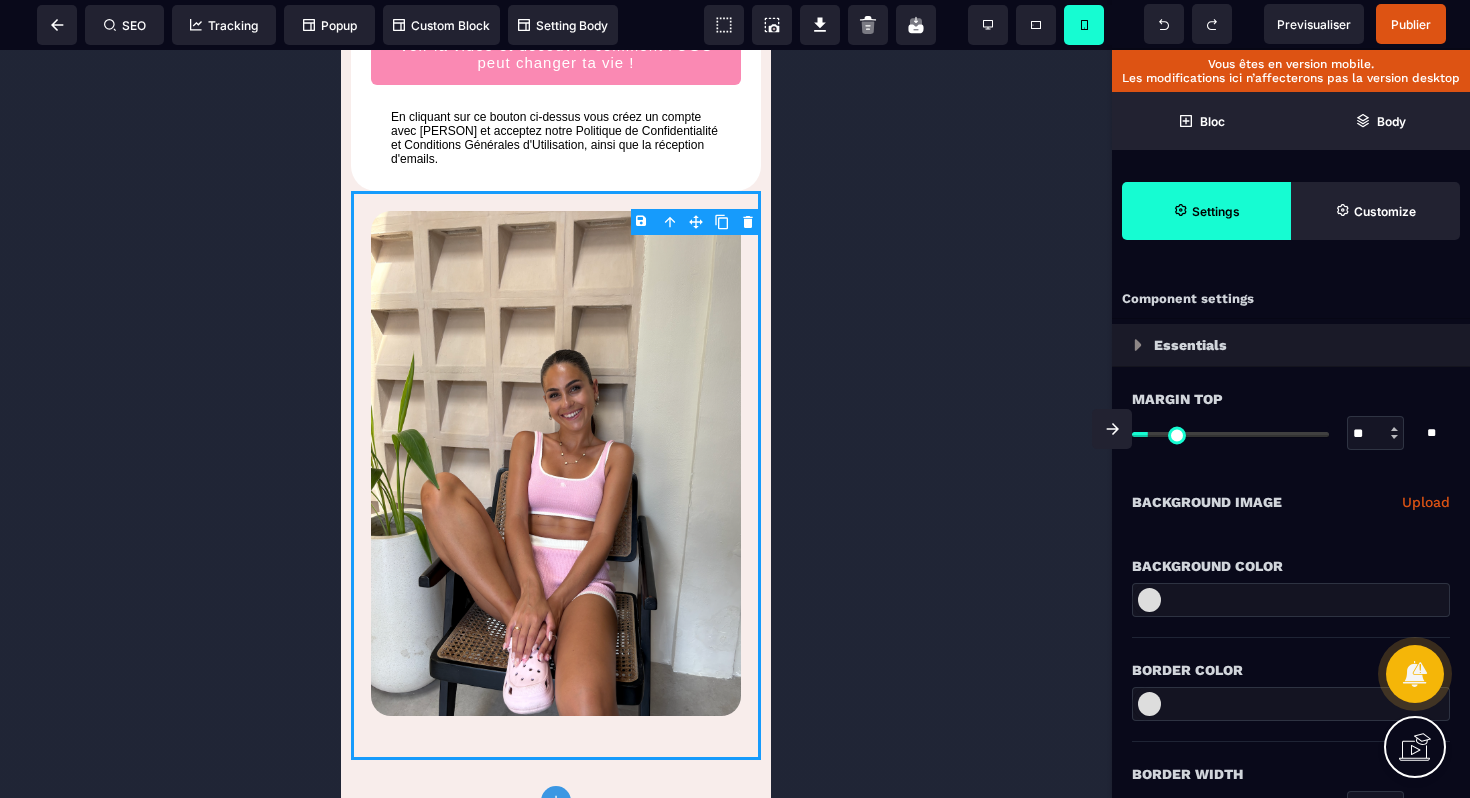 click at bounding box center [556, 240] 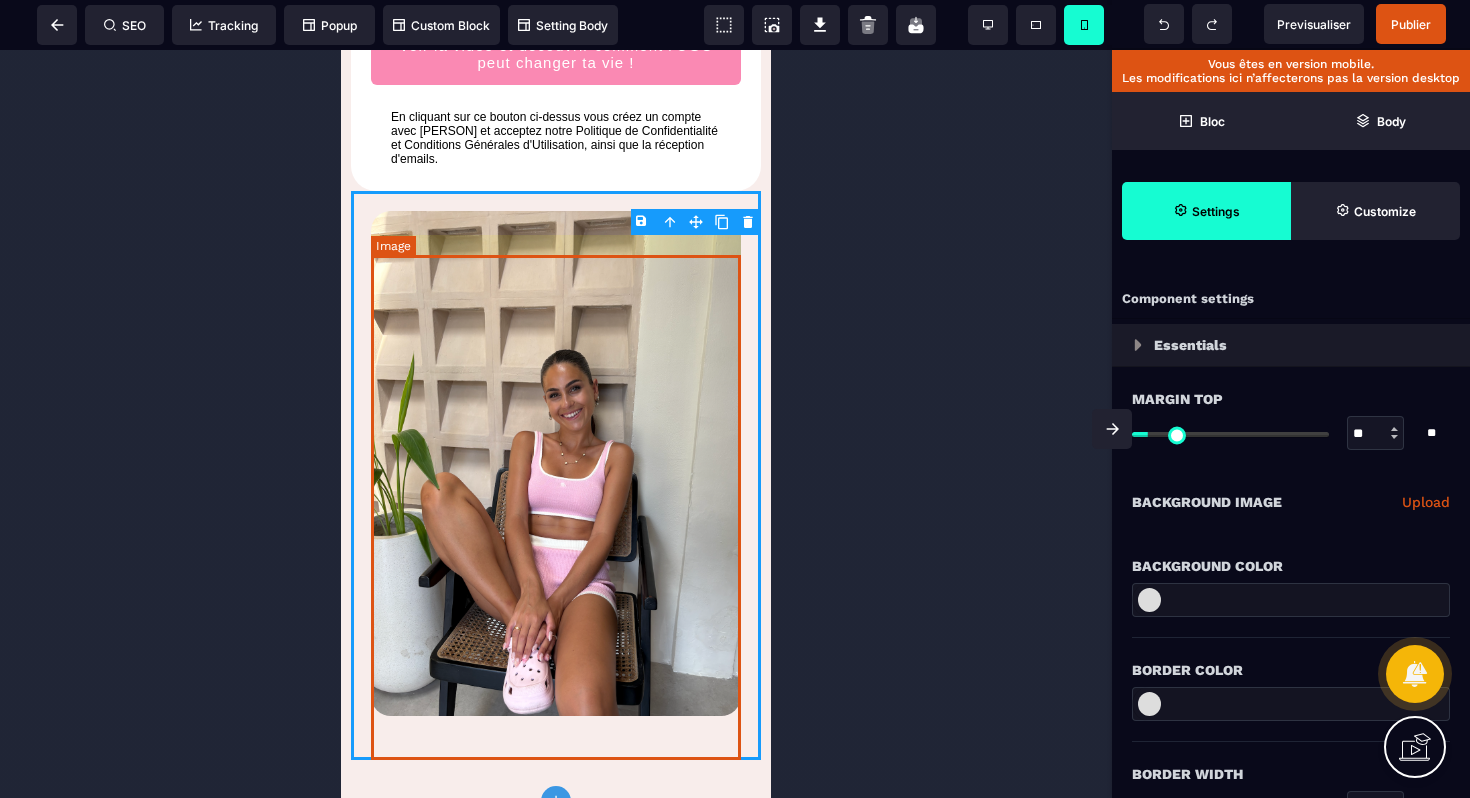 click at bounding box center (556, 463) 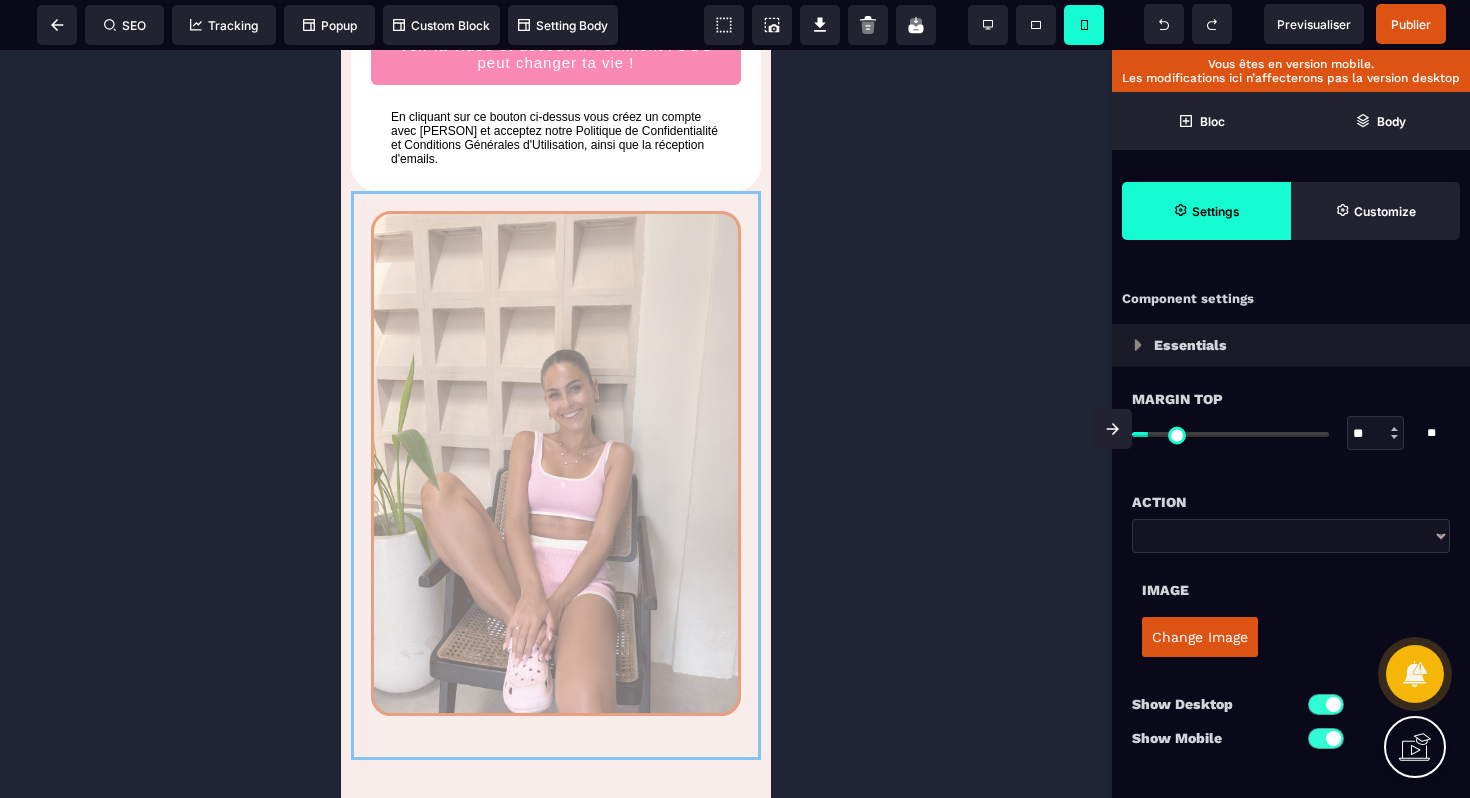drag, startPoint x: 658, startPoint y: 506, endPoint x: 629, endPoint y: 219, distance: 288.46143 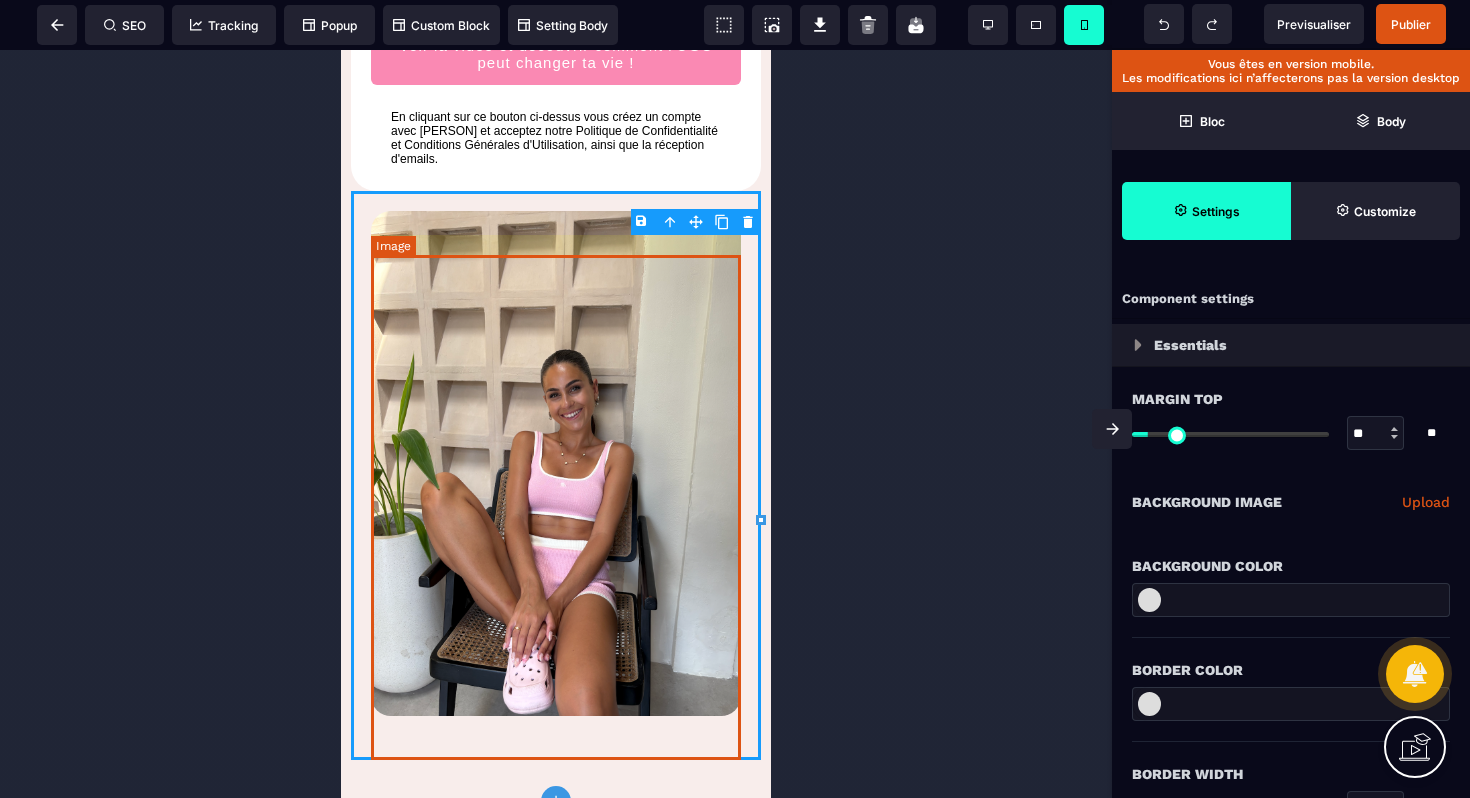 click at bounding box center (556, 463) 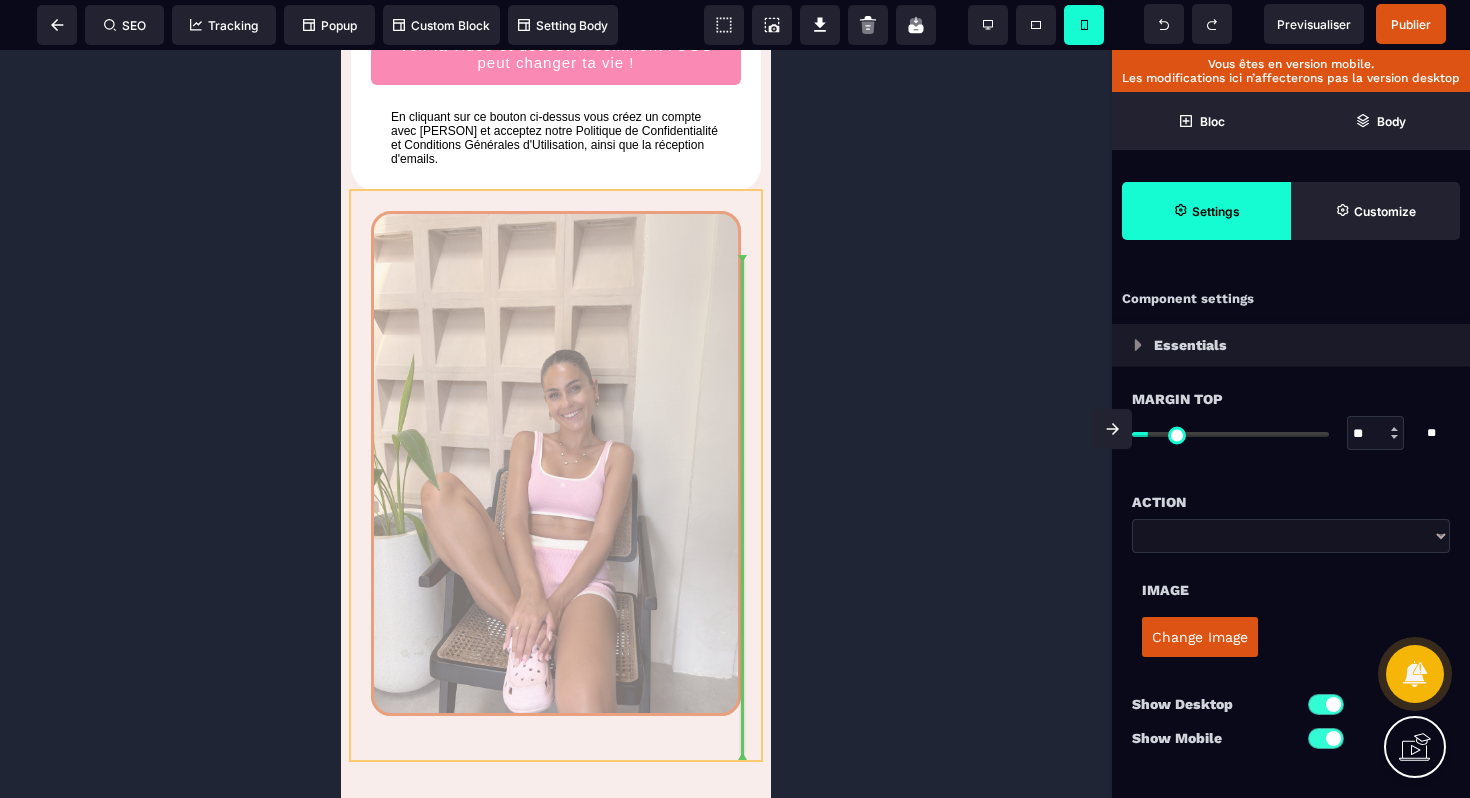 drag, startPoint x: 1011, startPoint y: 108, endPoint x: 563, endPoint y: 242, distance: 467.61096 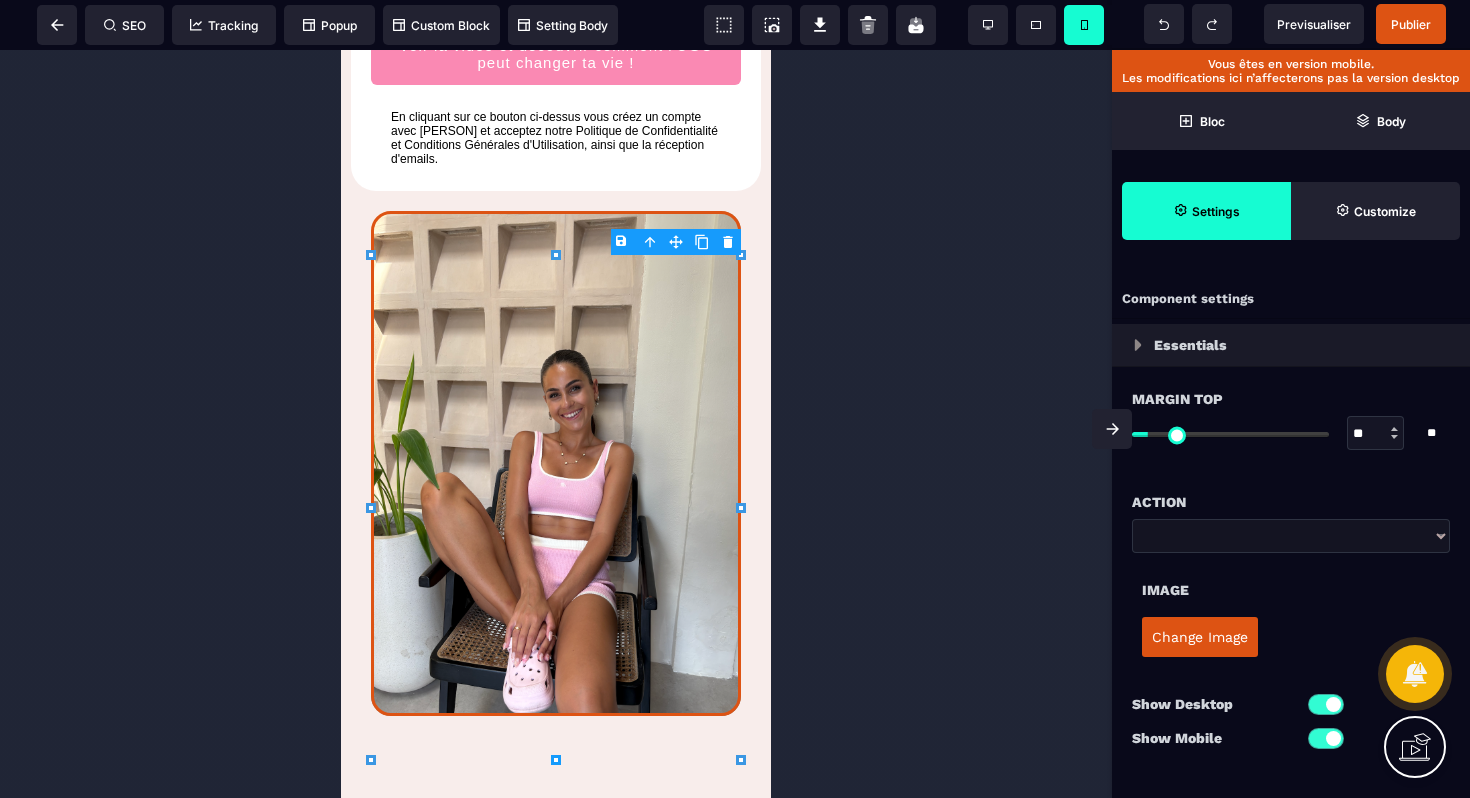 click at bounding box center (556, 240) 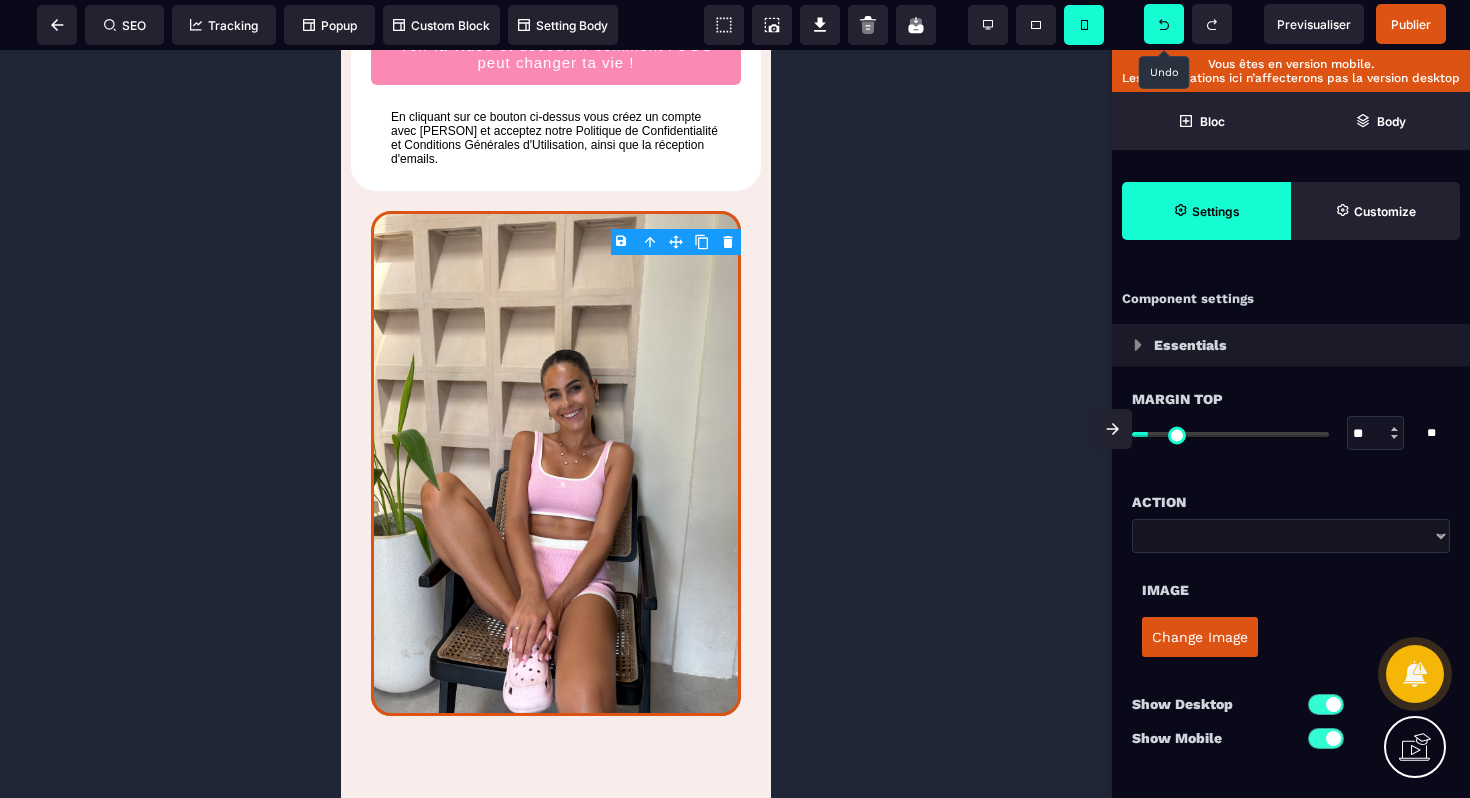 click at bounding box center [1164, 24] 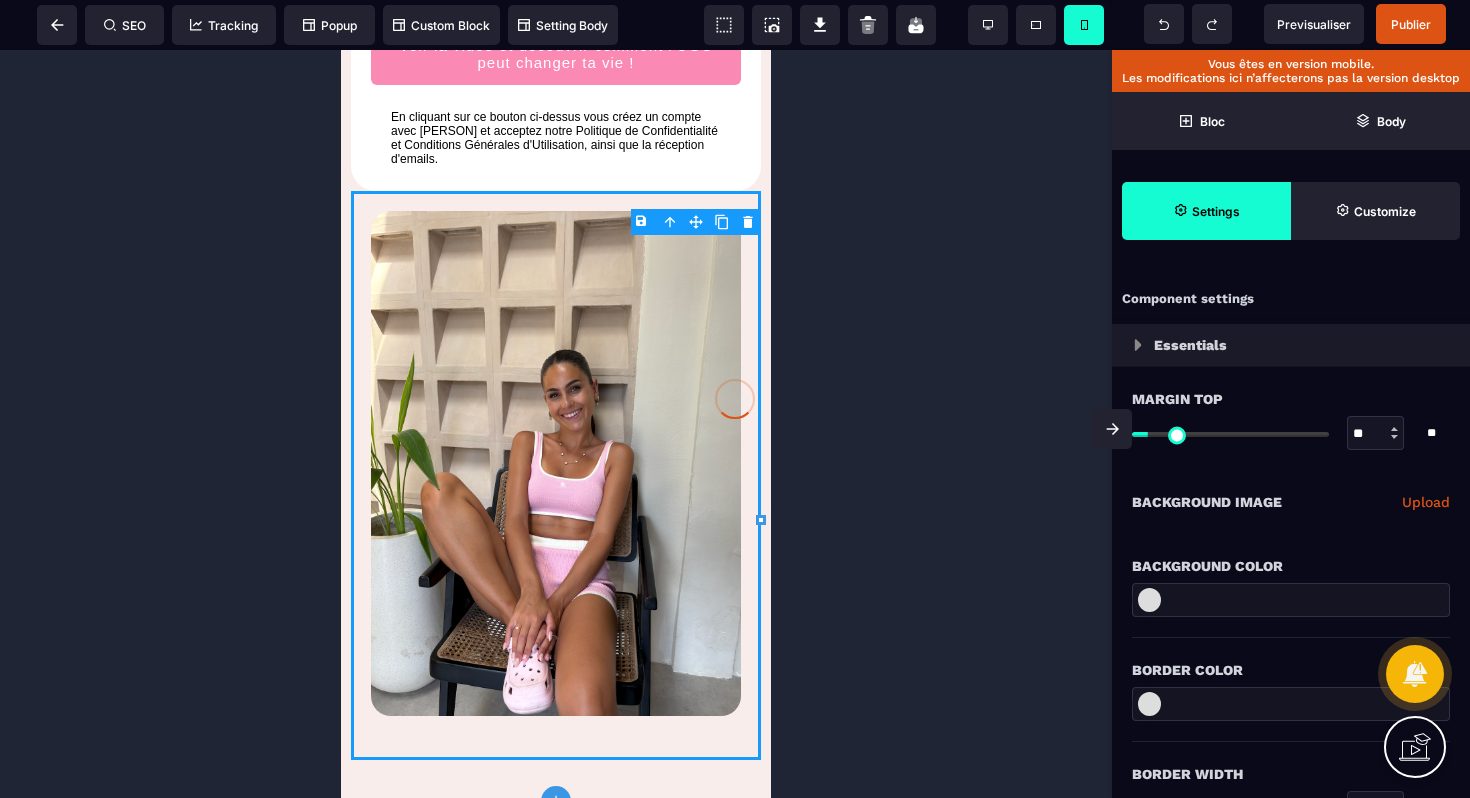 click 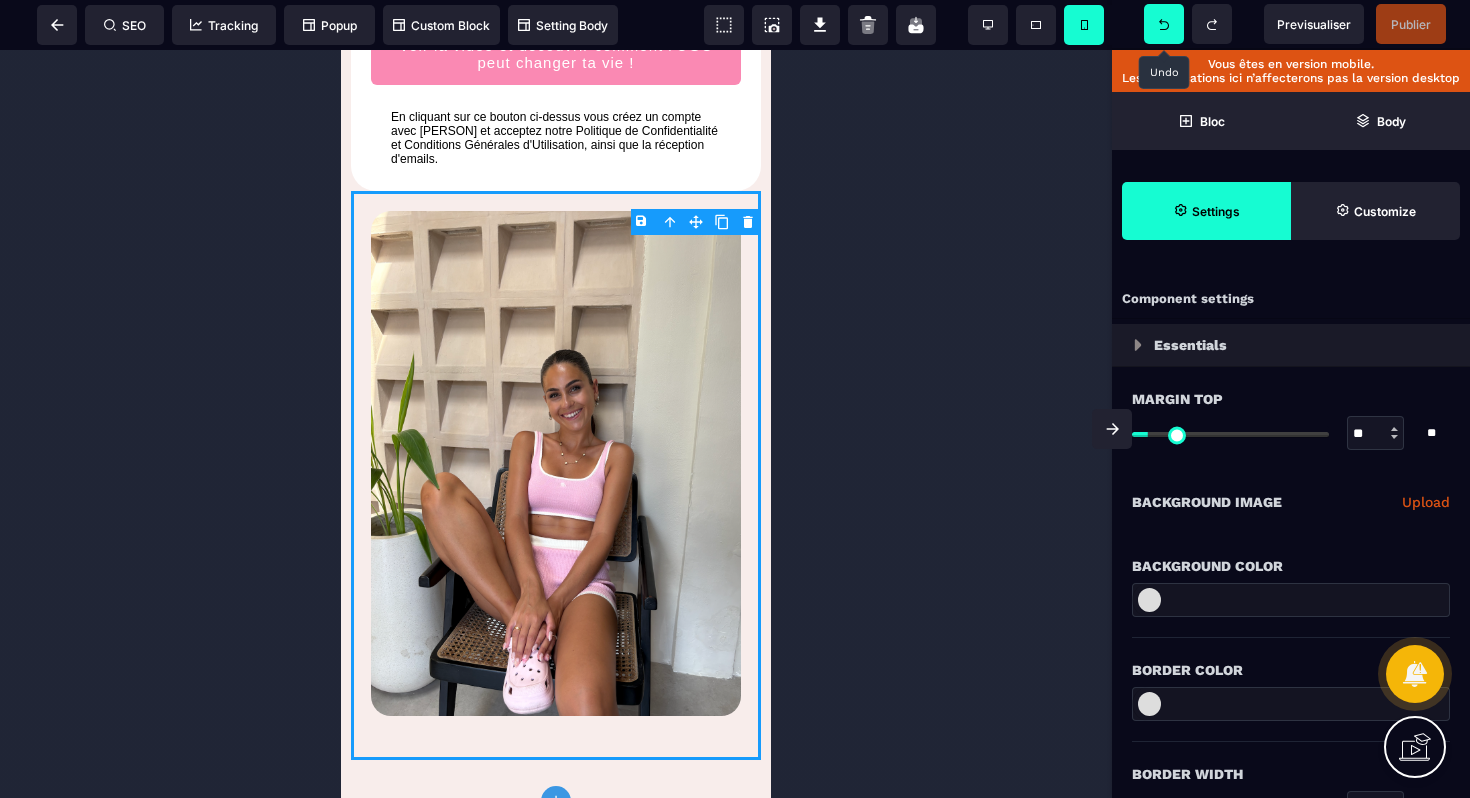 click at bounding box center [1164, 24] 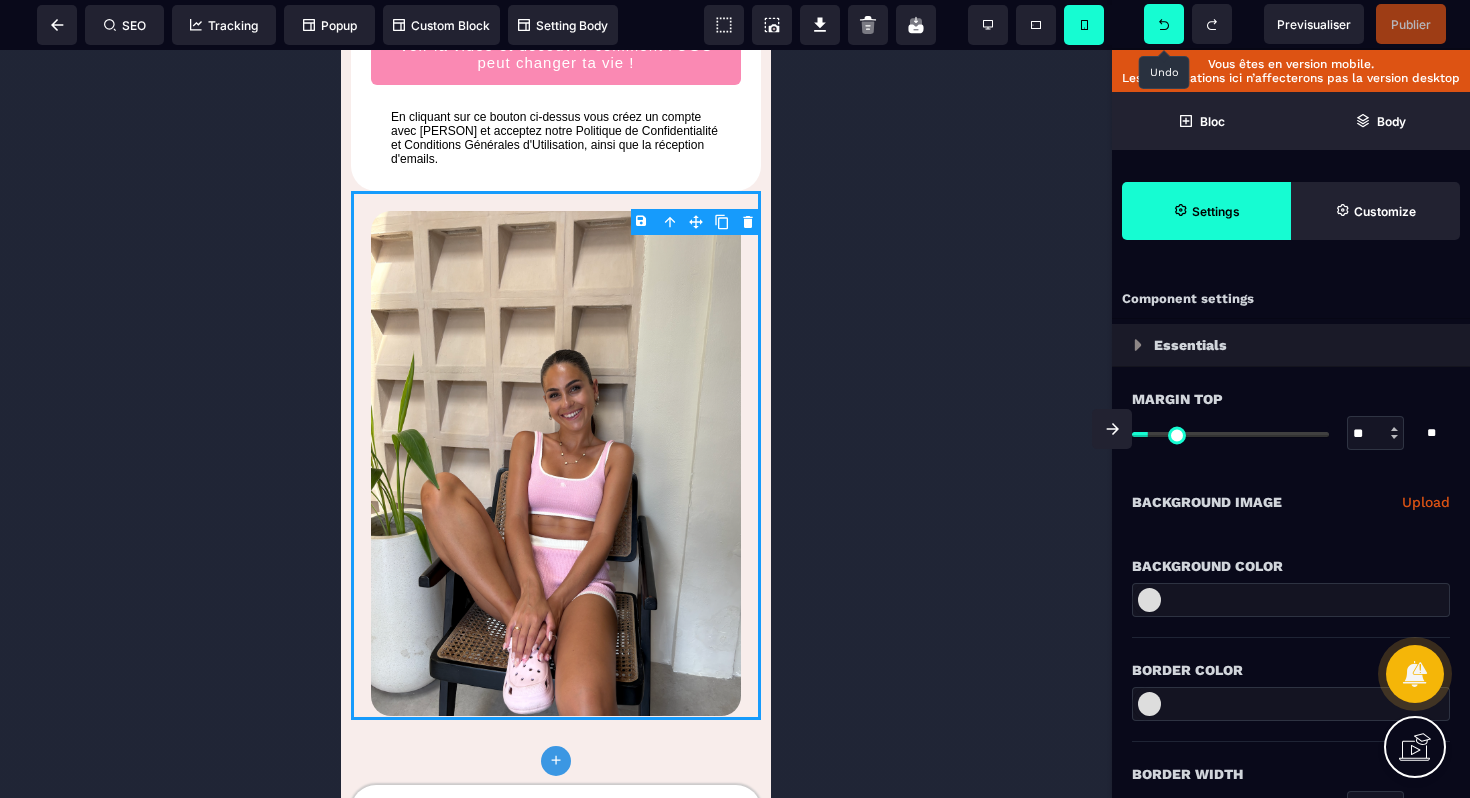 click at bounding box center [1164, 24] 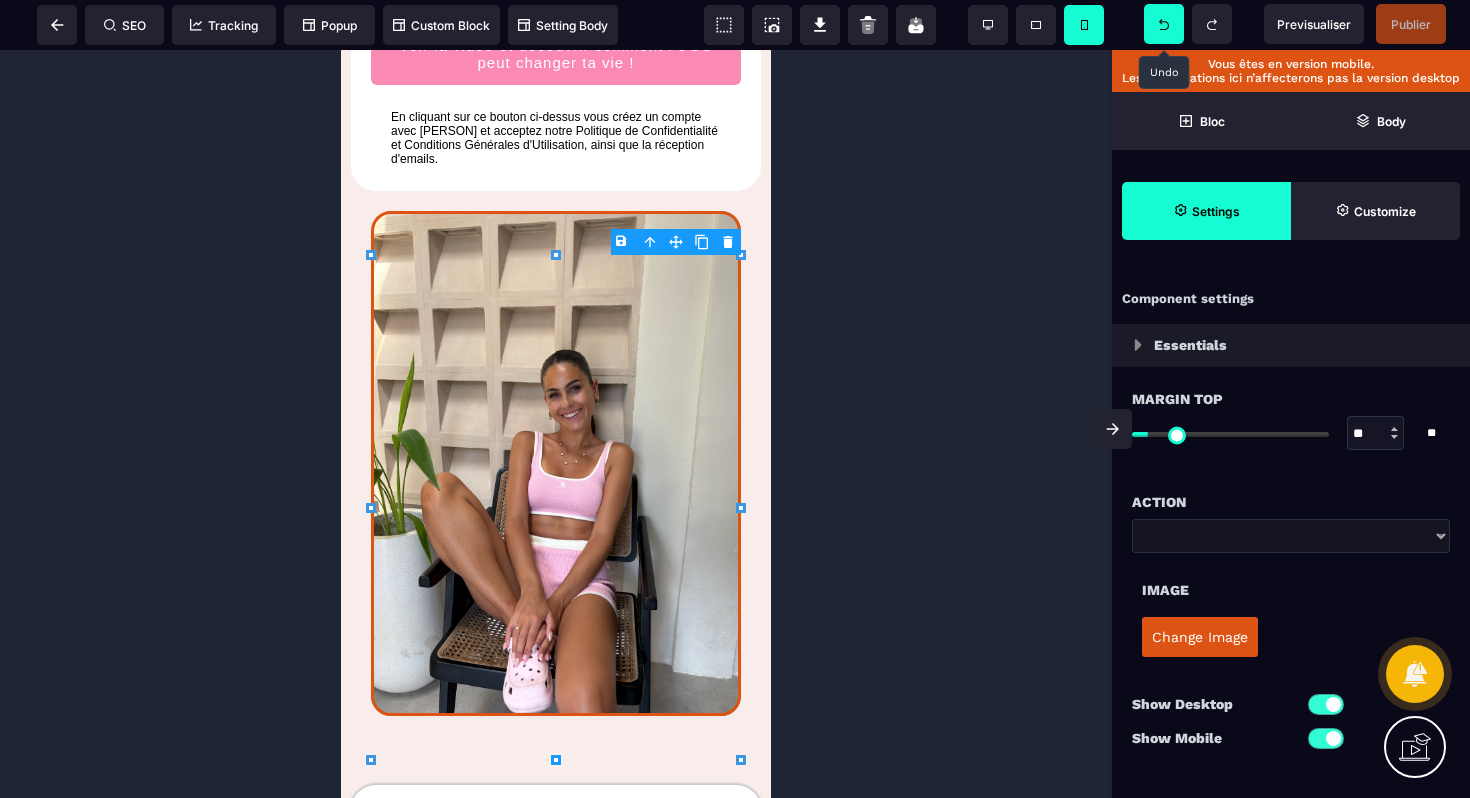 click at bounding box center (1164, 24) 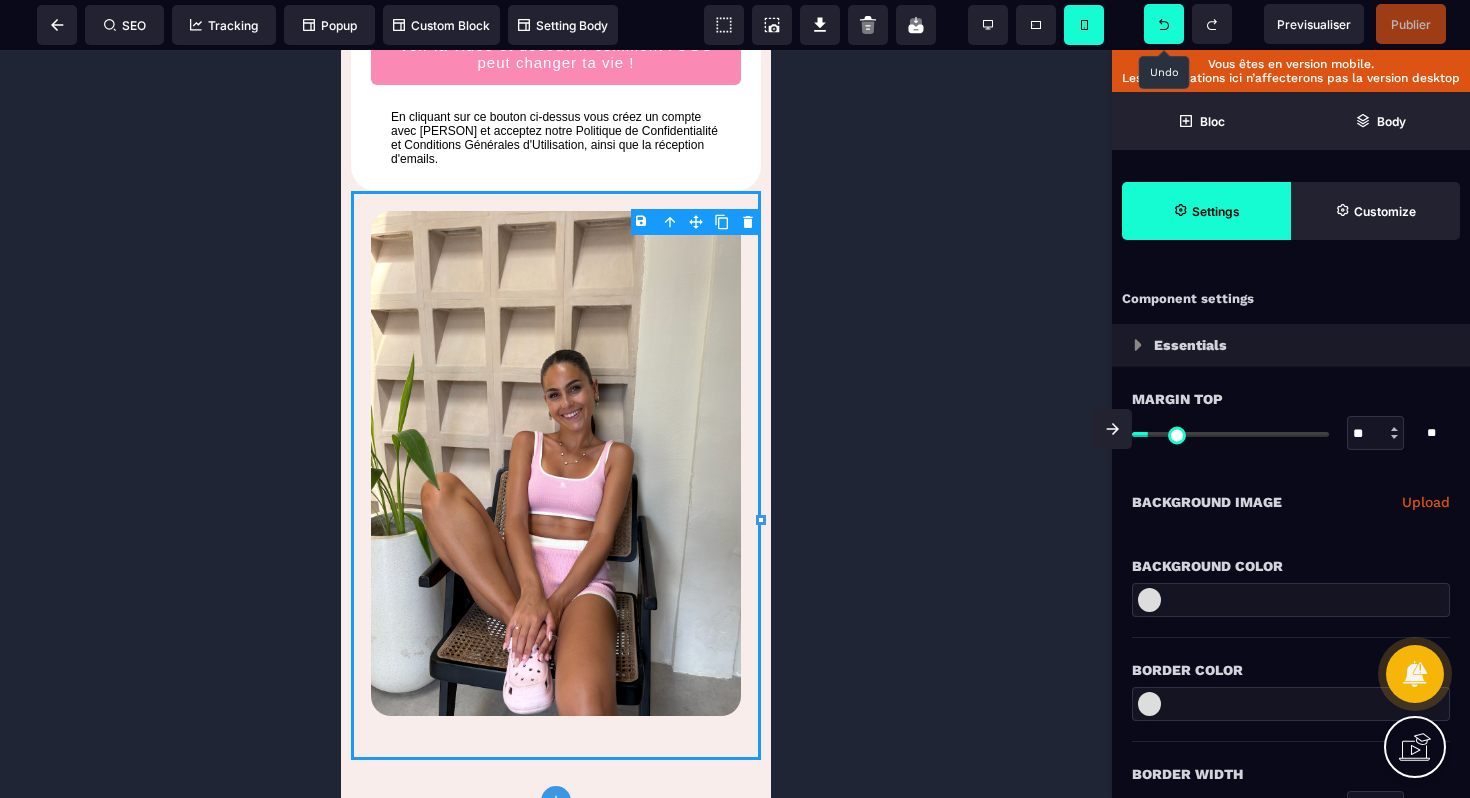 click 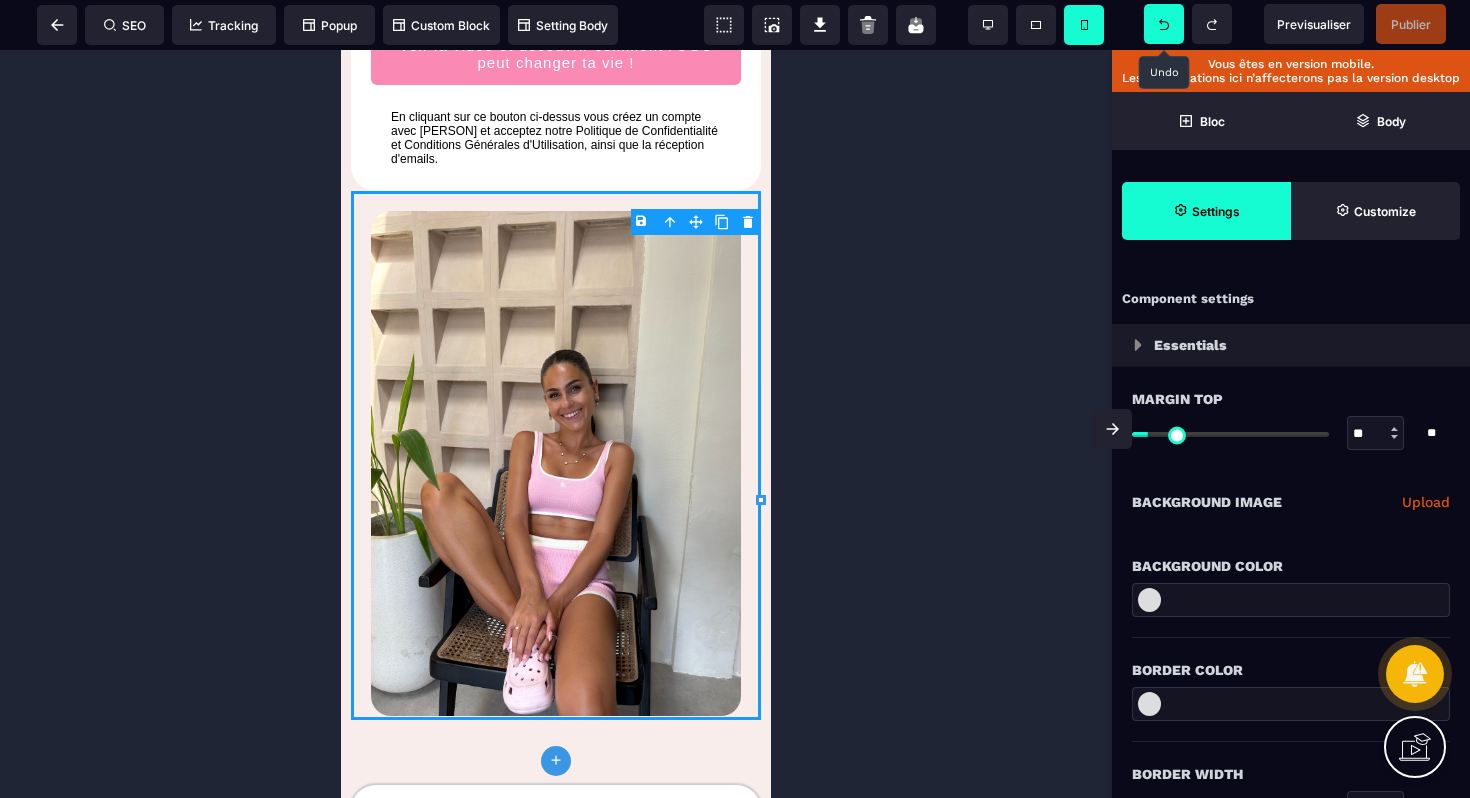 click 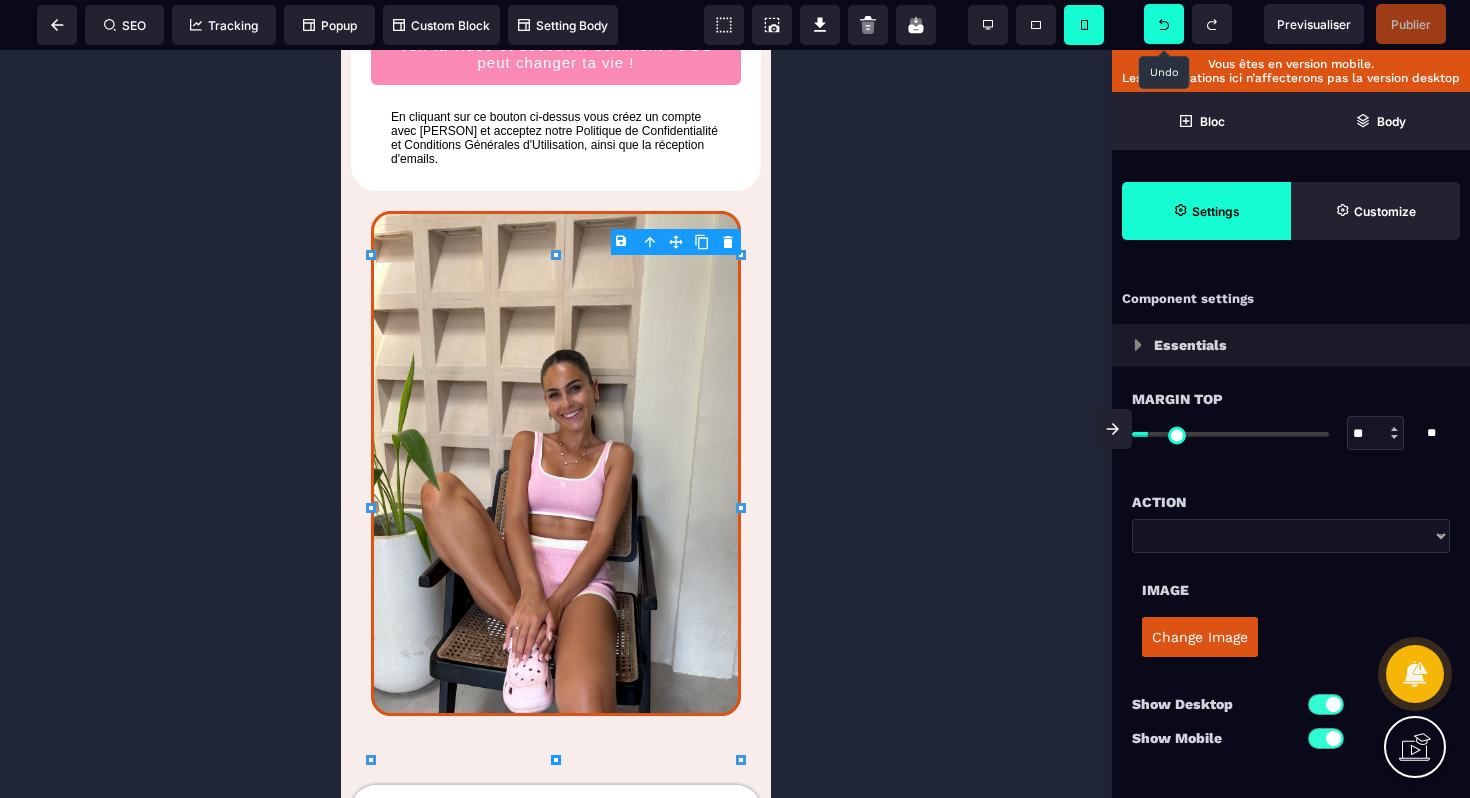 click 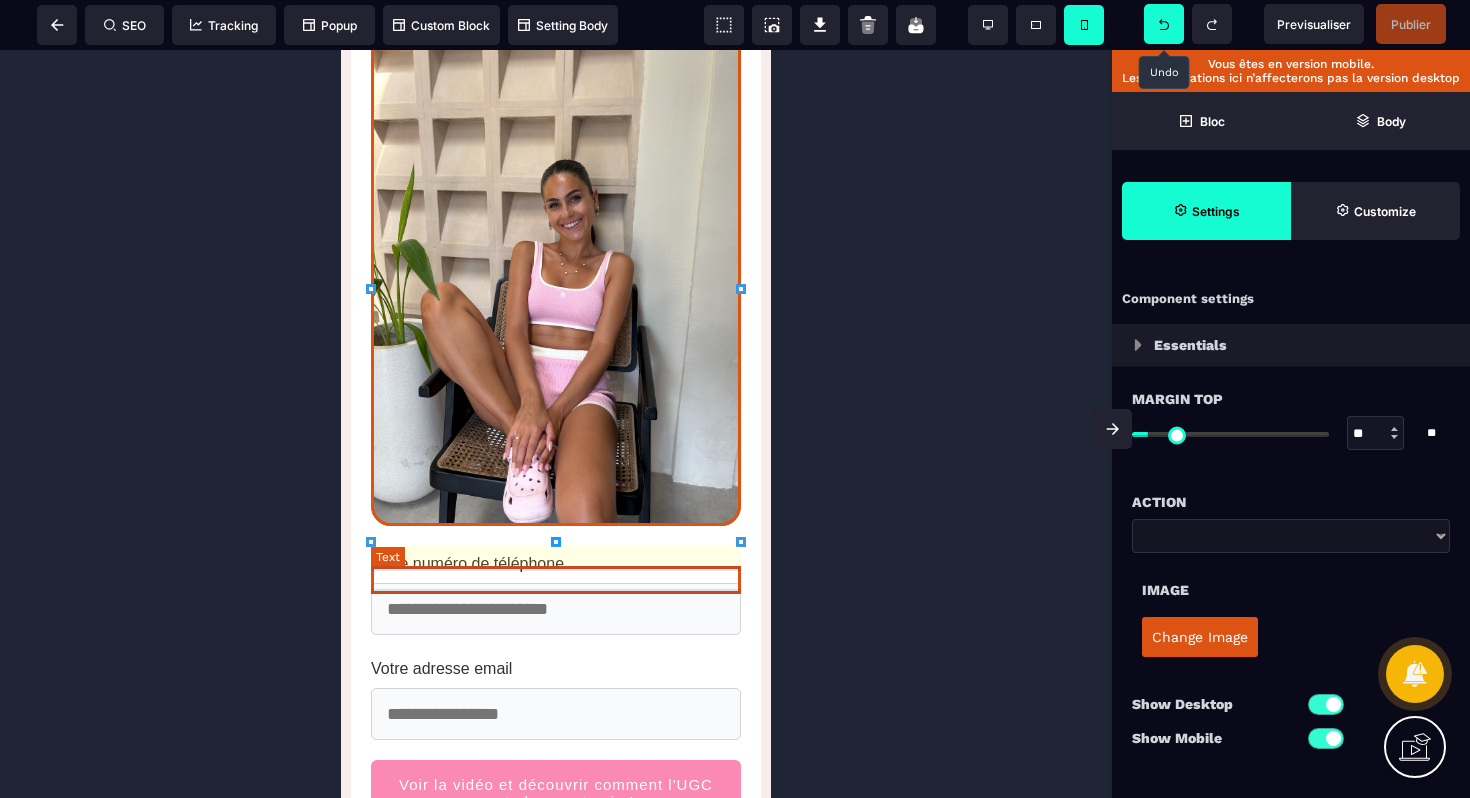 scroll, scrollTop: 490, scrollLeft: 0, axis: vertical 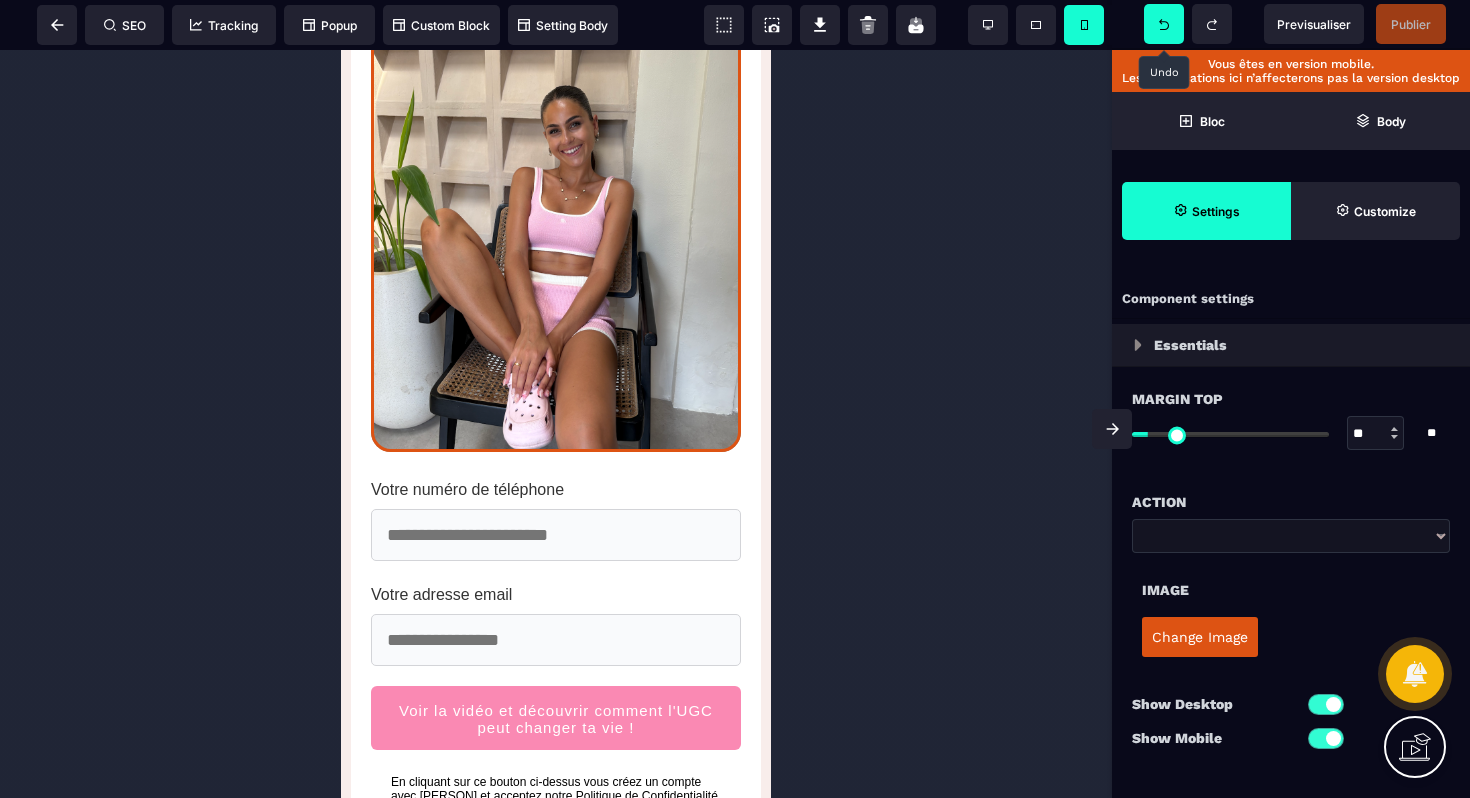 click at bounding box center [1164, 24] 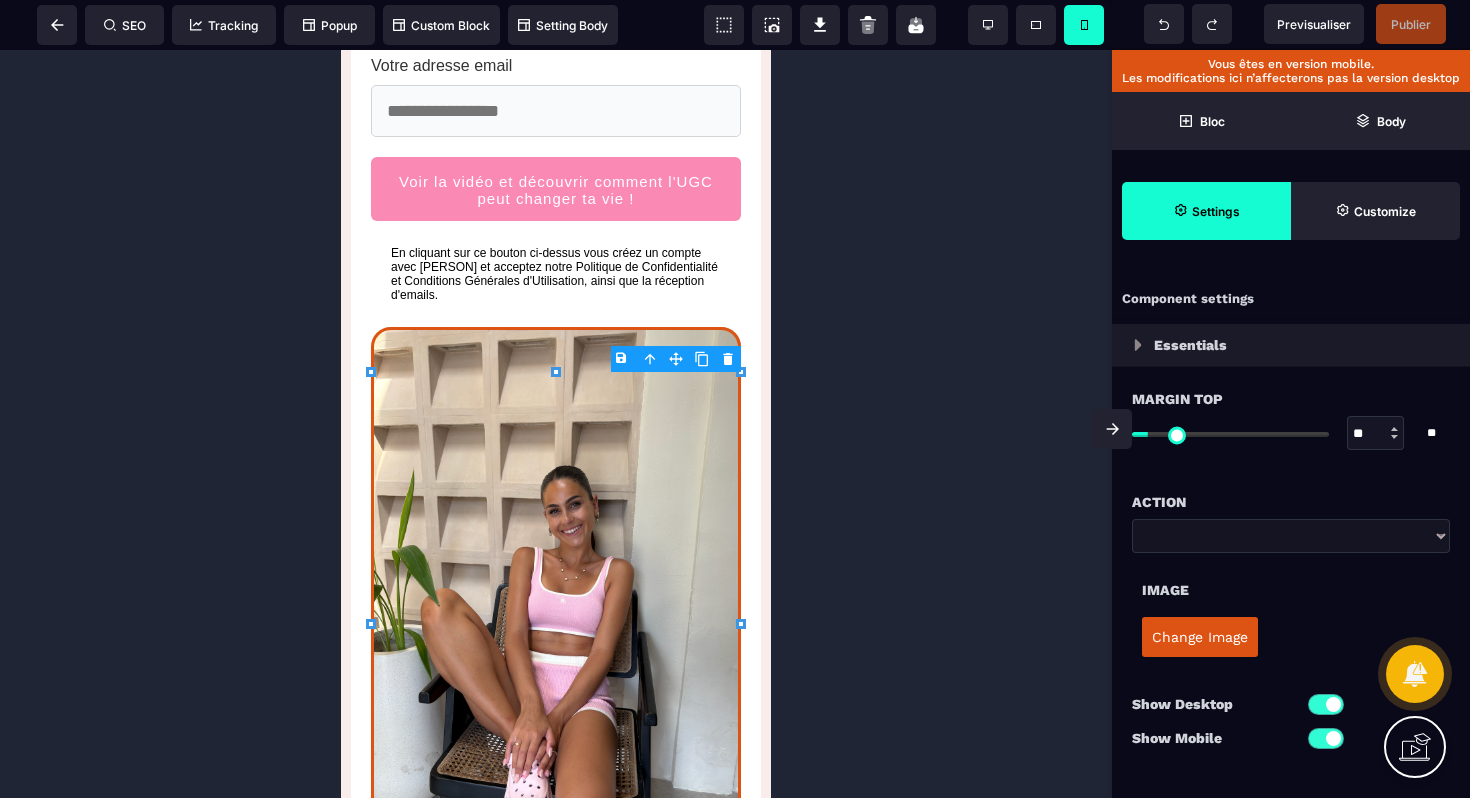 click at bounding box center (556, 240) 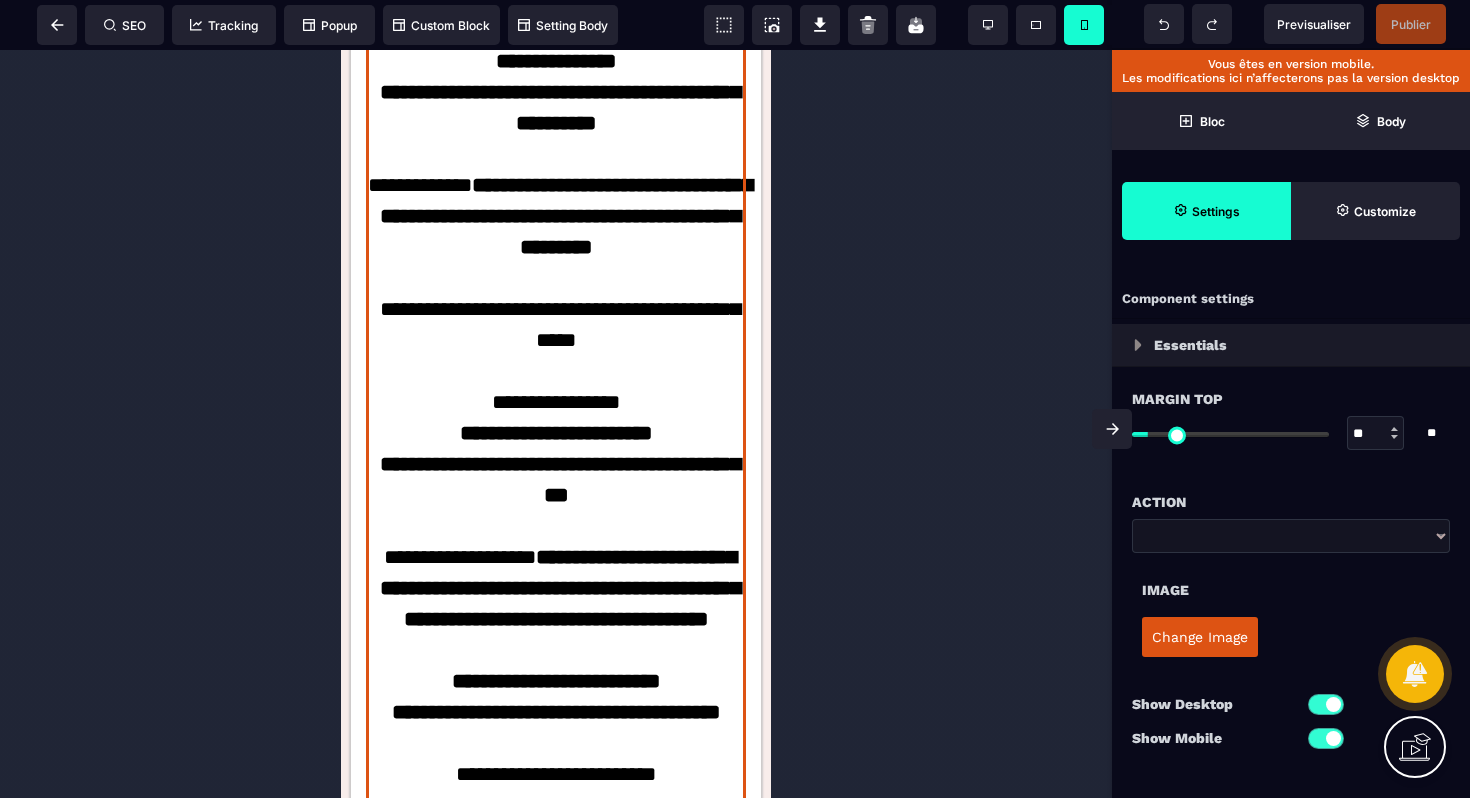 scroll, scrollTop: 4433, scrollLeft: 0, axis: vertical 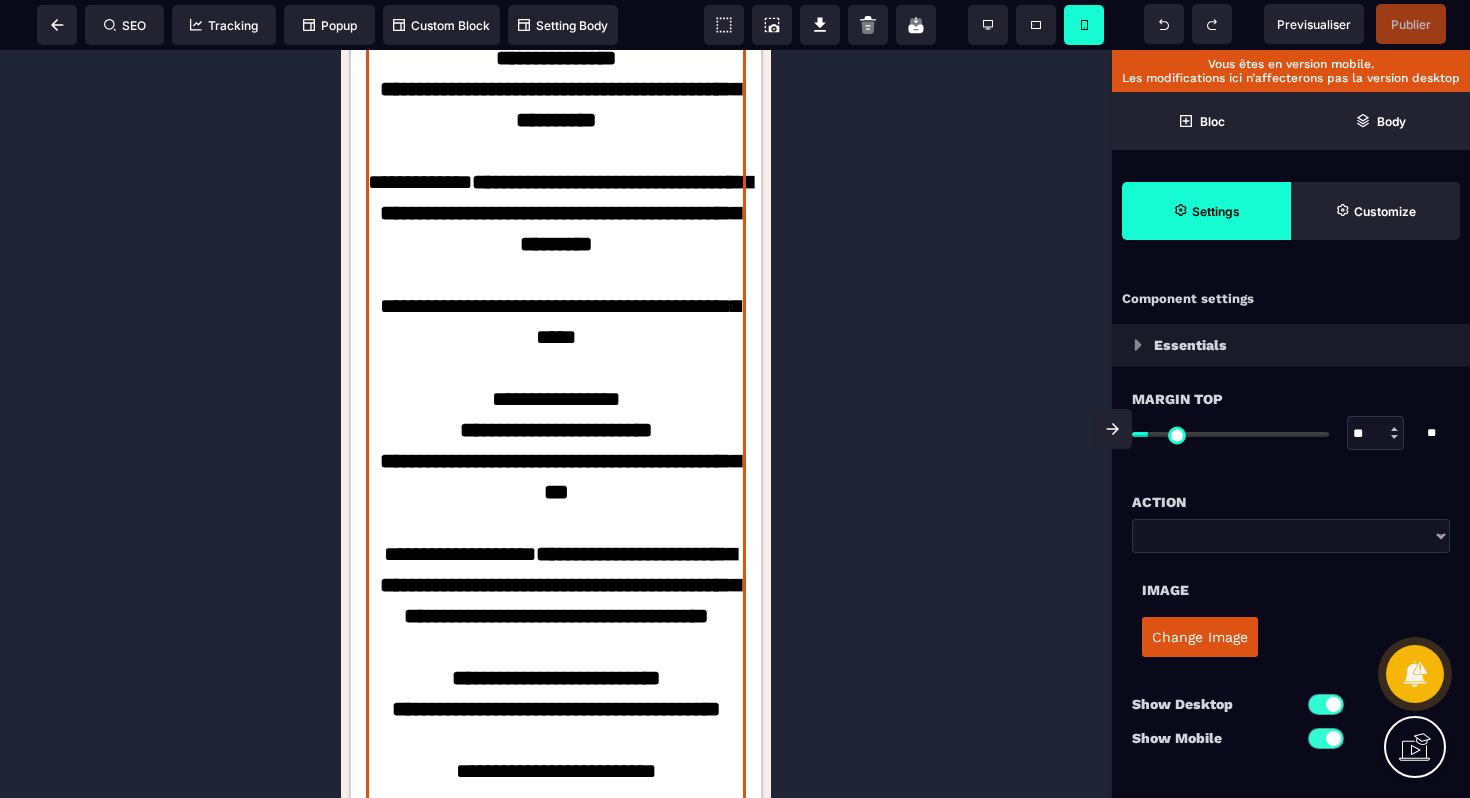 click on "**********" at bounding box center (556, 306) 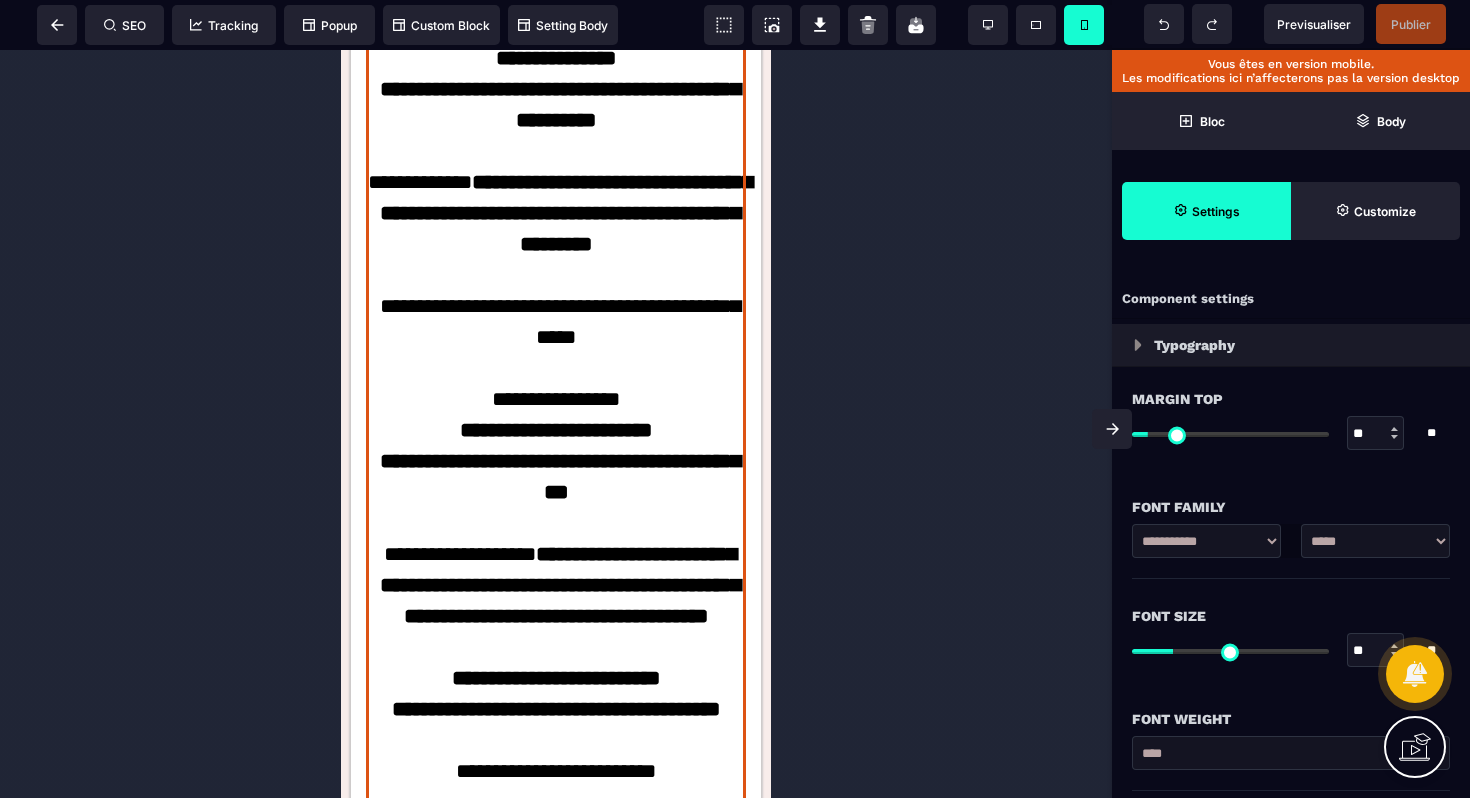 click on "**********" at bounding box center [556, 306] 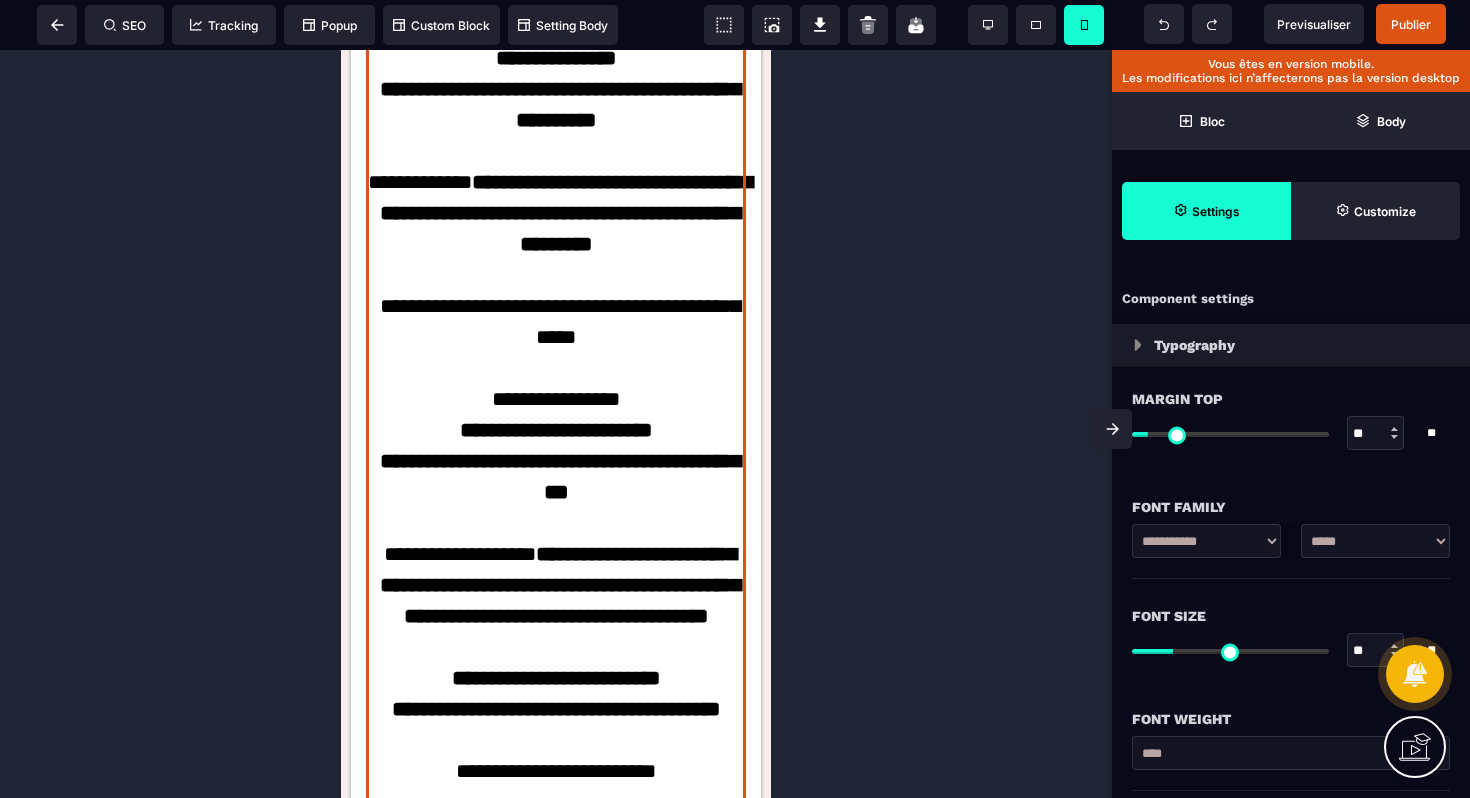 click on "**********" at bounding box center (556, 306) 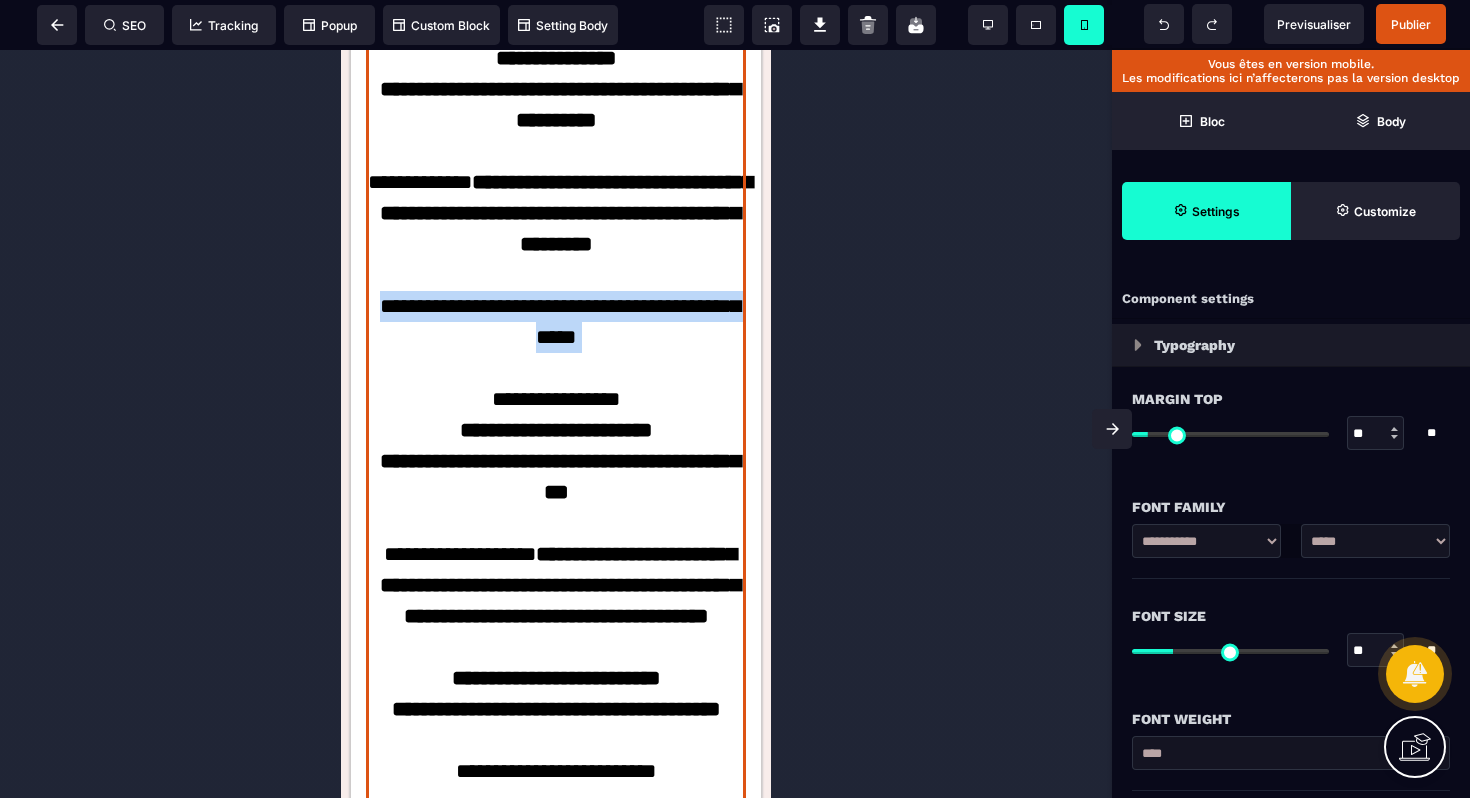 click on "**********" at bounding box center (556, 306) 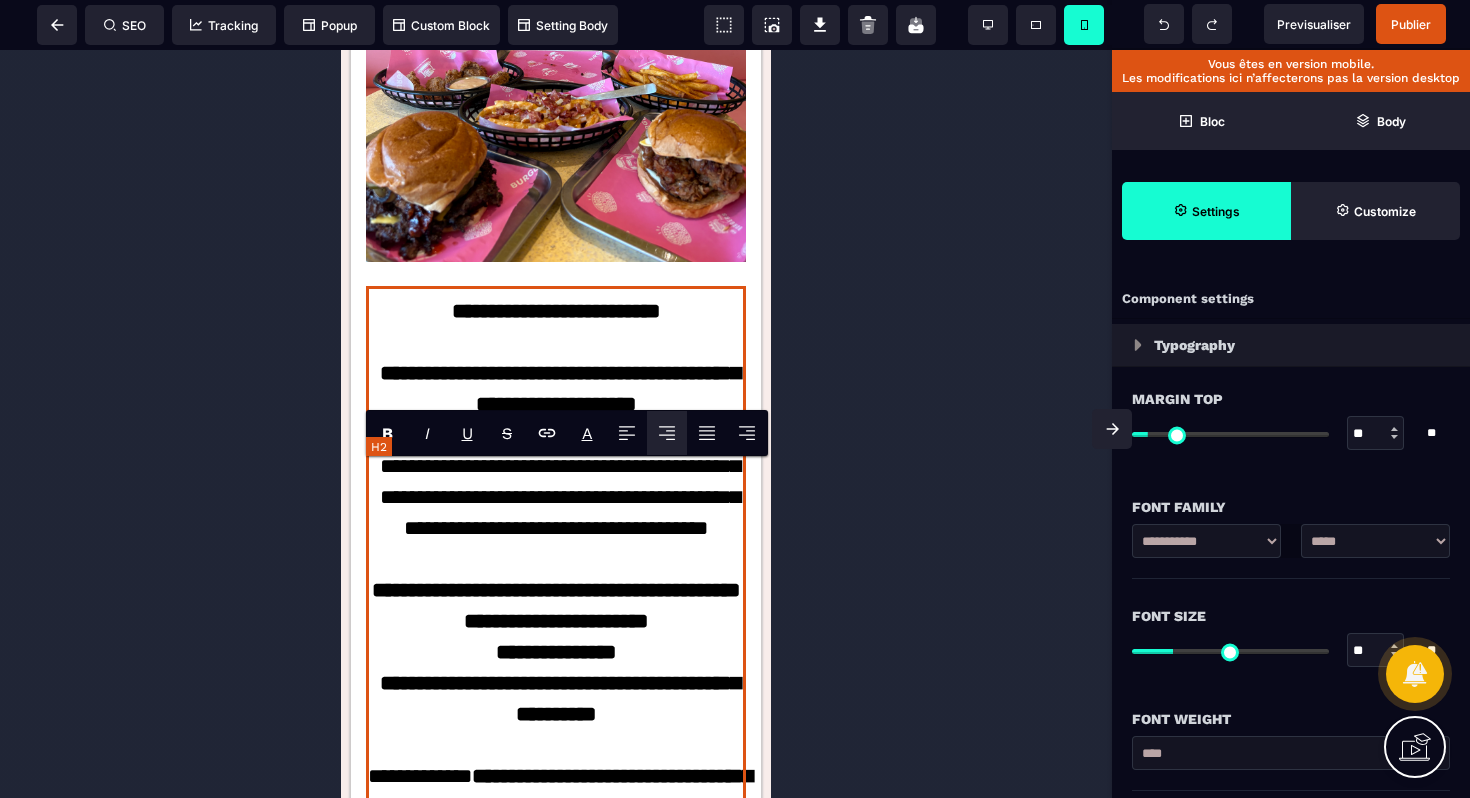 scroll, scrollTop: 3833, scrollLeft: 0, axis: vertical 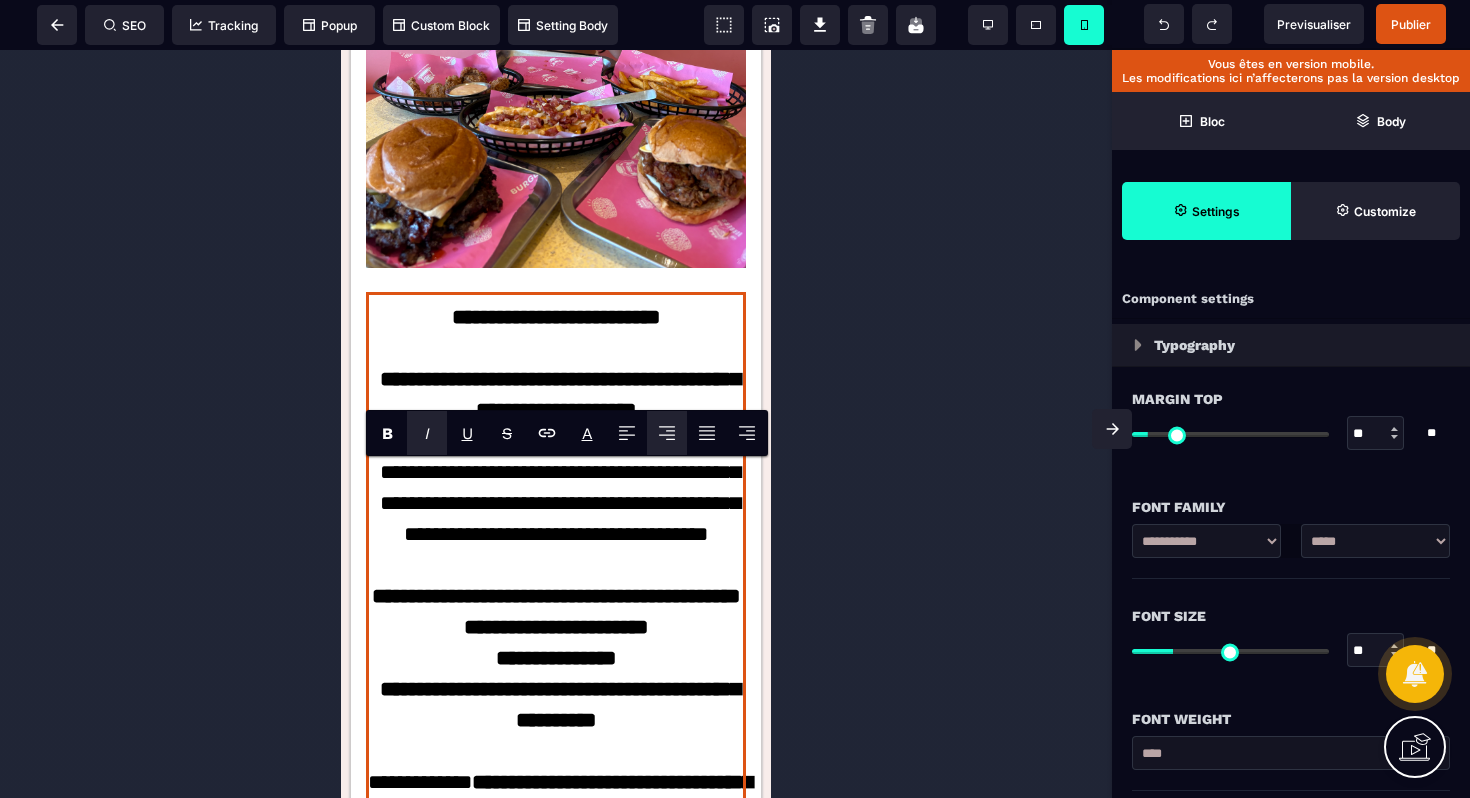 click on "I" at bounding box center (427, 433) 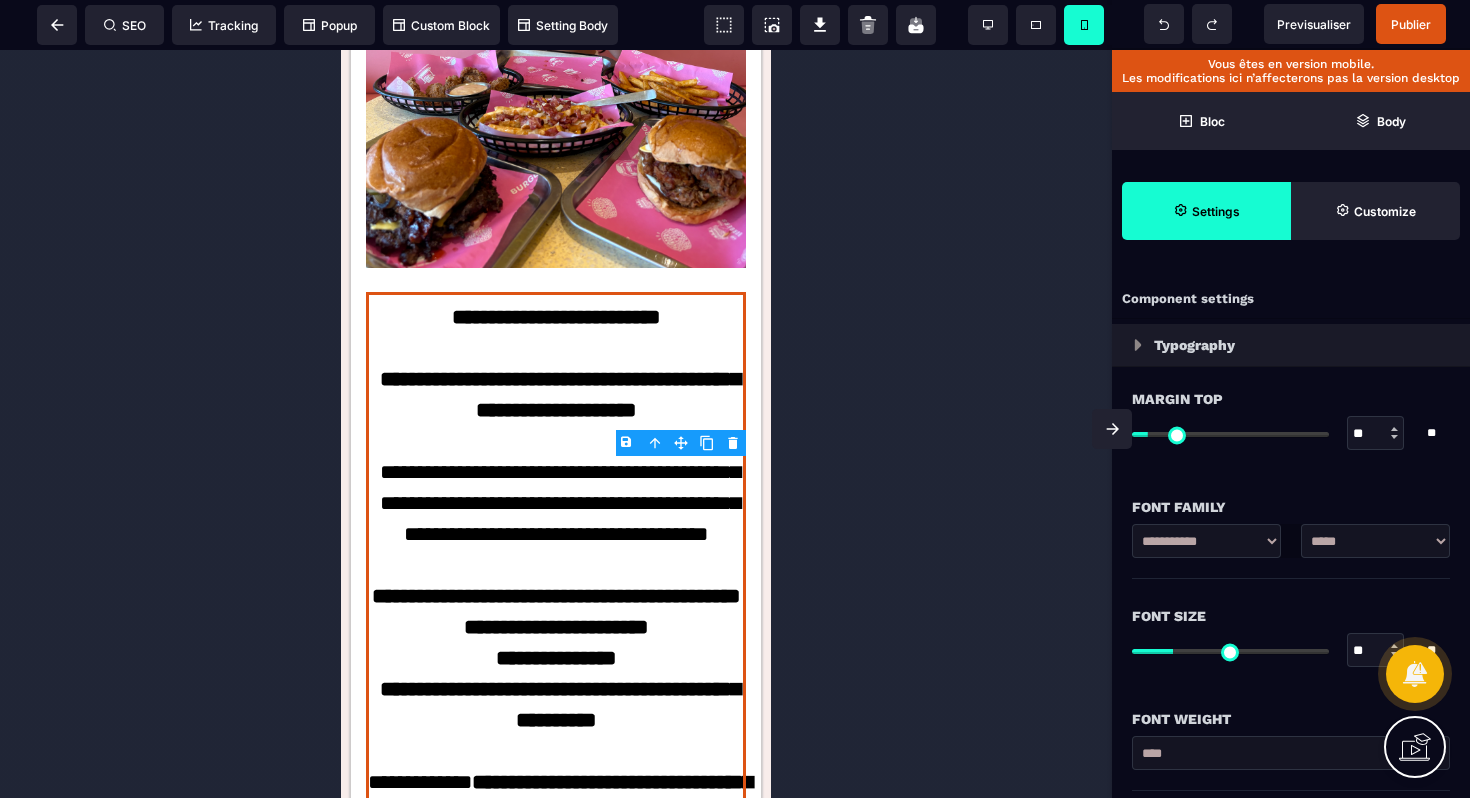 click at bounding box center (556, 240) 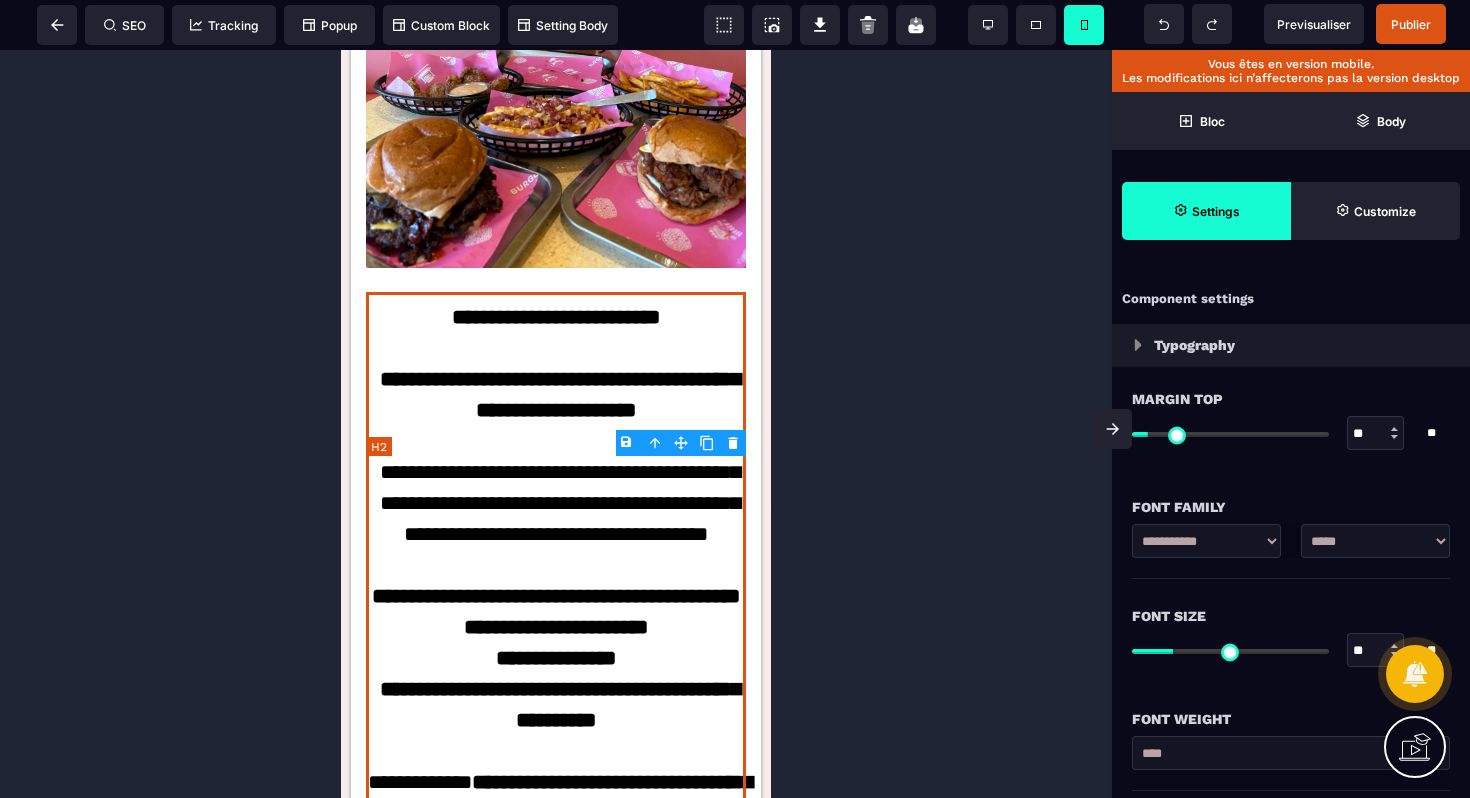click on "**********" at bounding box center (556, 906) 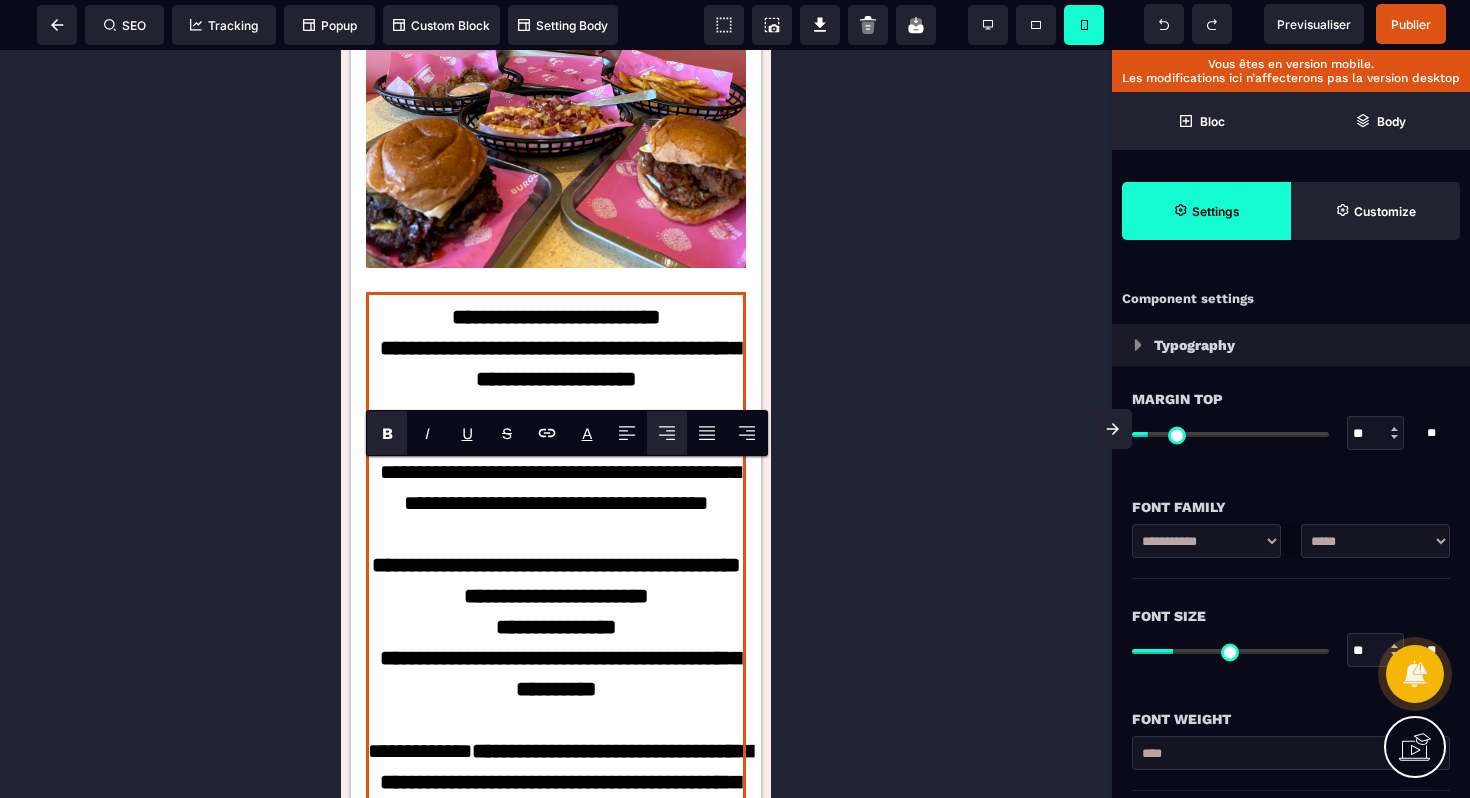 click at bounding box center (556, 240) 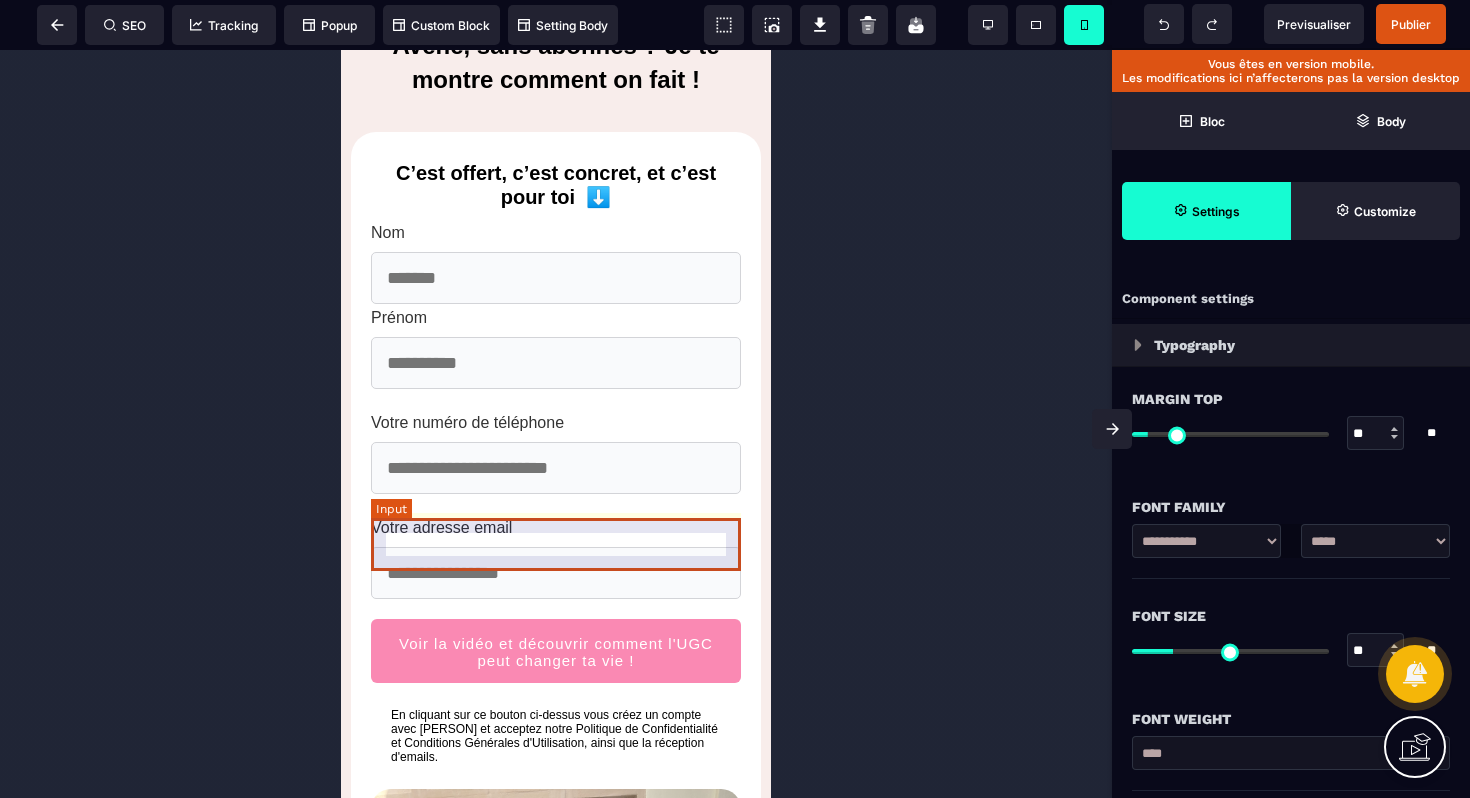 scroll, scrollTop: 0, scrollLeft: 0, axis: both 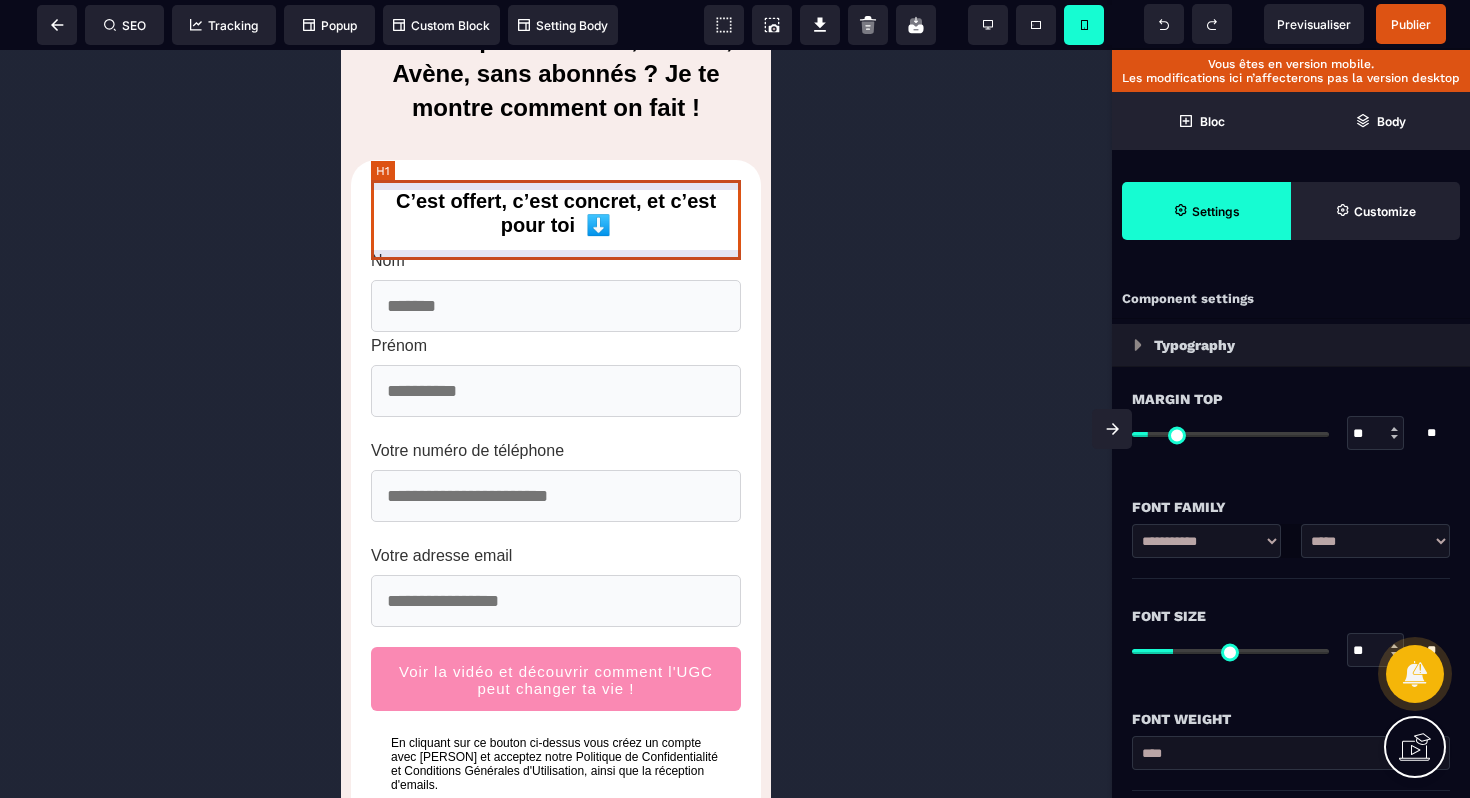click on "C’est offert, c’est concret, et c’est pour toi  ⬇️" at bounding box center (556, 213) 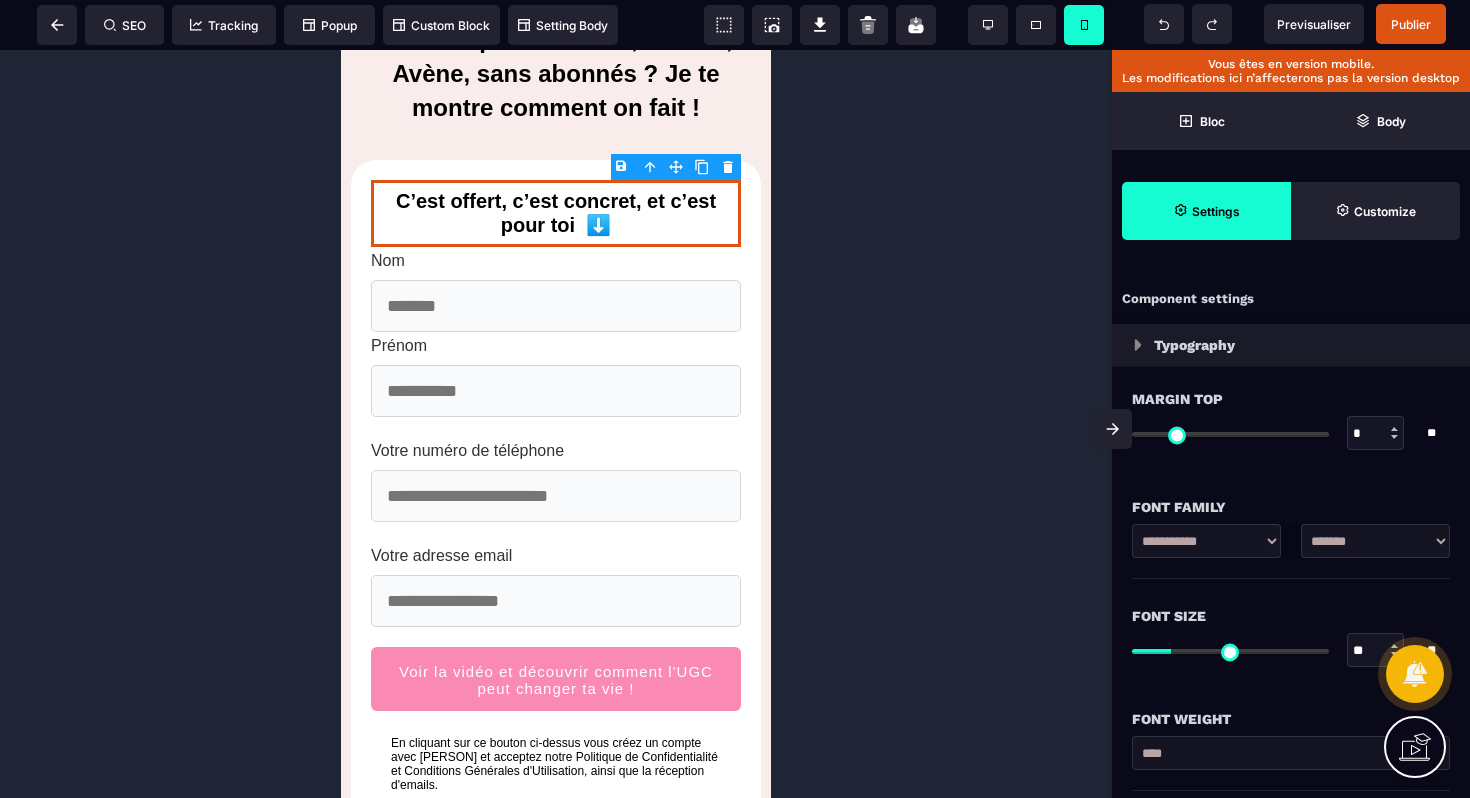 click at bounding box center (556, 240) 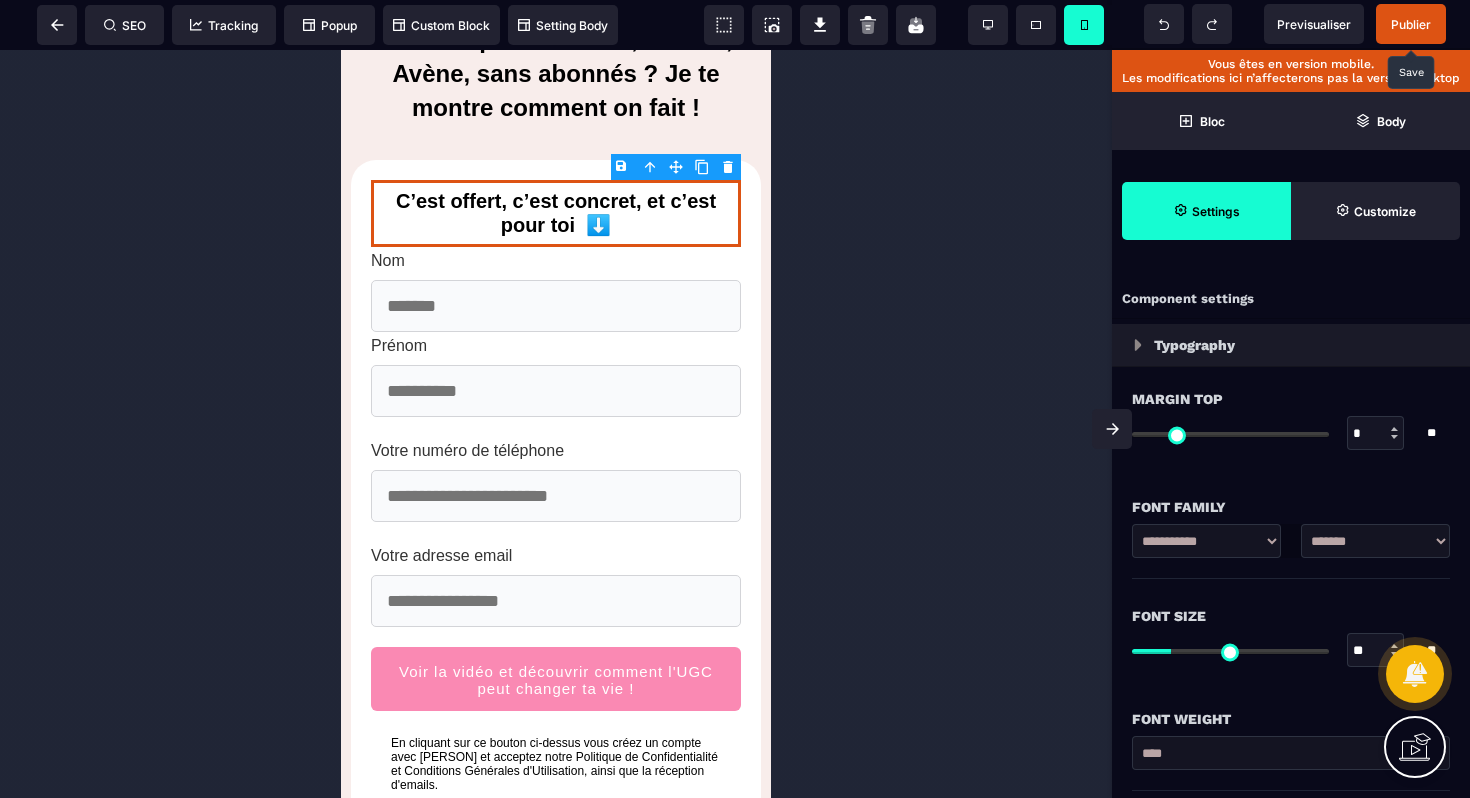 click on "Publier" at bounding box center [1411, 24] 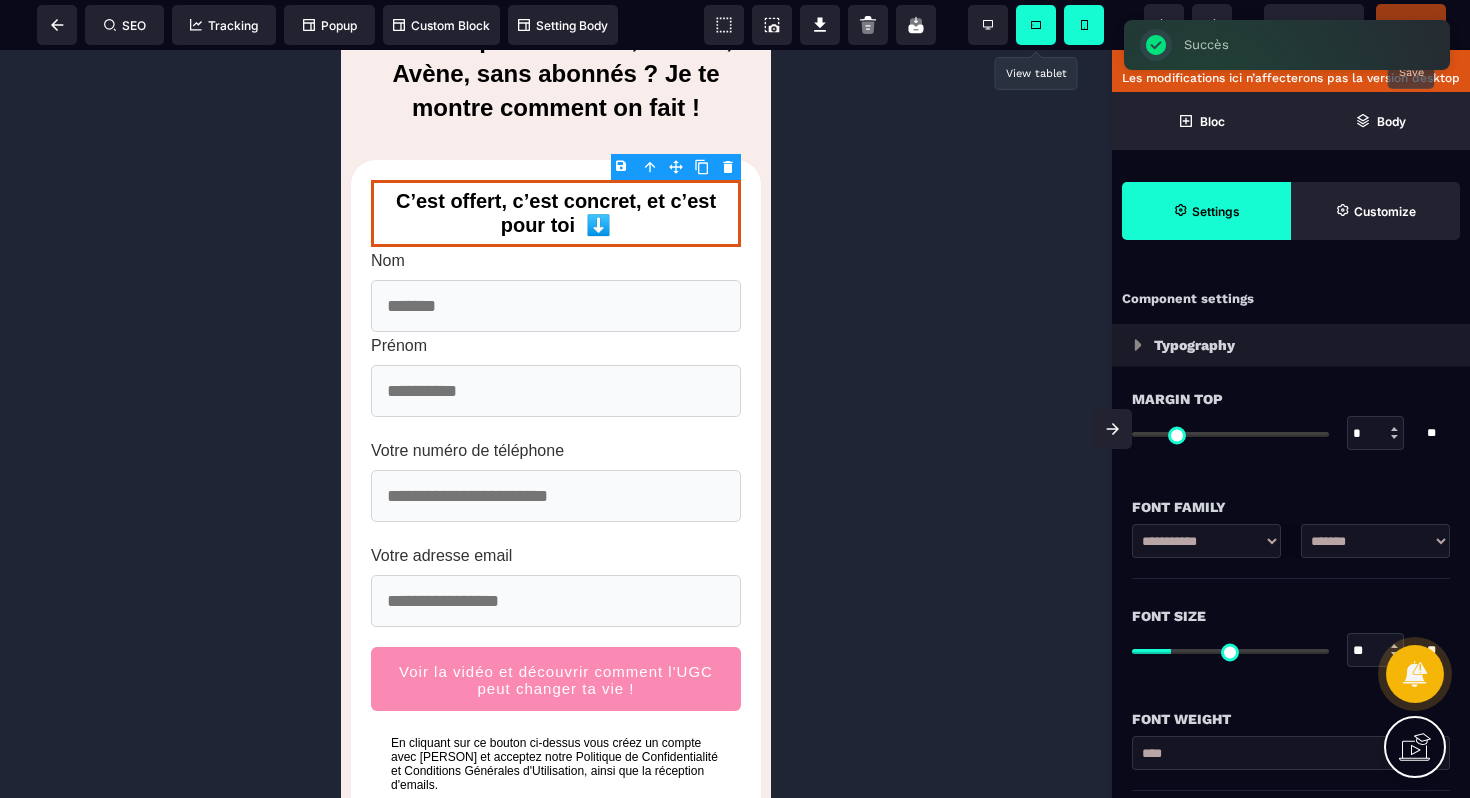 click 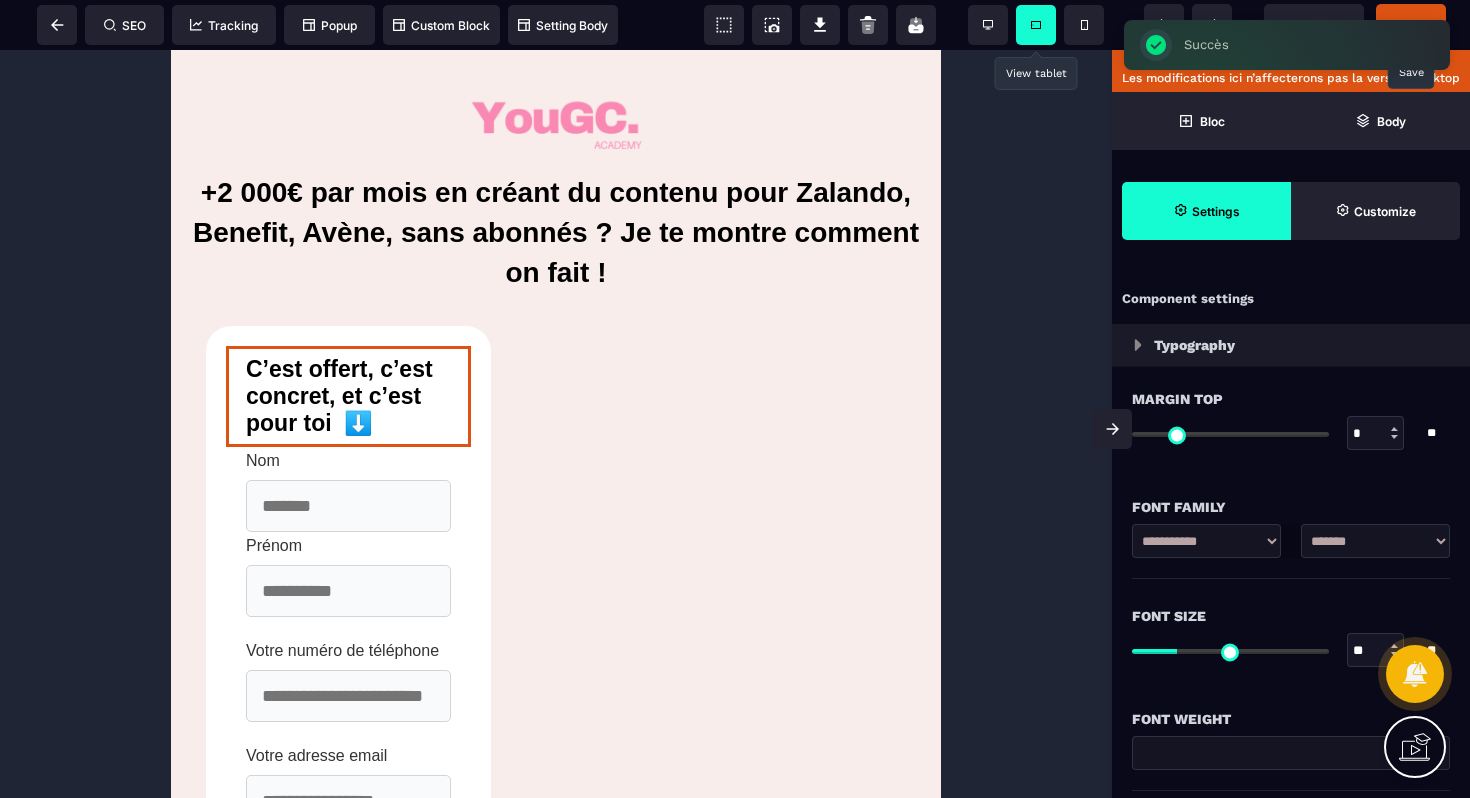 scroll, scrollTop: 0, scrollLeft: 0, axis: both 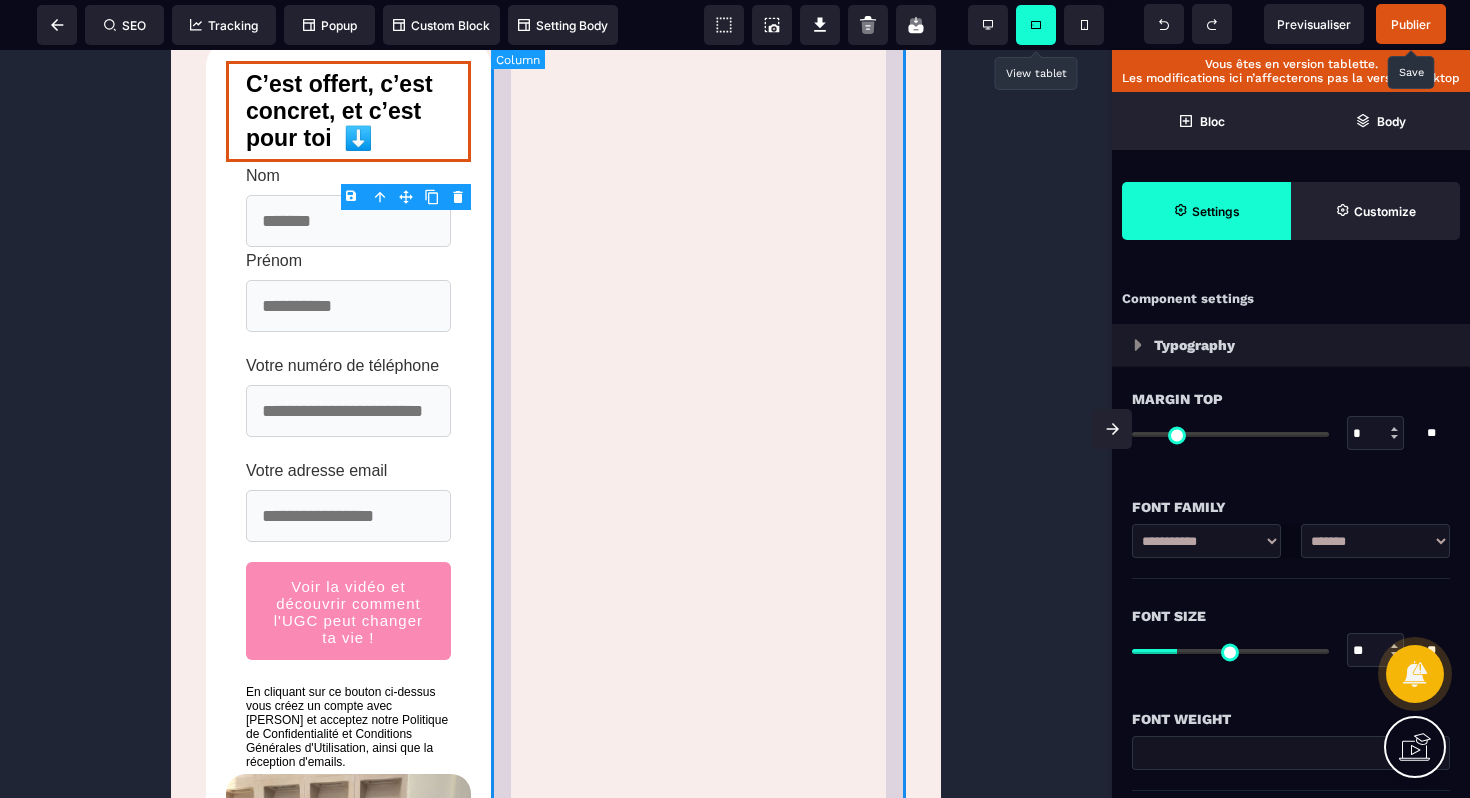 click at bounding box center (698, 586) 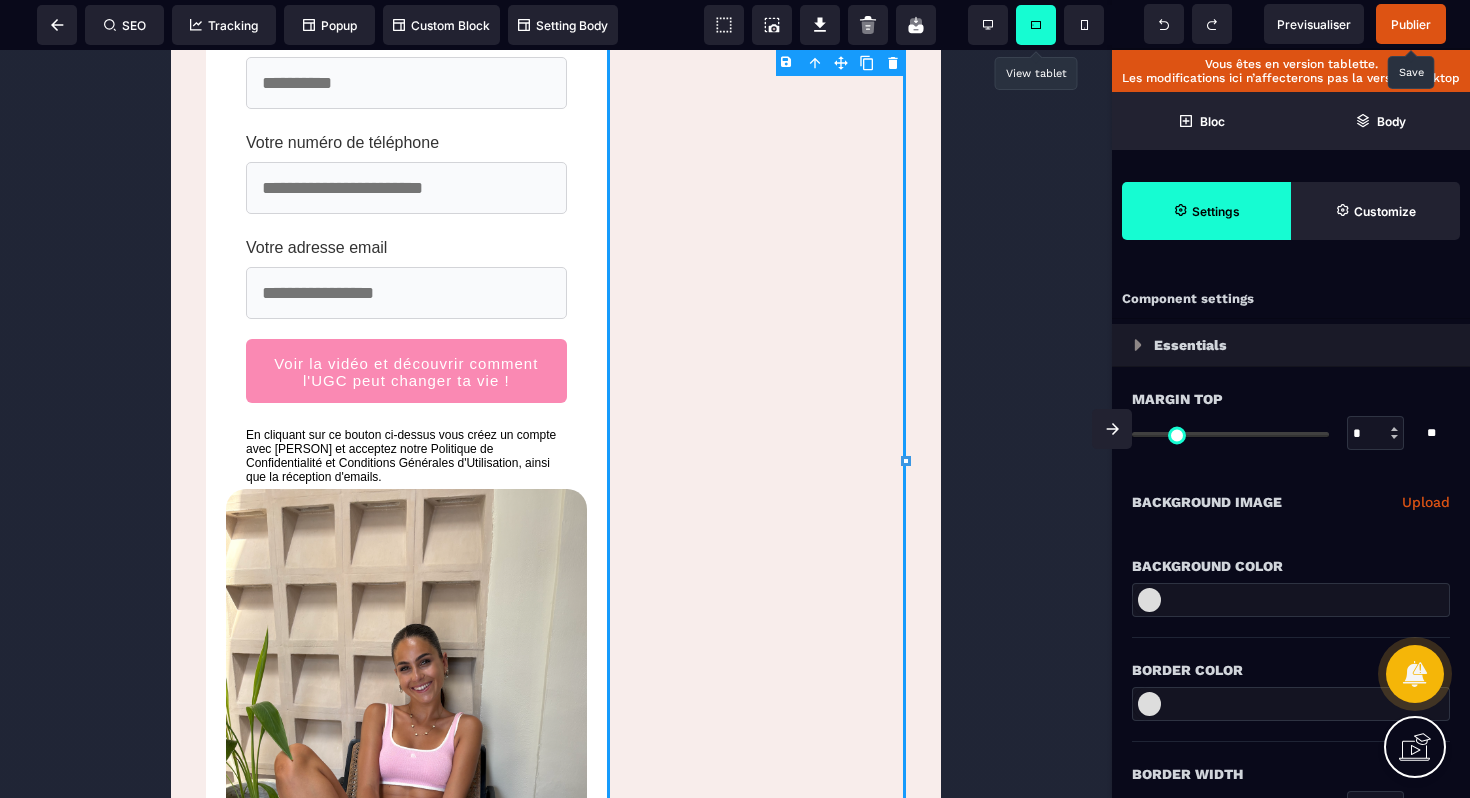 scroll, scrollTop: 484, scrollLeft: 0, axis: vertical 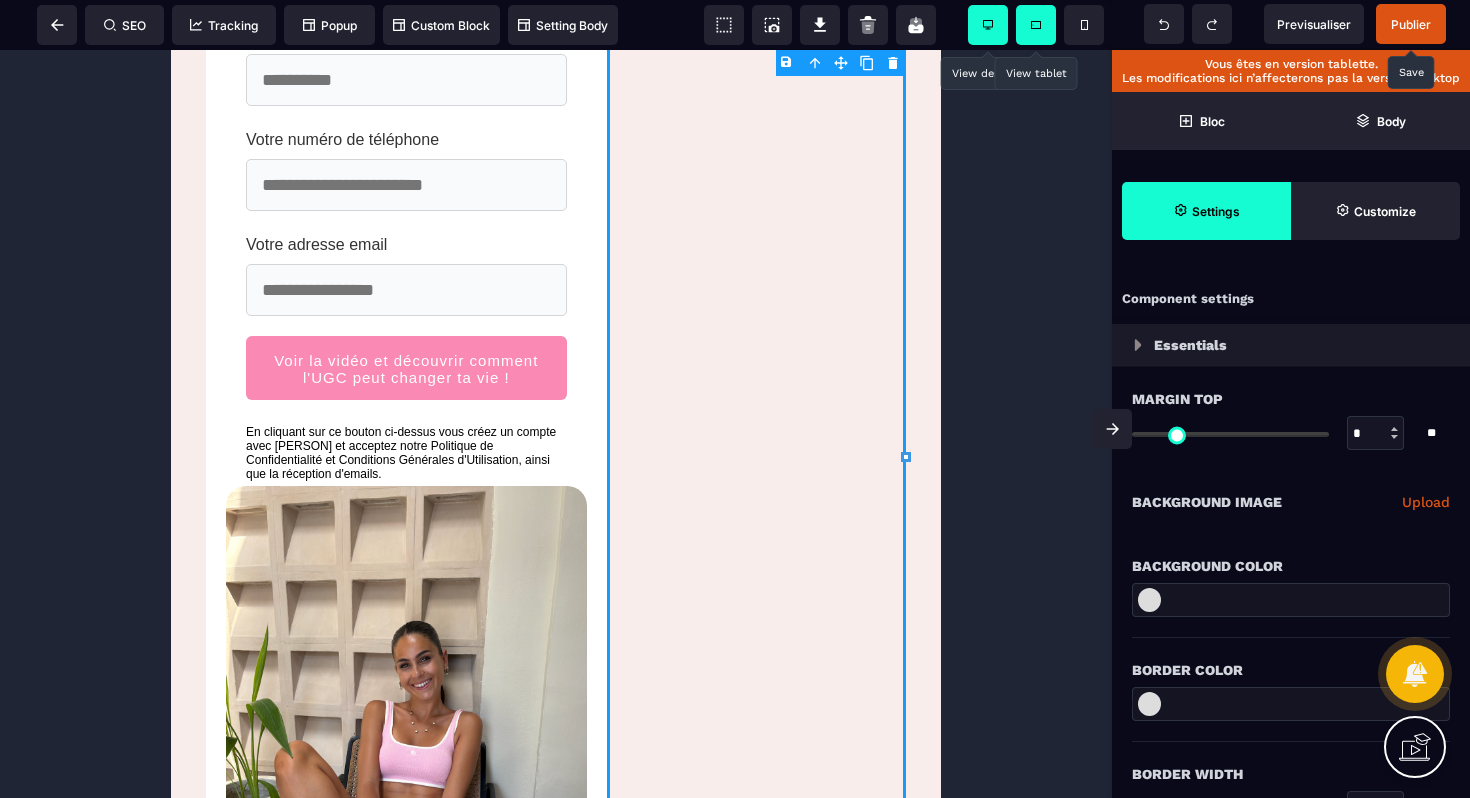 click at bounding box center [988, 25] 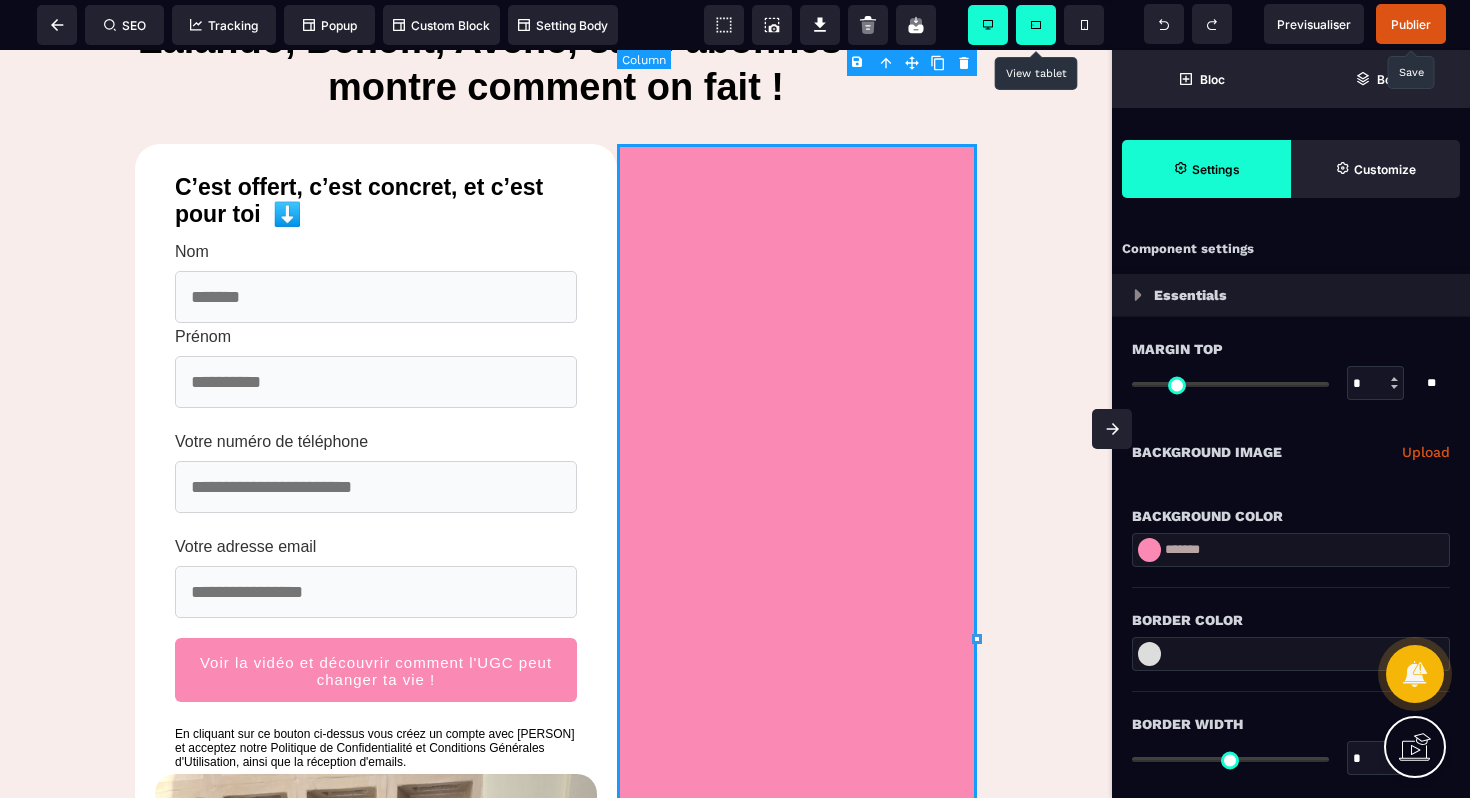 scroll, scrollTop: 609, scrollLeft: 0, axis: vertical 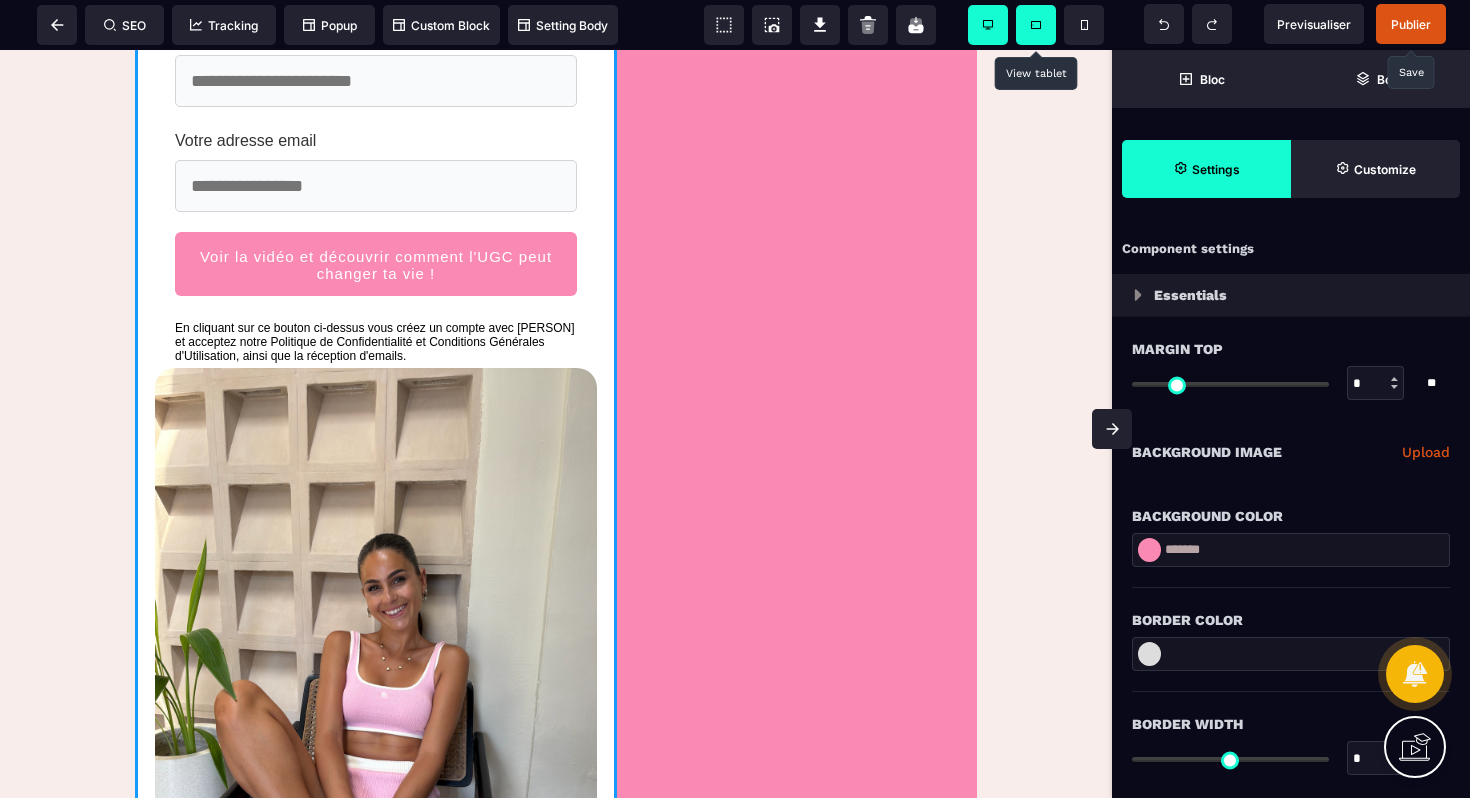 drag, startPoint x: 497, startPoint y: 552, endPoint x: 864, endPoint y: 153, distance: 542.1162 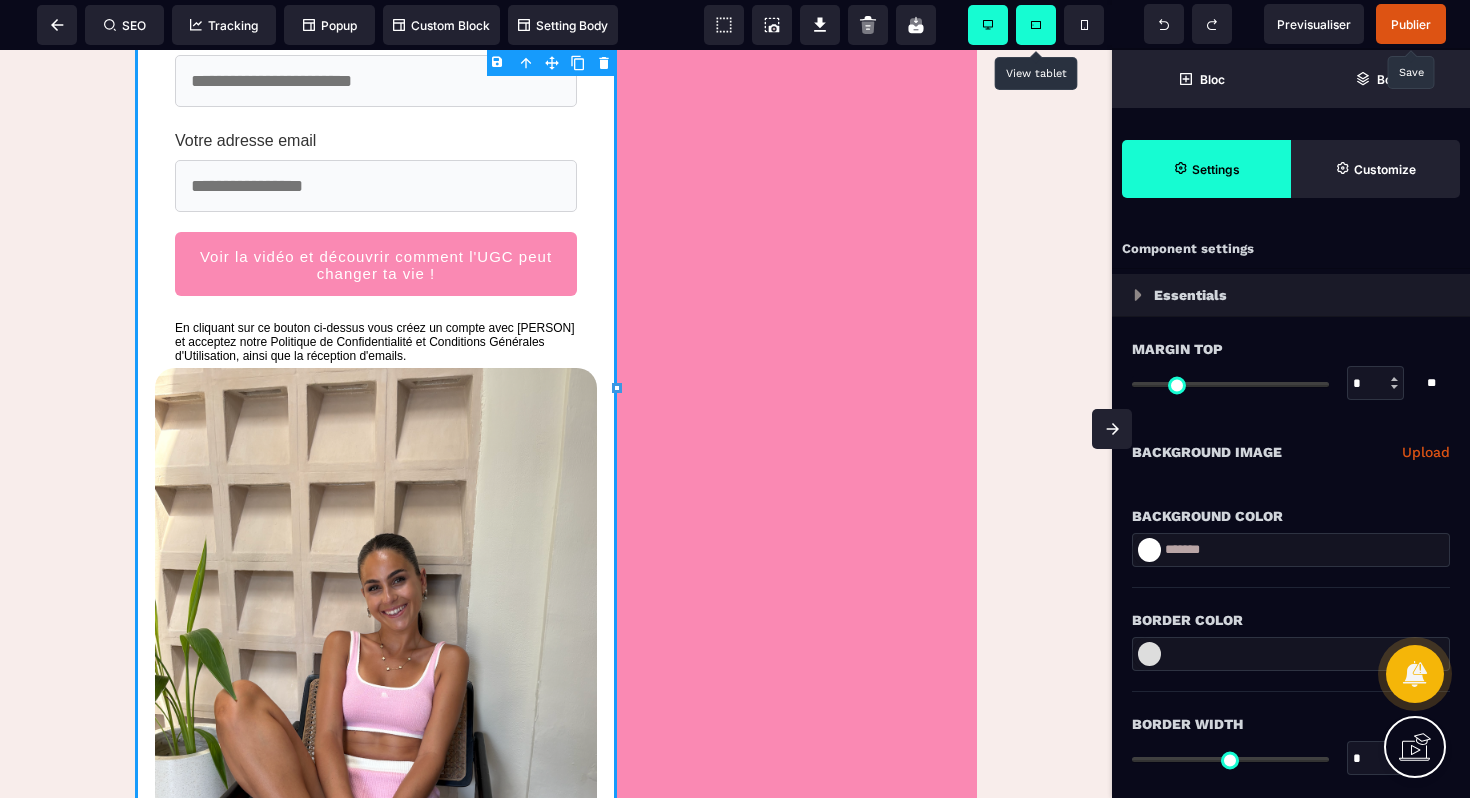 click at bounding box center (376, 669) 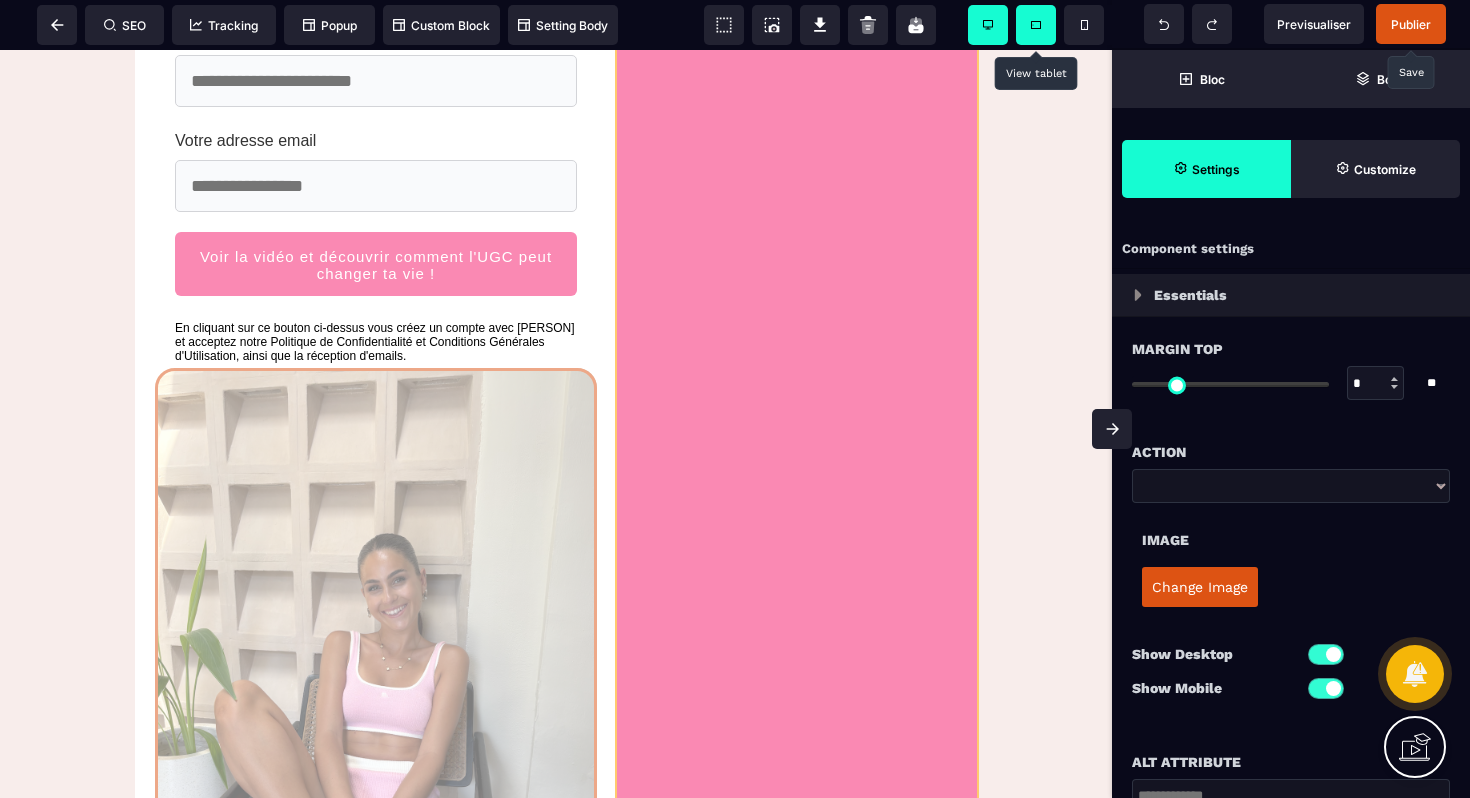 drag, startPoint x: 538, startPoint y: 442, endPoint x: 871, endPoint y: 256, distance: 381.42496 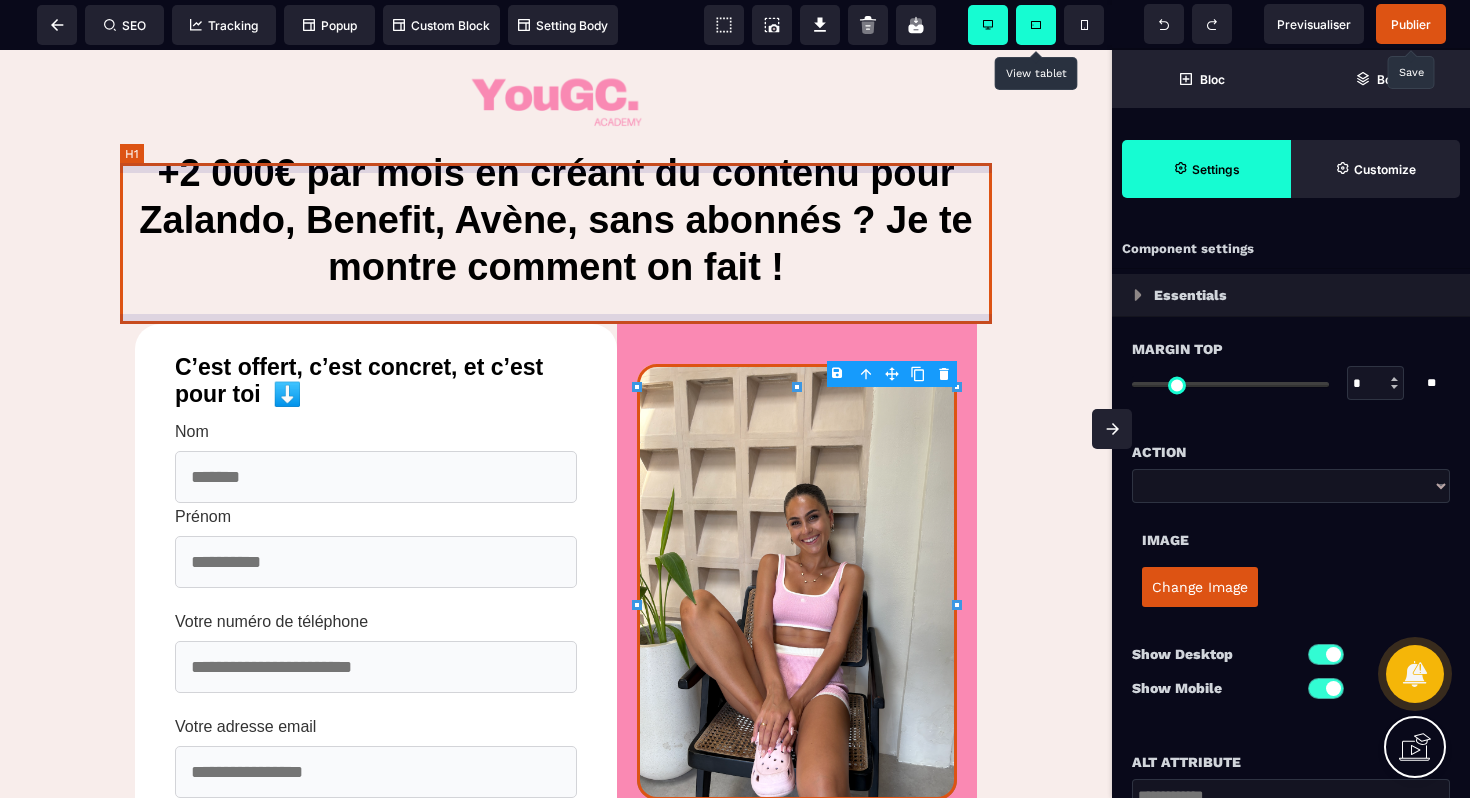 scroll, scrollTop: 0, scrollLeft: 0, axis: both 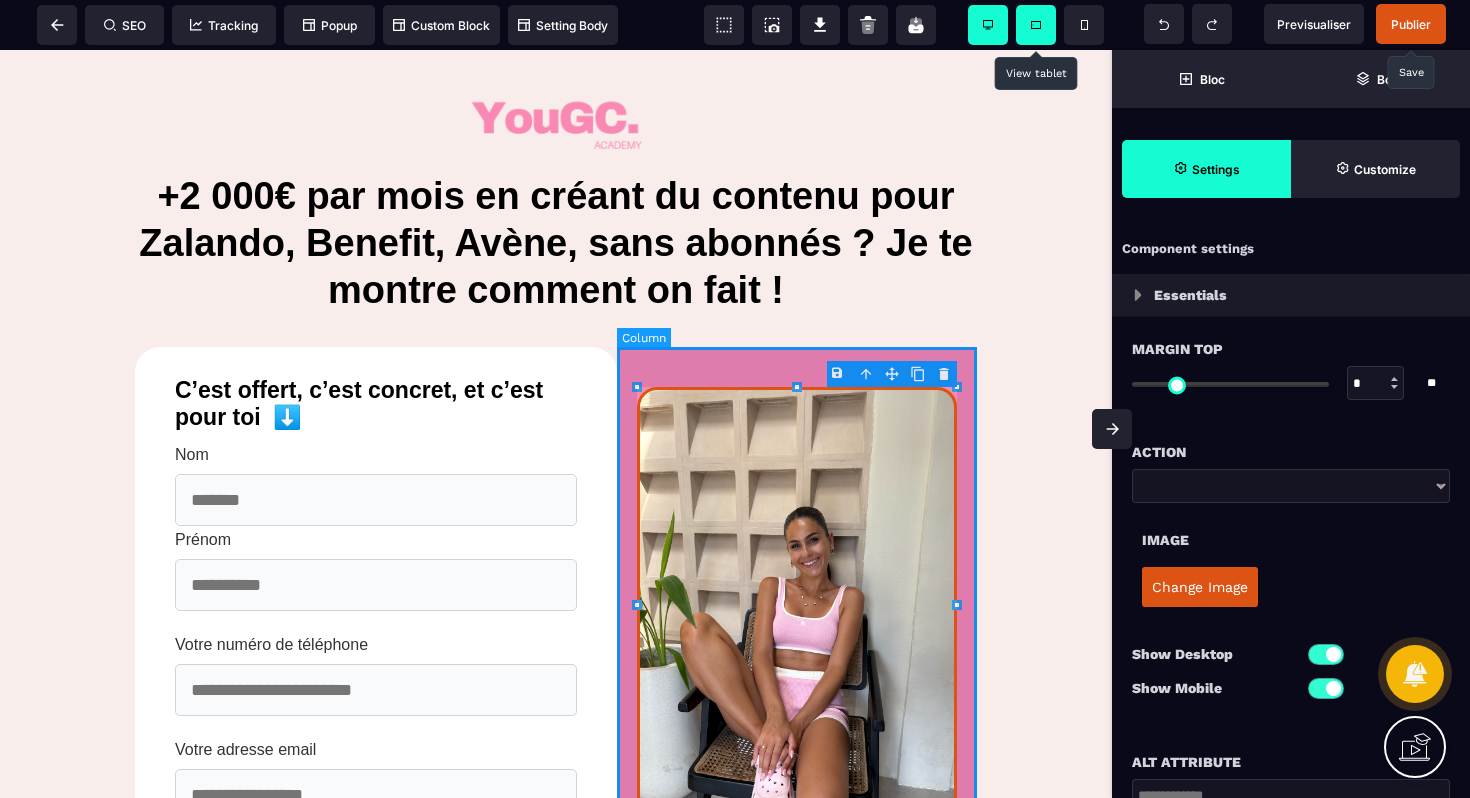 click at bounding box center (797, 672) 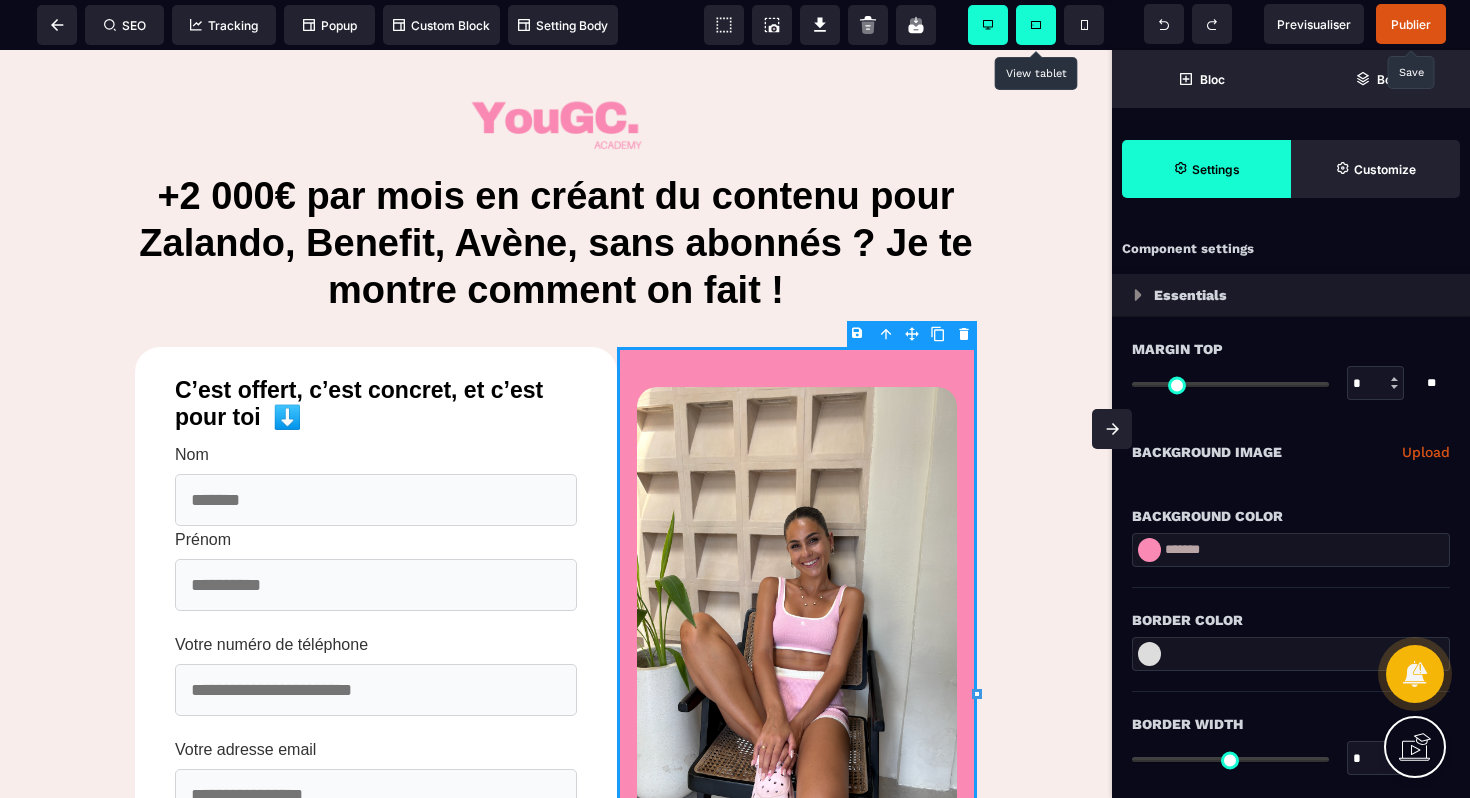 click on "*******" at bounding box center (1291, 550) 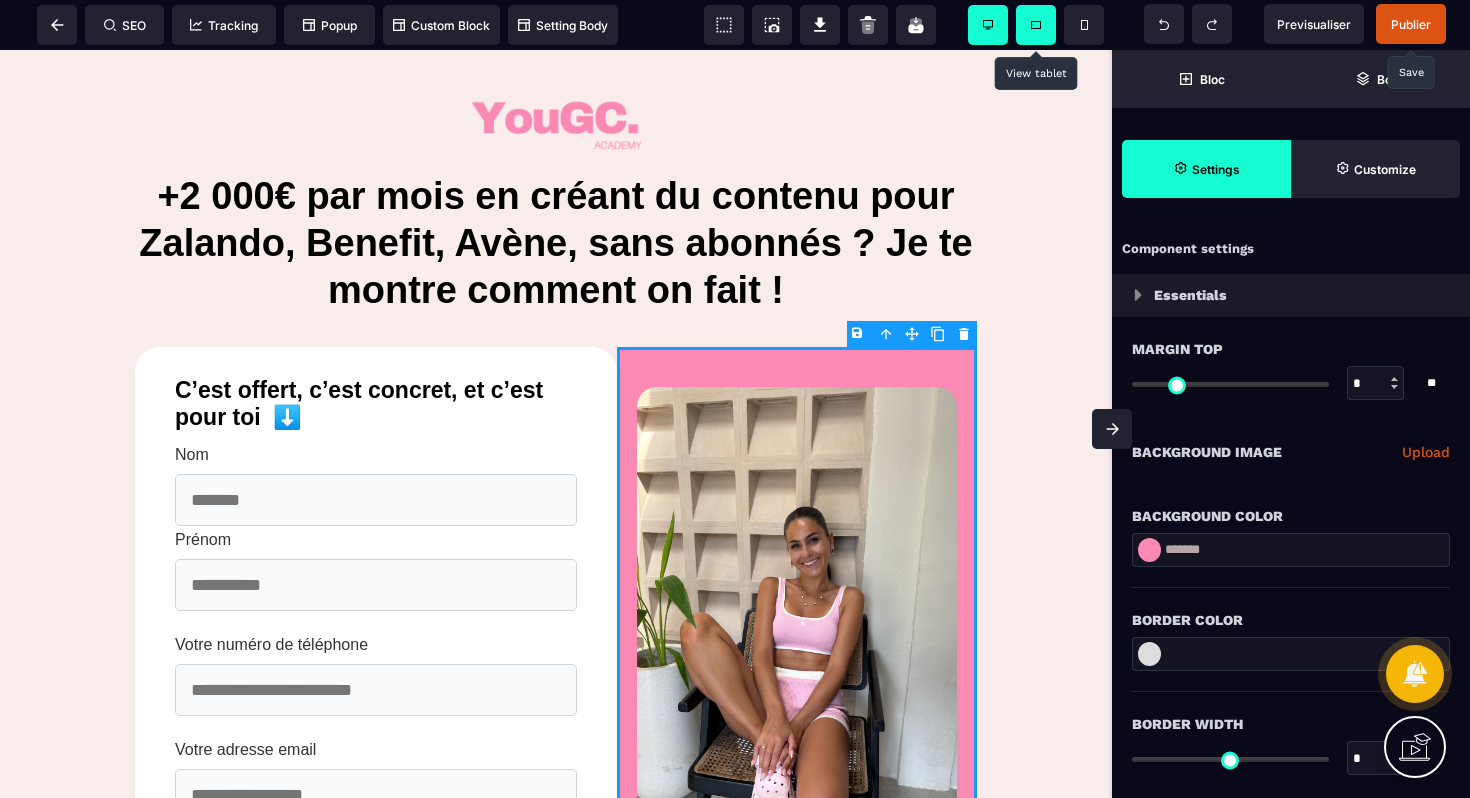 click on "*******" at bounding box center [1291, 550] 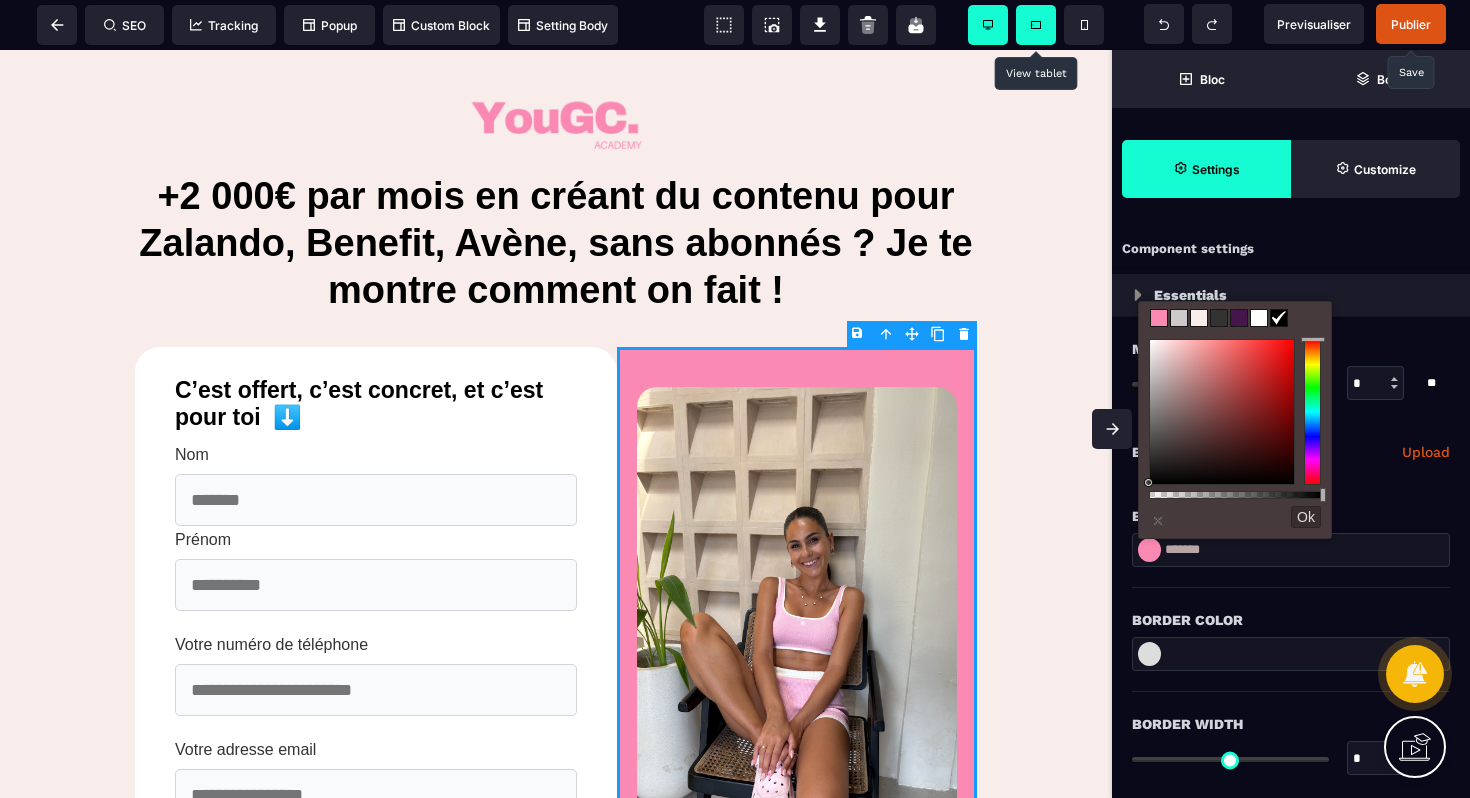 click at bounding box center (1199, 318) 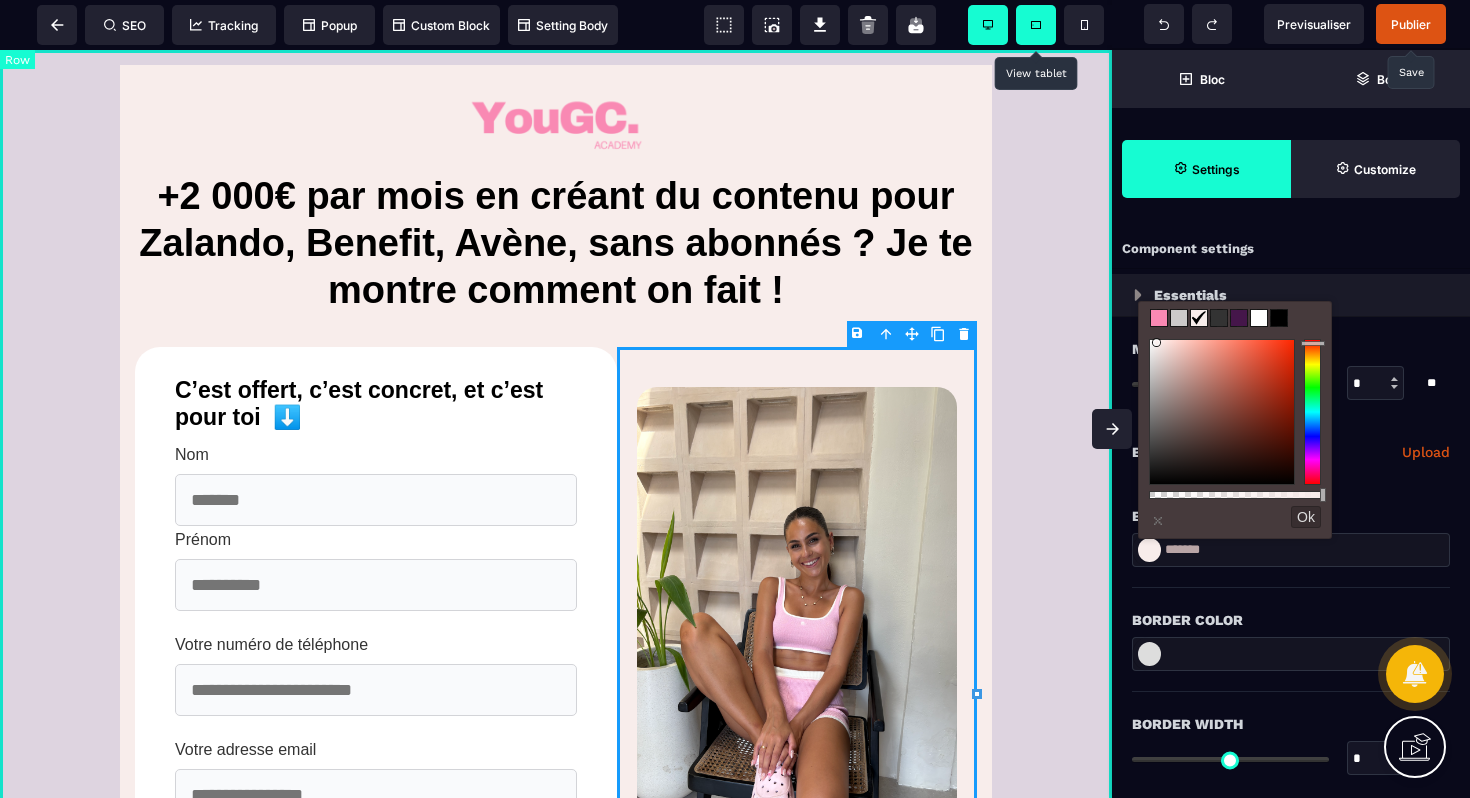 click on "+2 000€ par mois en créant du contenu pour Zalando, Benefit, Avène, sans abonnés ? Je te montre comment on fait ! C’est offert, c’est concret, et c’est pour toi  ⬇️ Nom  Prénom Votre numéro de téléphone Votre adresse email Voir la vidéo et découvrir comment l'UGC peut changer ta vie ! En cliquant sur ce bouton ci-dessus vous créez un compte avec Ines et acceptez notre Politique de Confidentialité et Conditions Générales d'Utilisation, ainsi que la réception d'emails. Si tu es sur cette page… ✨ C’est parce qu’aujourd’hui, tu souhaites sûrement : Devenir plus libre (et travailler depuis chez toi) tout en ayant une activité qui te permet de mettre en avant ta créativité et de créer du contenu ! Découvrir l’UGC (en partant de zéro) et collaborer avec tes marques et tes entreprises préférées ! Passer plus de temps avec tes proches, ta famille, ou même juste voyager aux quatres coins du monde ! Te sentir valorisé, avoir un impact positif dans ce que tu fais ! **" at bounding box center (556, 2213) 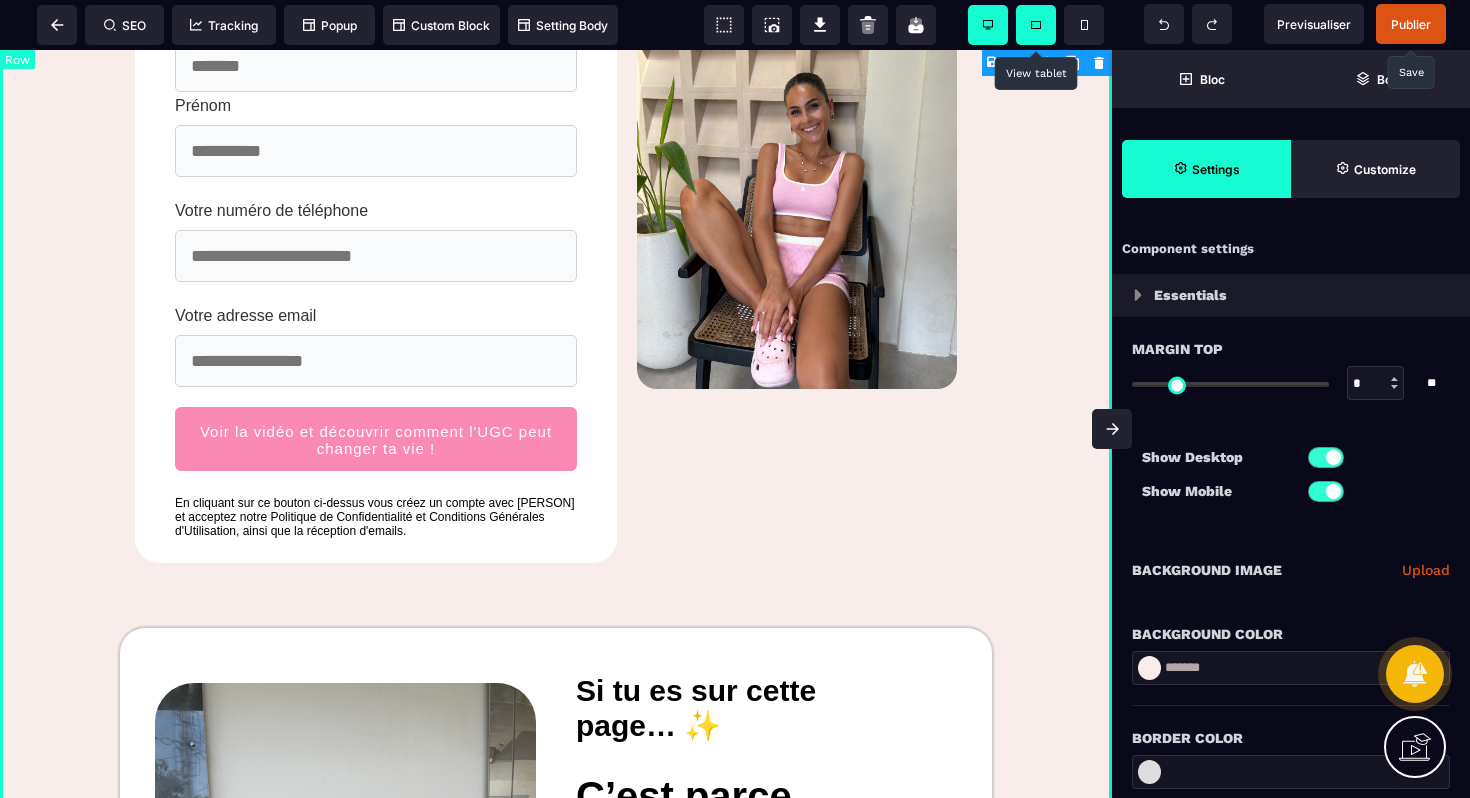 scroll, scrollTop: 0, scrollLeft: 0, axis: both 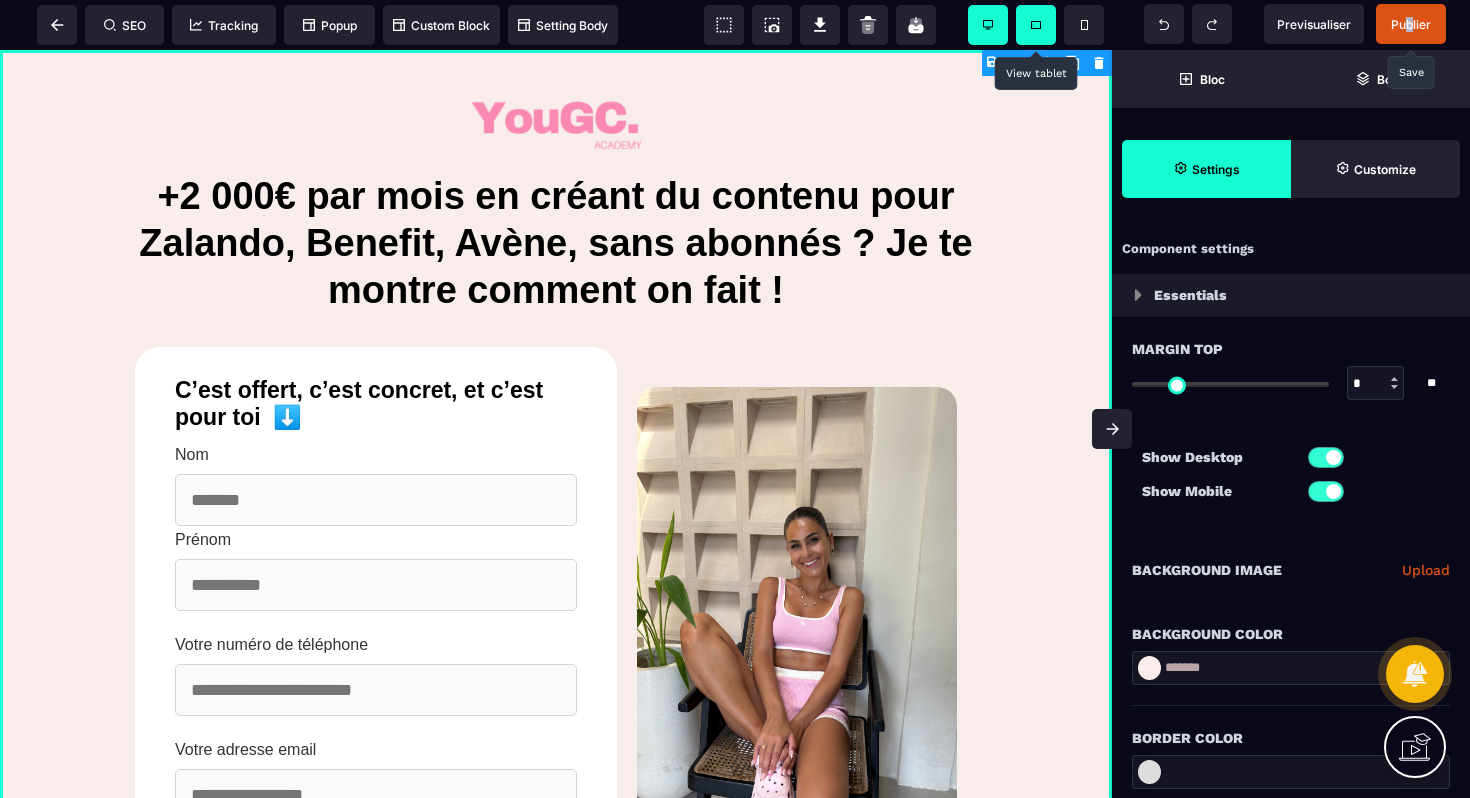 click on "Publier" at bounding box center (1411, 24) 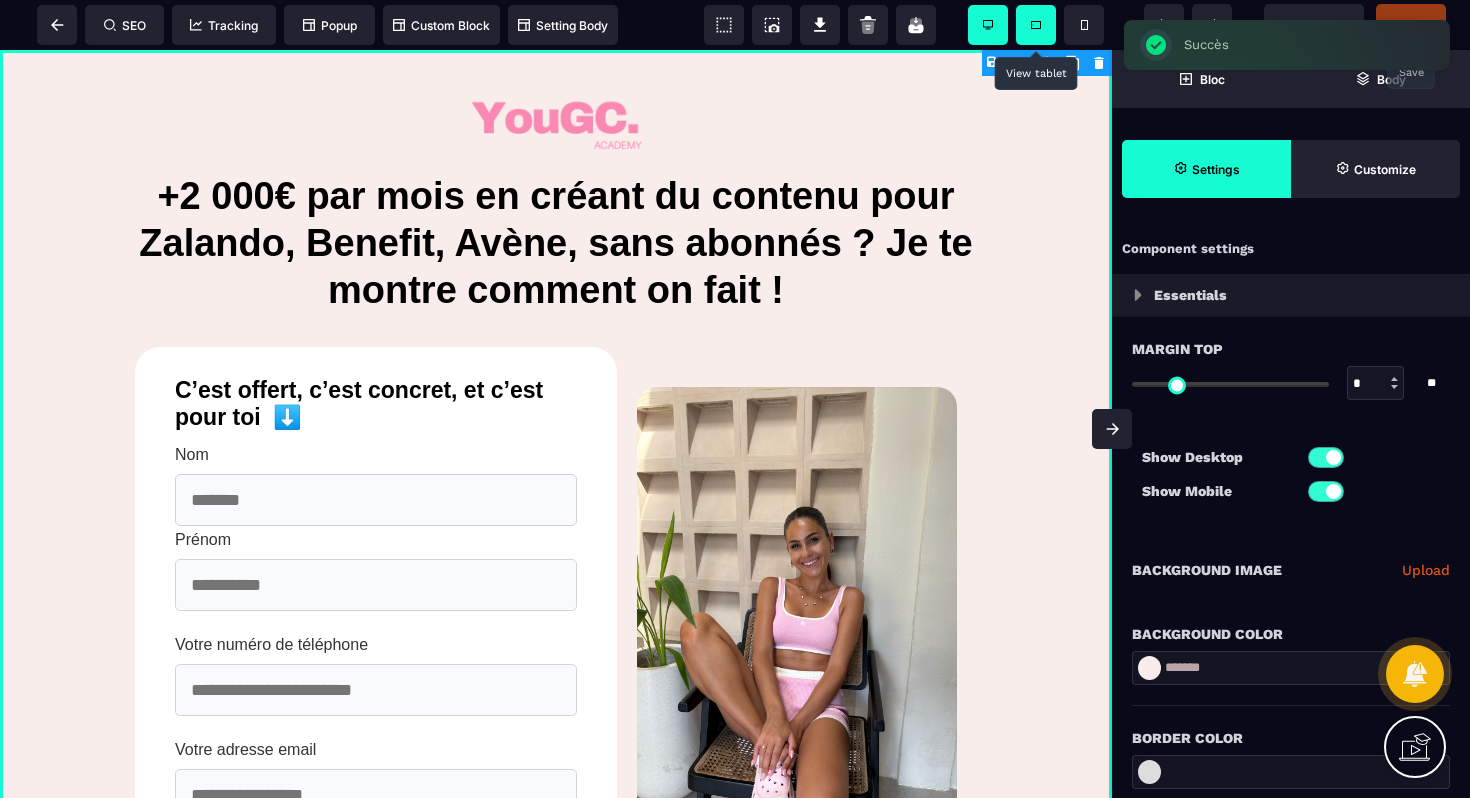 click on "Publier" at bounding box center [1411, 24] 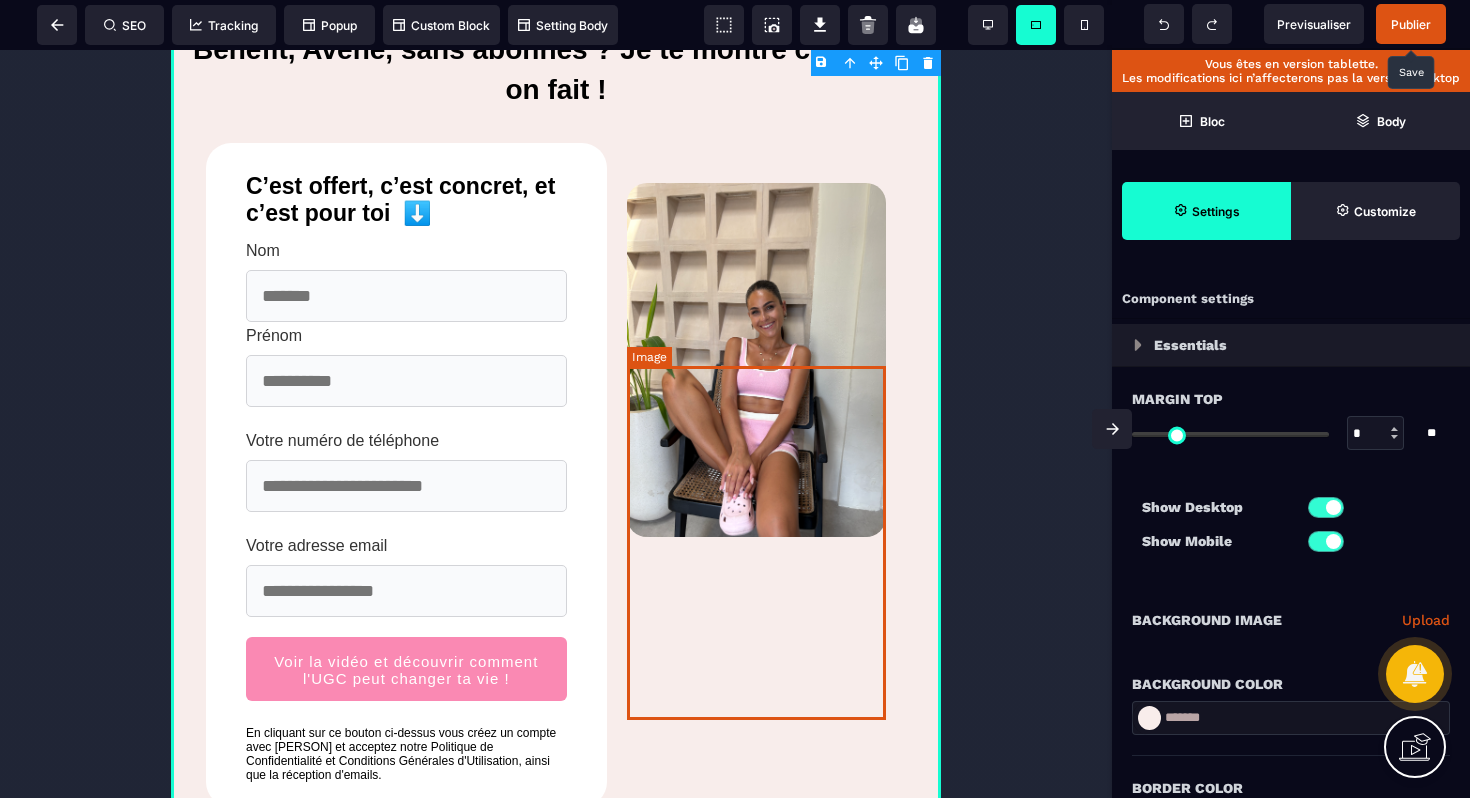 scroll, scrollTop: 0, scrollLeft: 0, axis: both 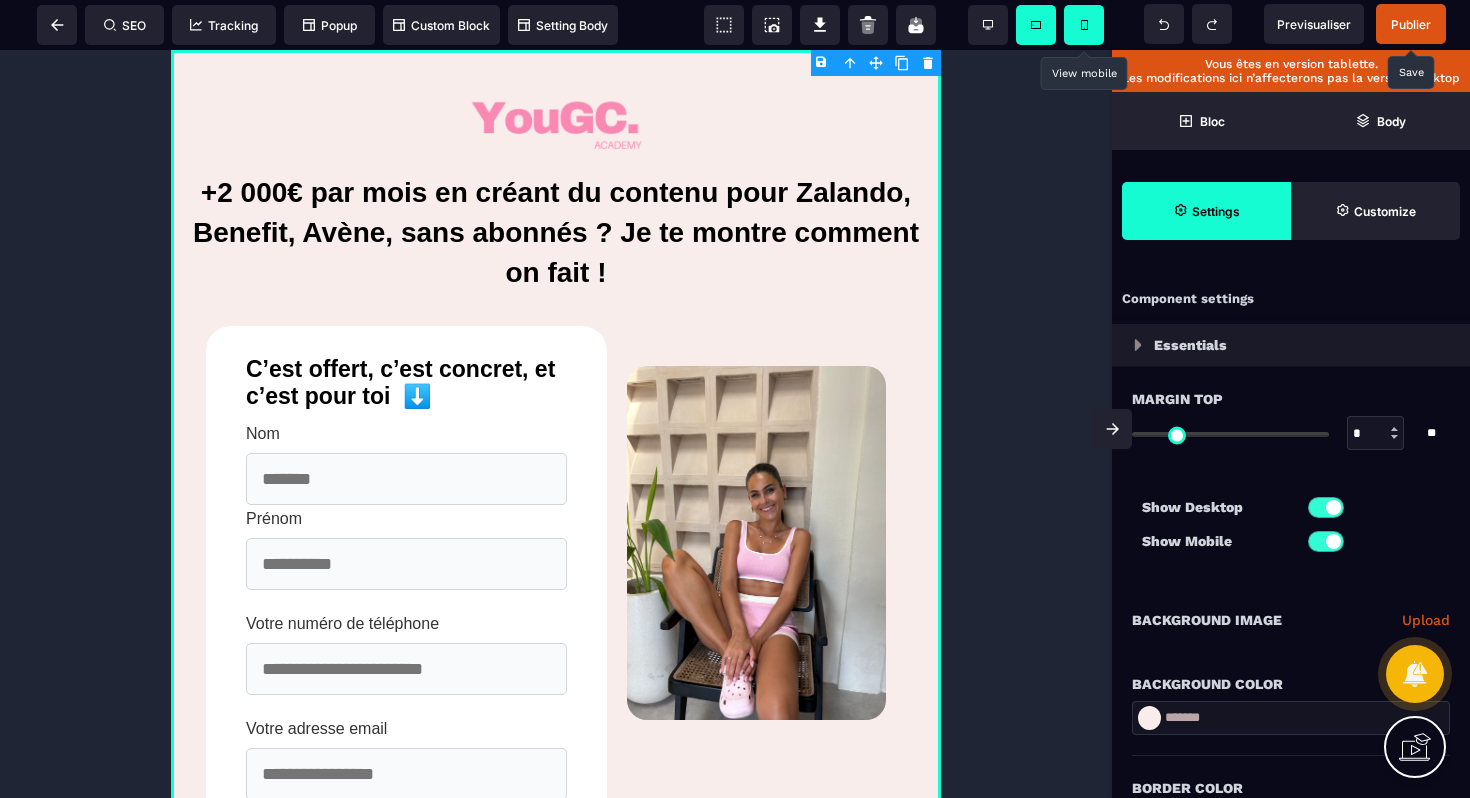 click at bounding box center (1084, 25) 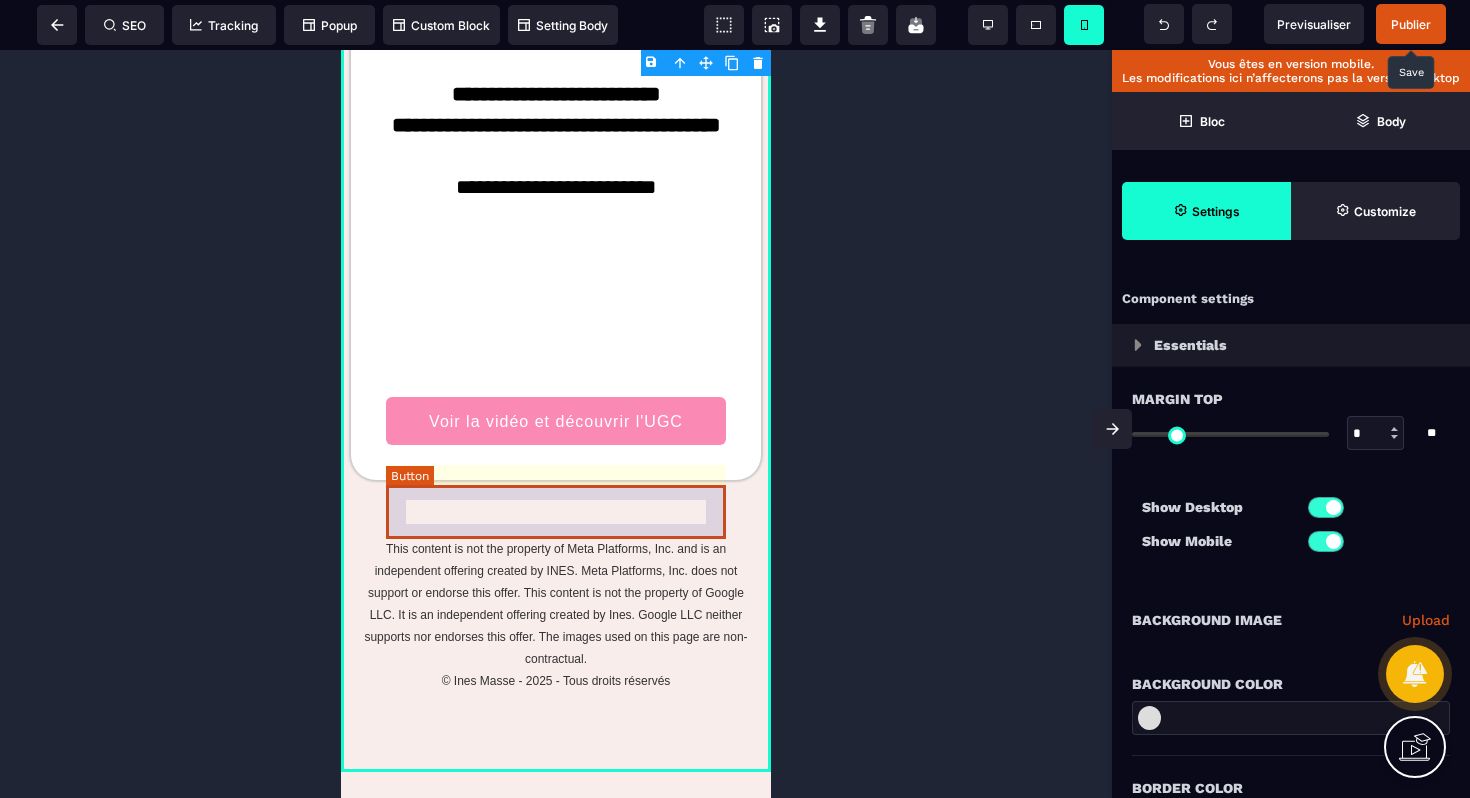 scroll, scrollTop: 5385, scrollLeft: 0, axis: vertical 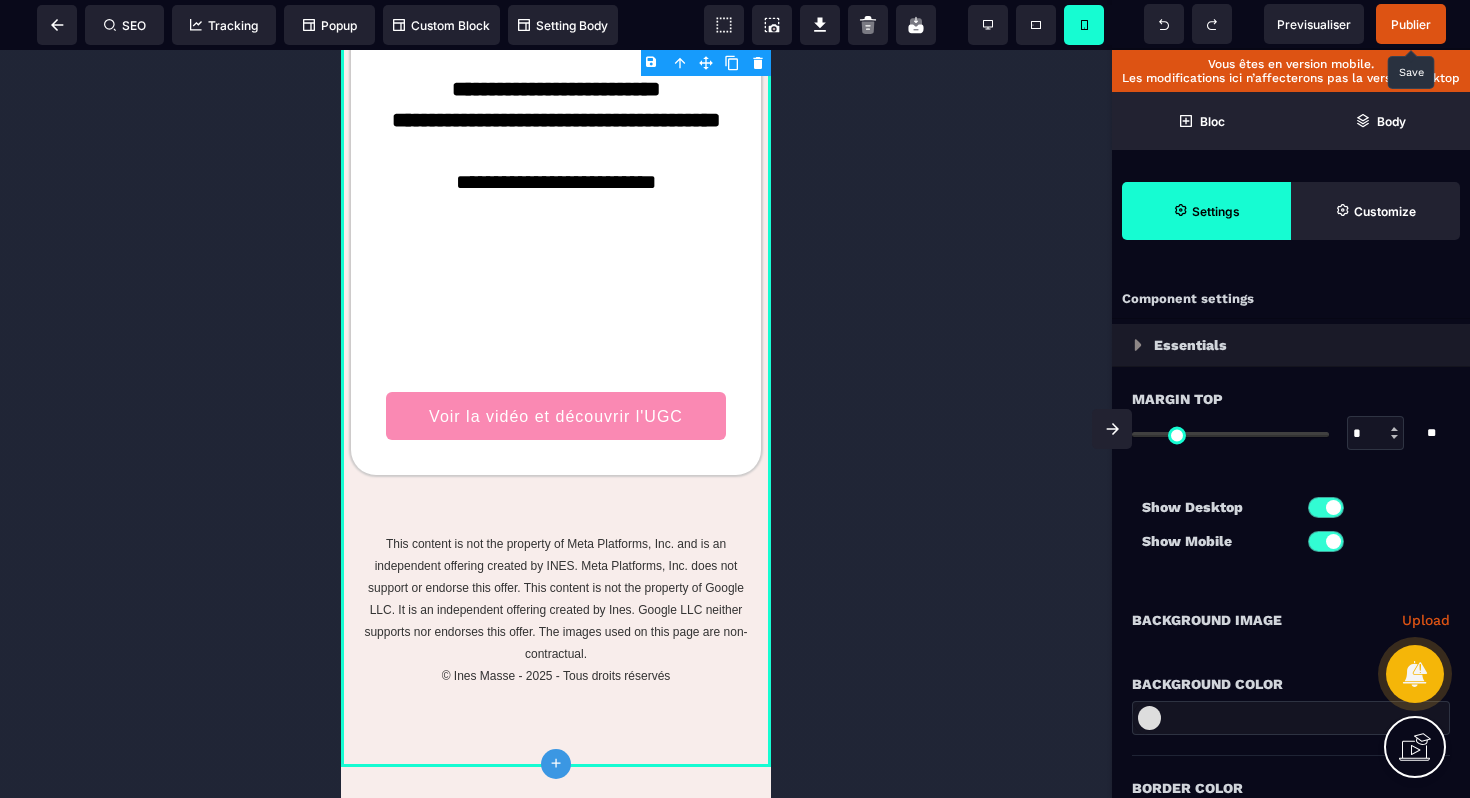 click on "Publier" at bounding box center [1411, 24] 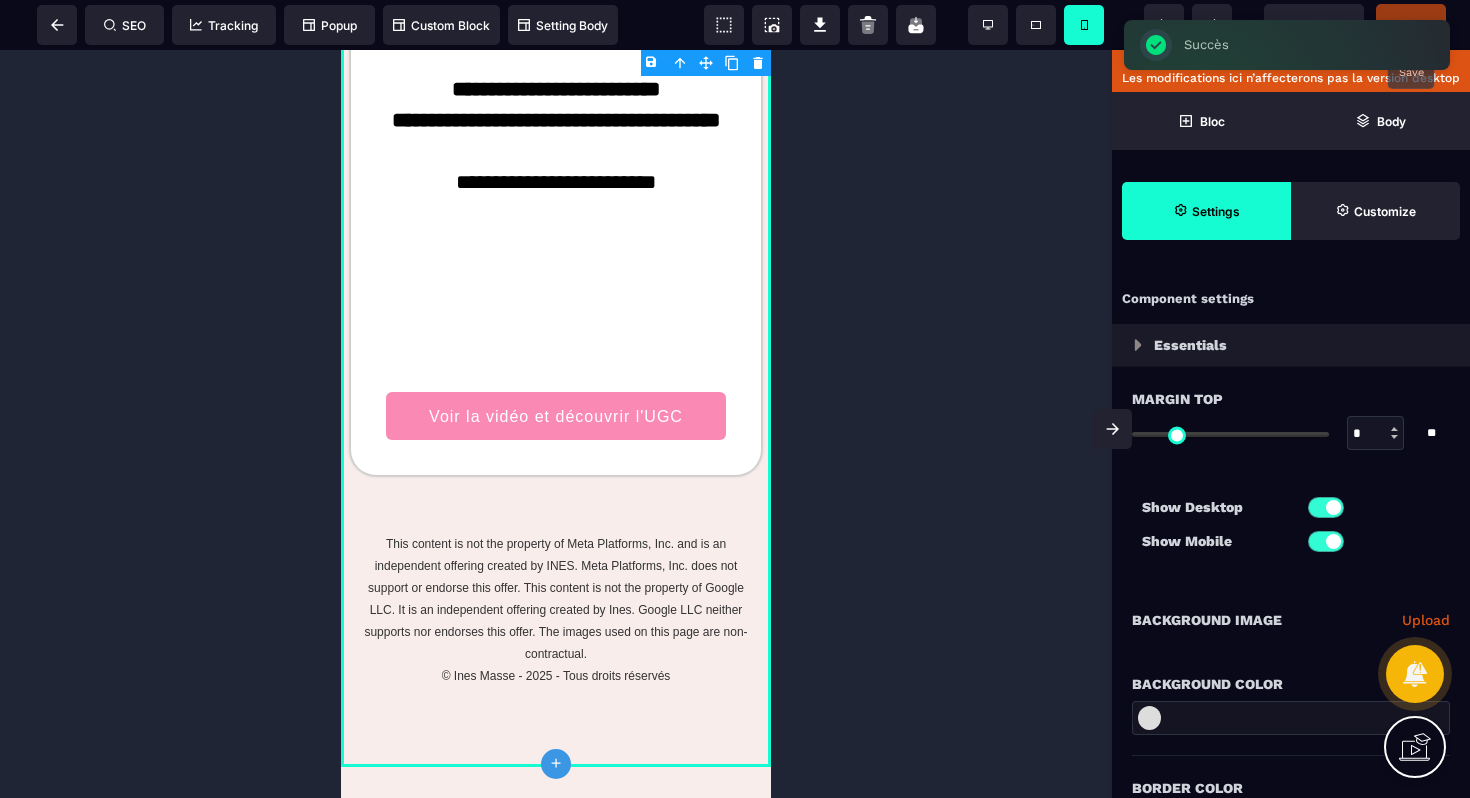 click on "B I U S
A *******
plus
Row
SEO
Big" at bounding box center (735, 399) 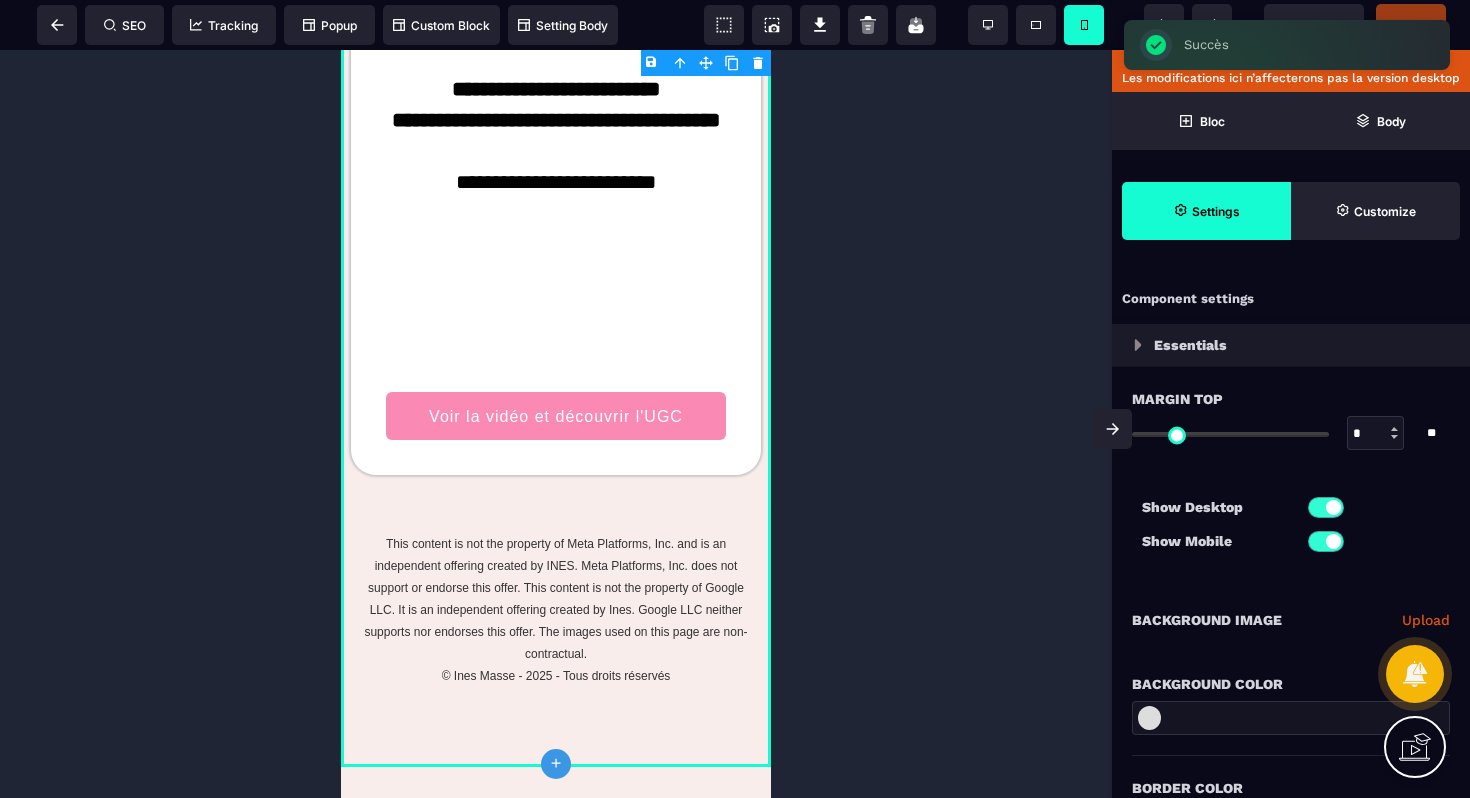 click at bounding box center (556, 424) 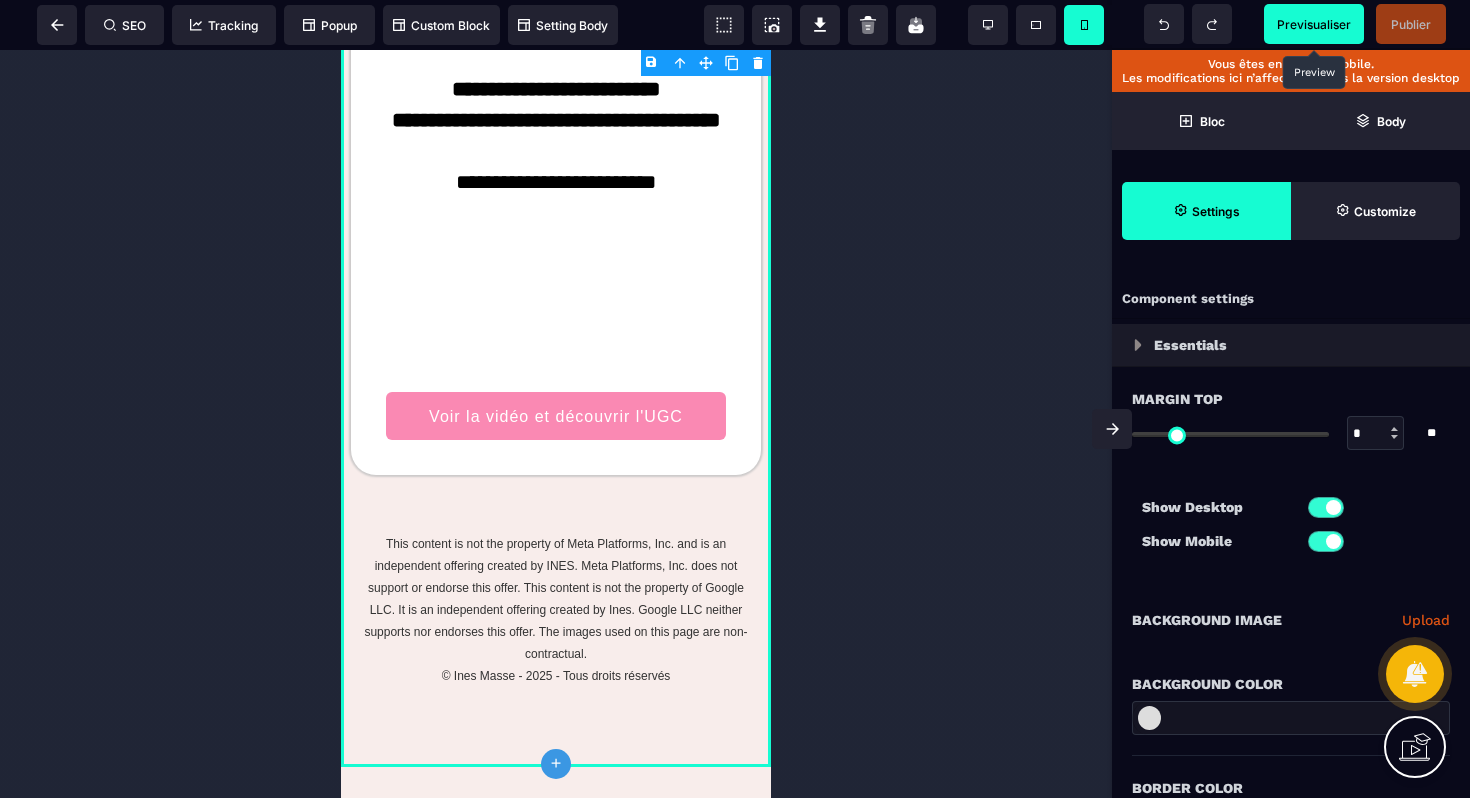 click on "Previsualiser" at bounding box center (1314, 24) 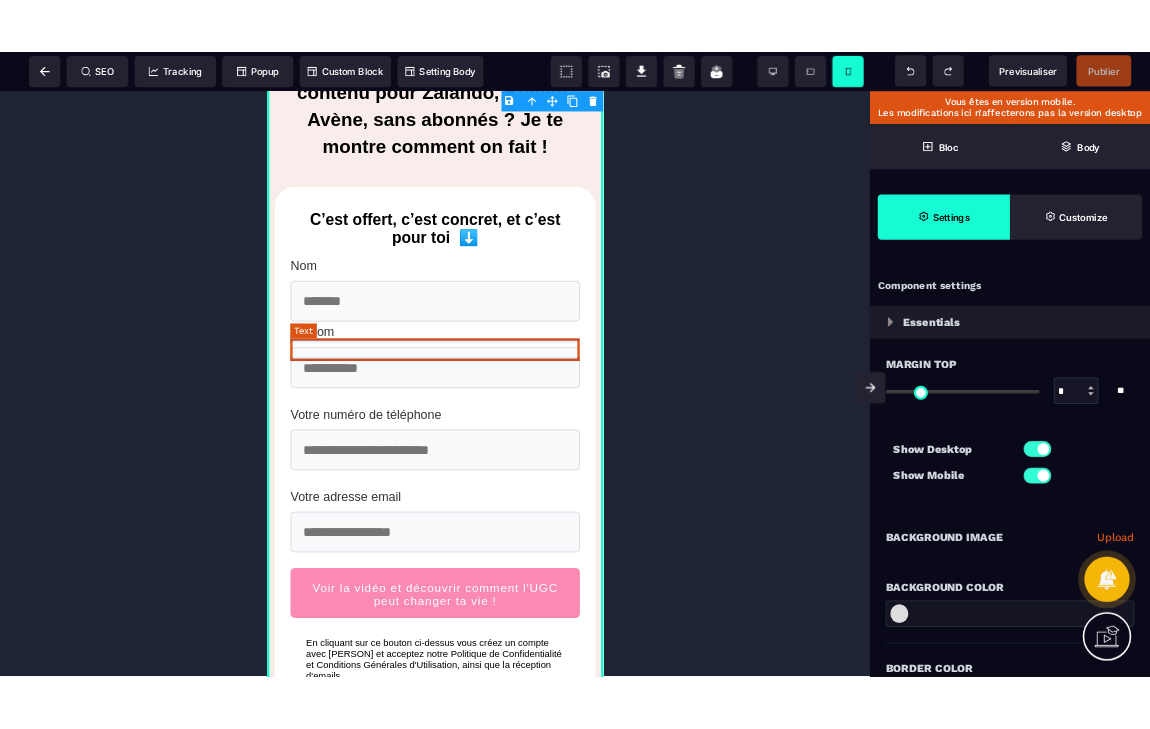 scroll, scrollTop: 0, scrollLeft: 0, axis: both 